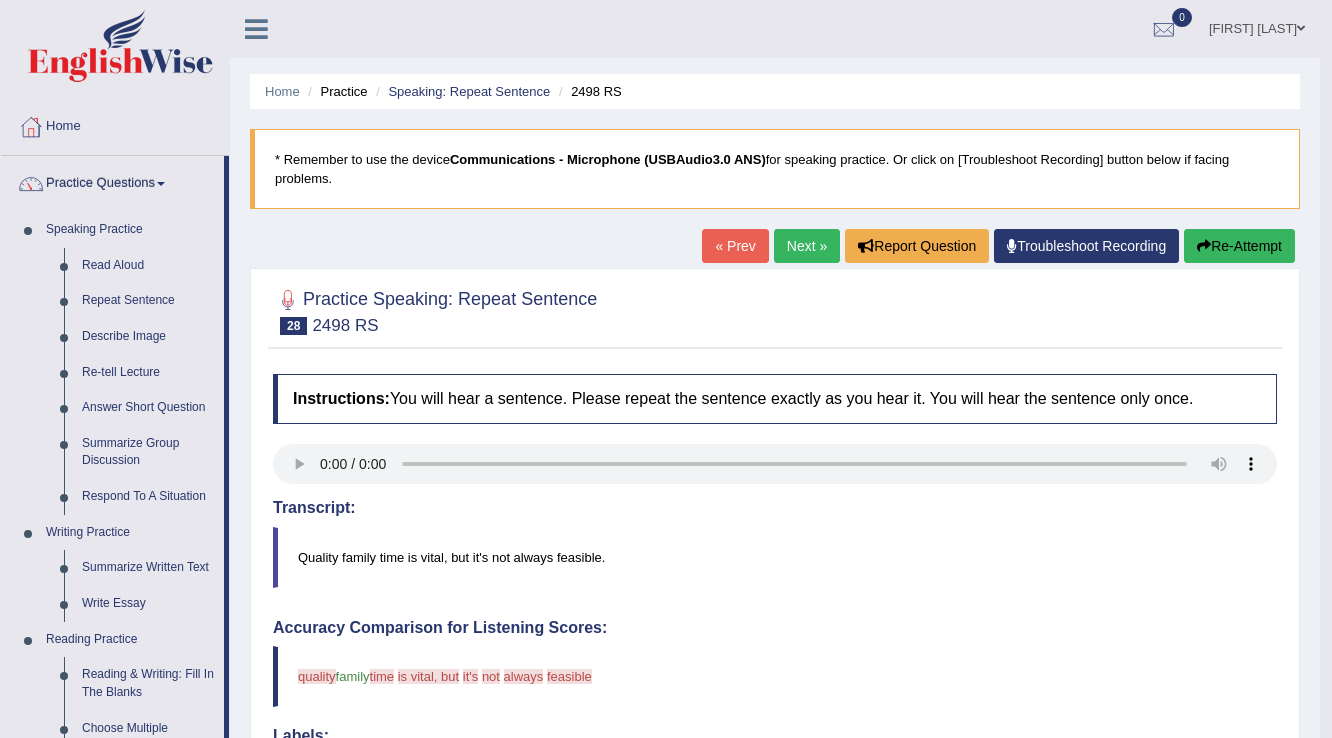 scroll, scrollTop: 0, scrollLeft: 0, axis: both 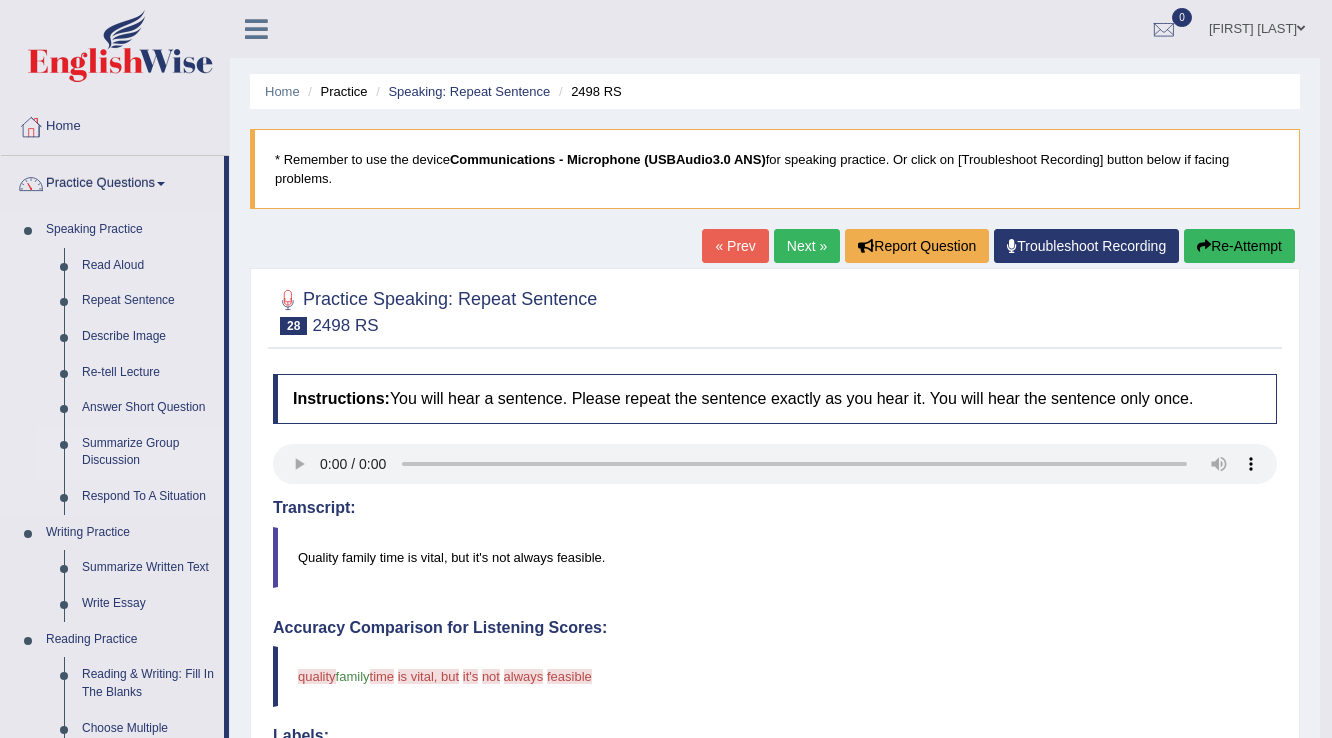 click on "Summarize Group Discussion" at bounding box center (148, 452) 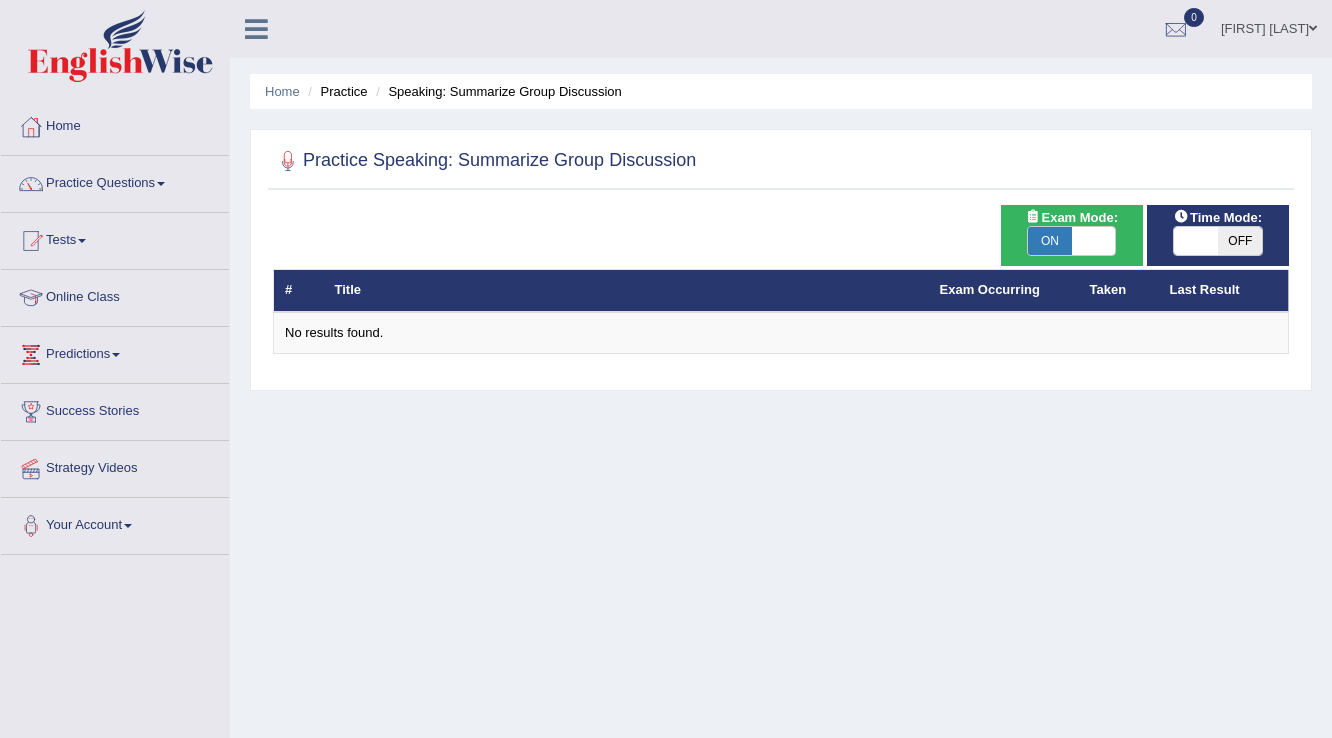 scroll, scrollTop: 0, scrollLeft: 0, axis: both 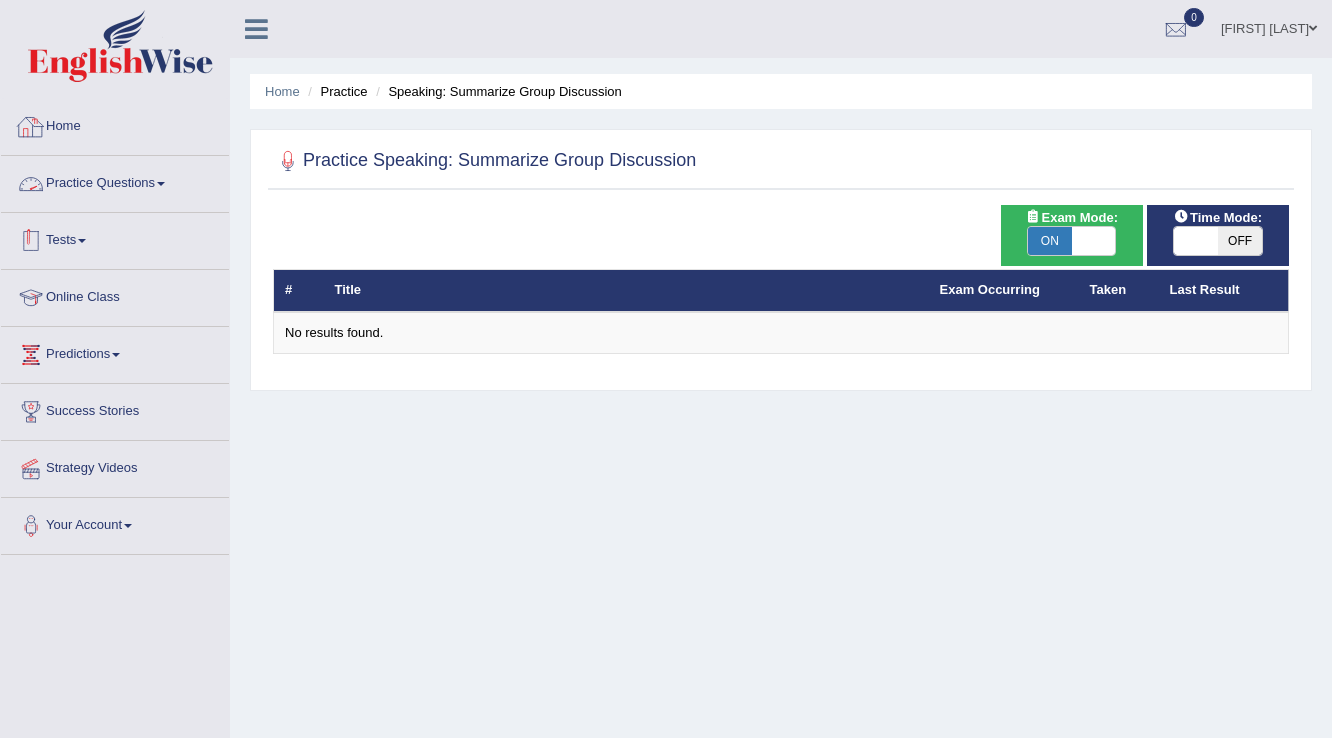 click on "Tests" at bounding box center (115, 238) 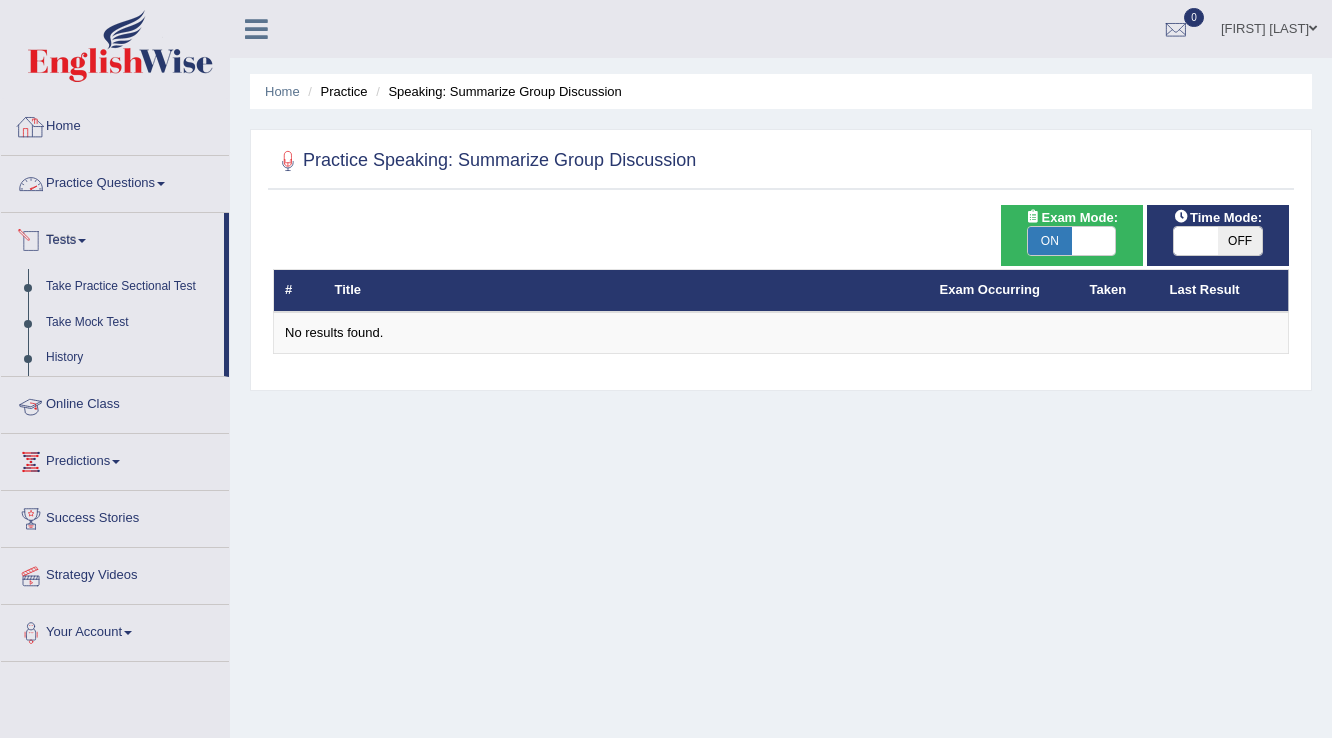 click on "Practice Questions" at bounding box center [115, 181] 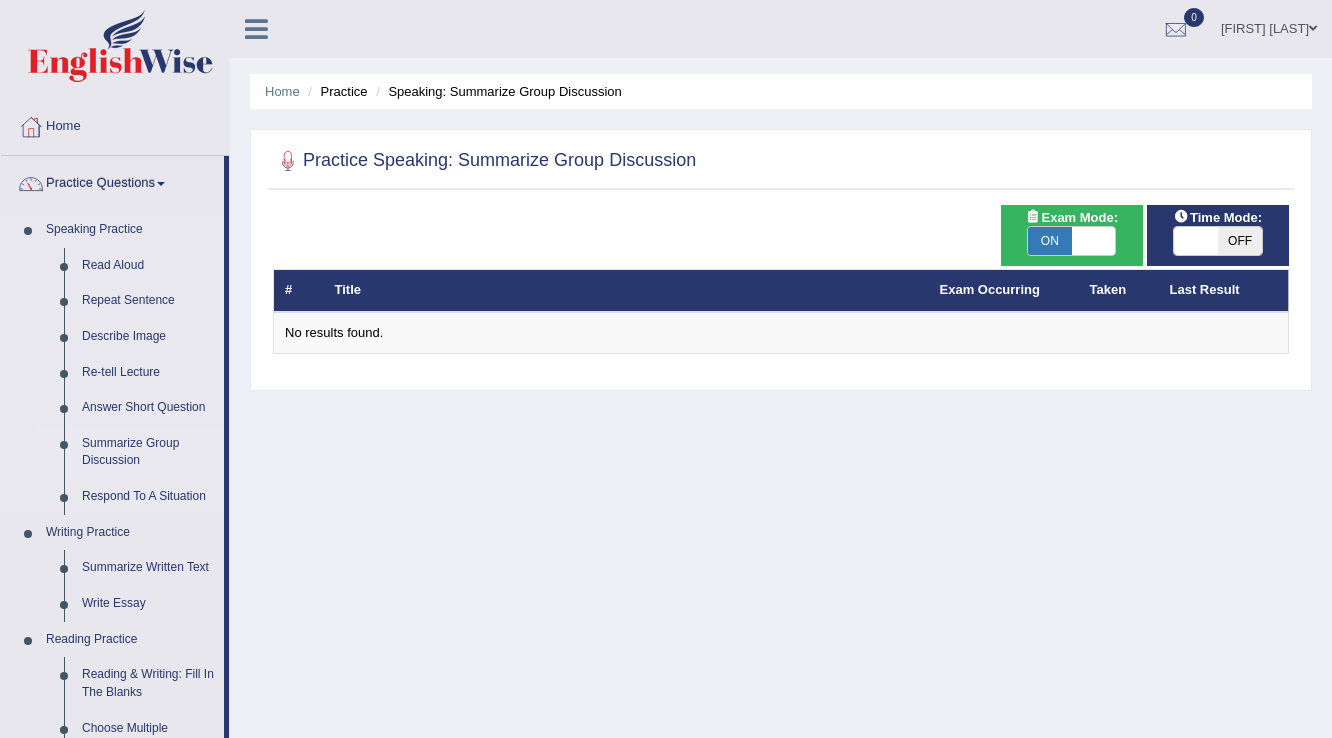 click on "Summarize Group Discussion" at bounding box center [148, 452] 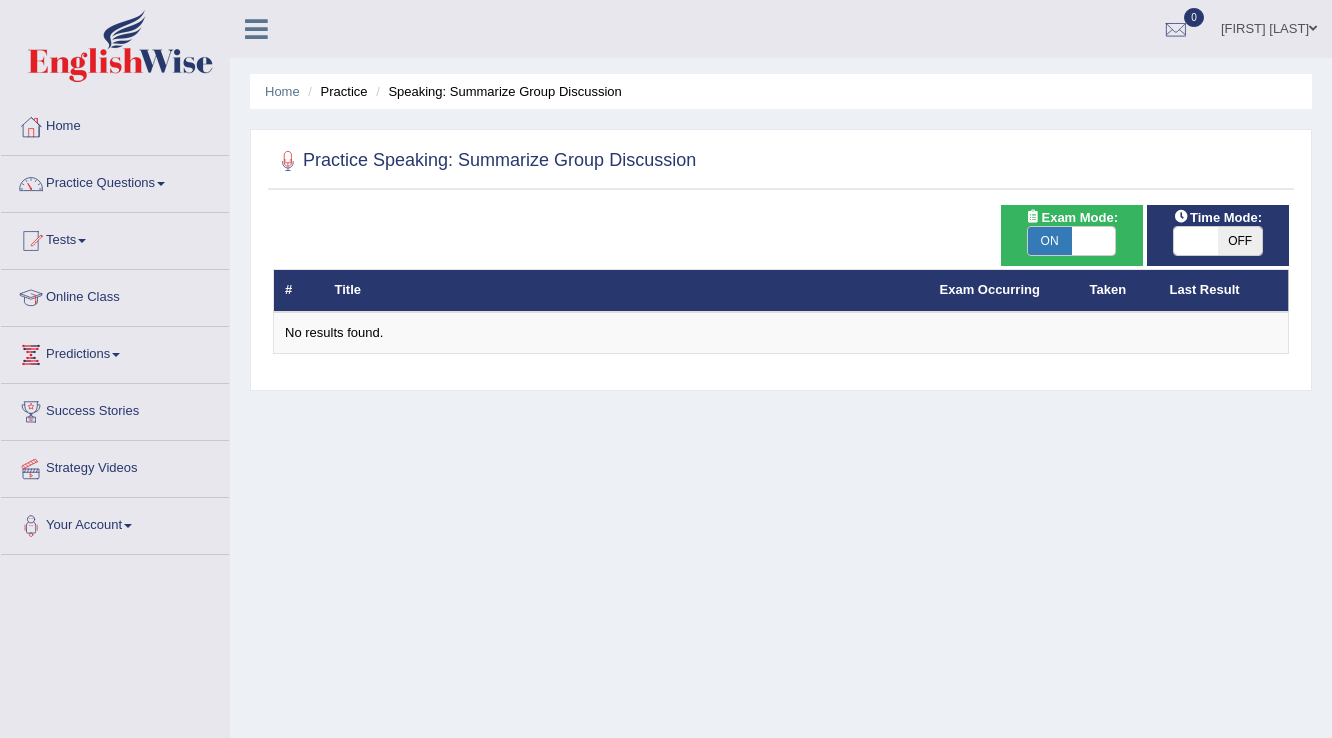scroll, scrollTop: 0, scrollLeft: 0, axis: both 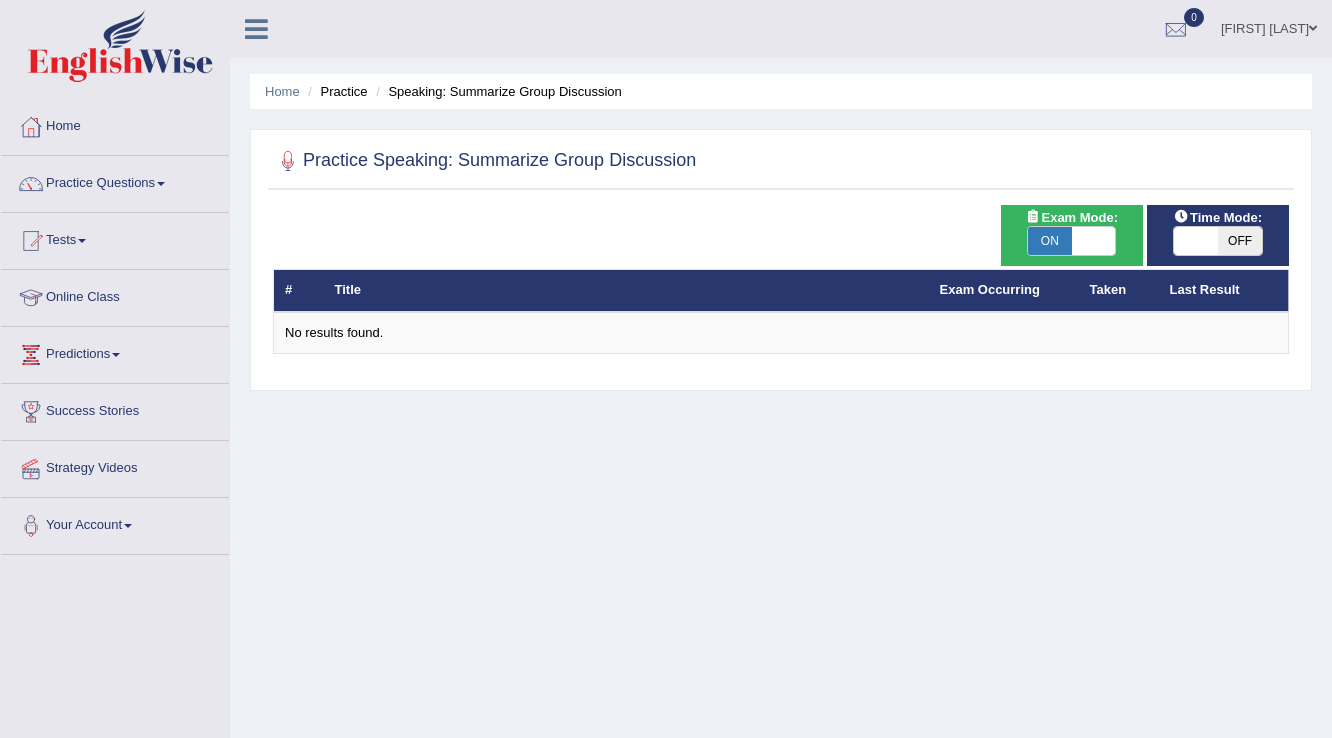click on "ON" at bounding box center [1050, 241] 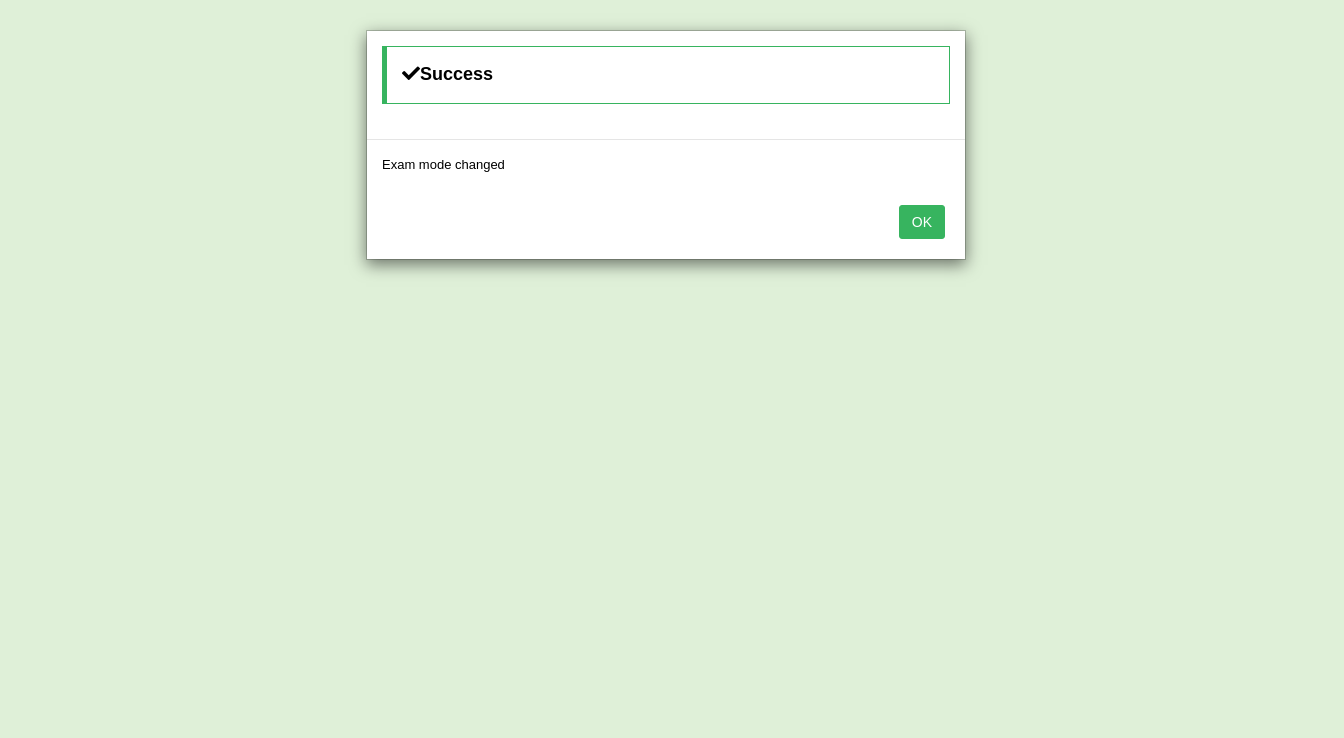 click on "OK" at bounding box center (922, 222) 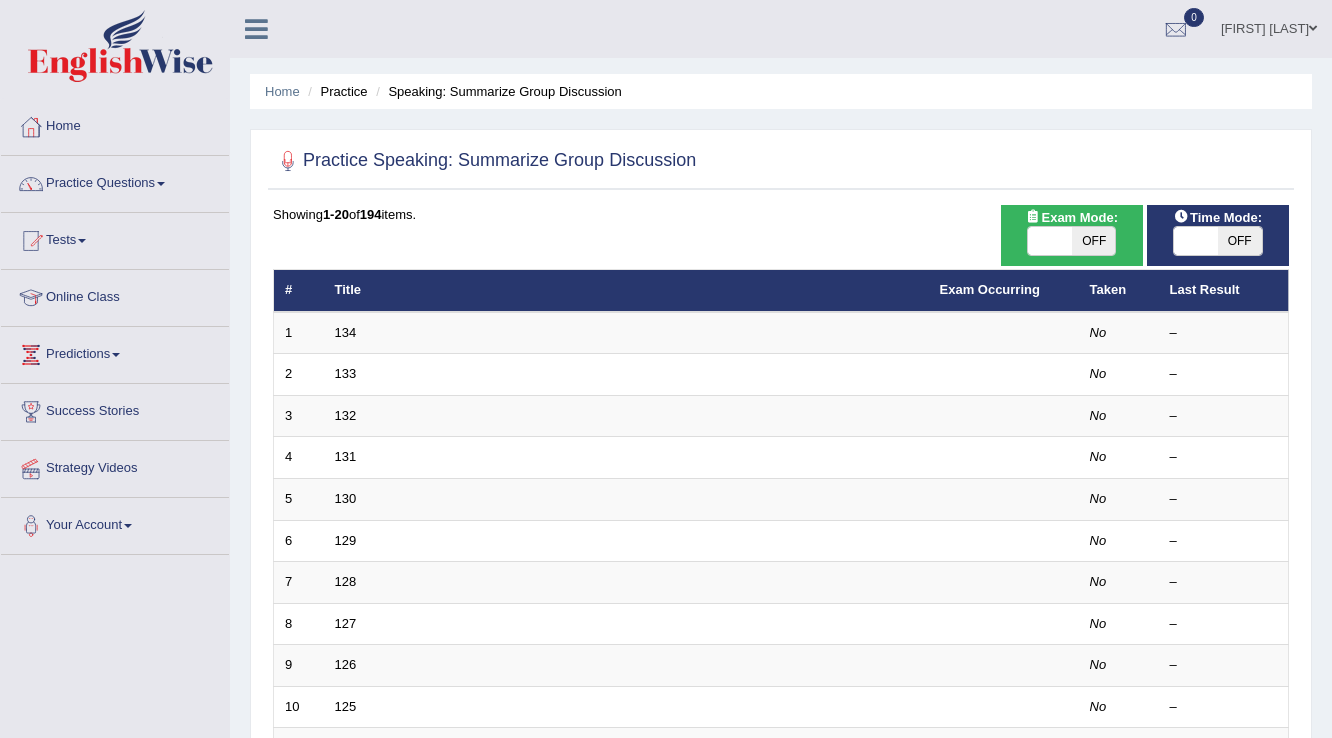 scroll, scrollTop: 0, scrollLeft: 0, axis: both 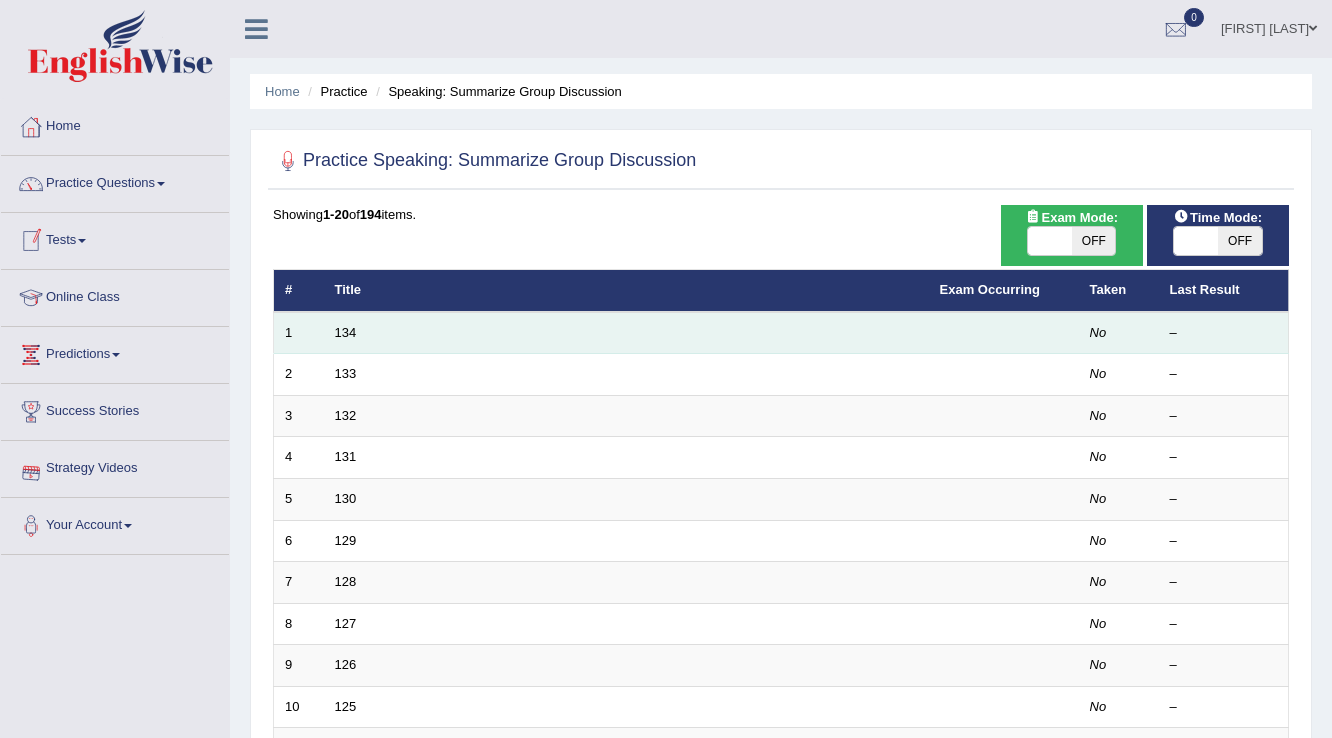 click on "134" at bounding box center [626, 333] 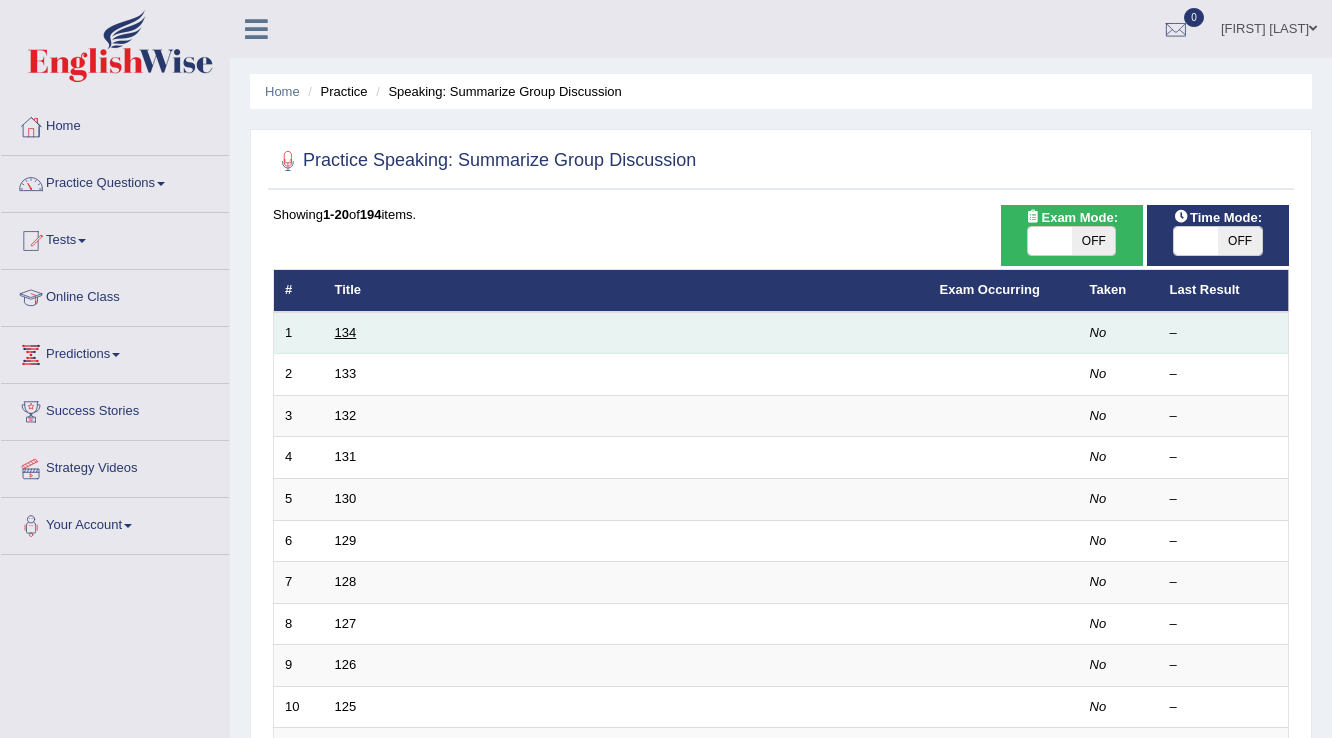 click on "134" at bounding box center (346, 332) 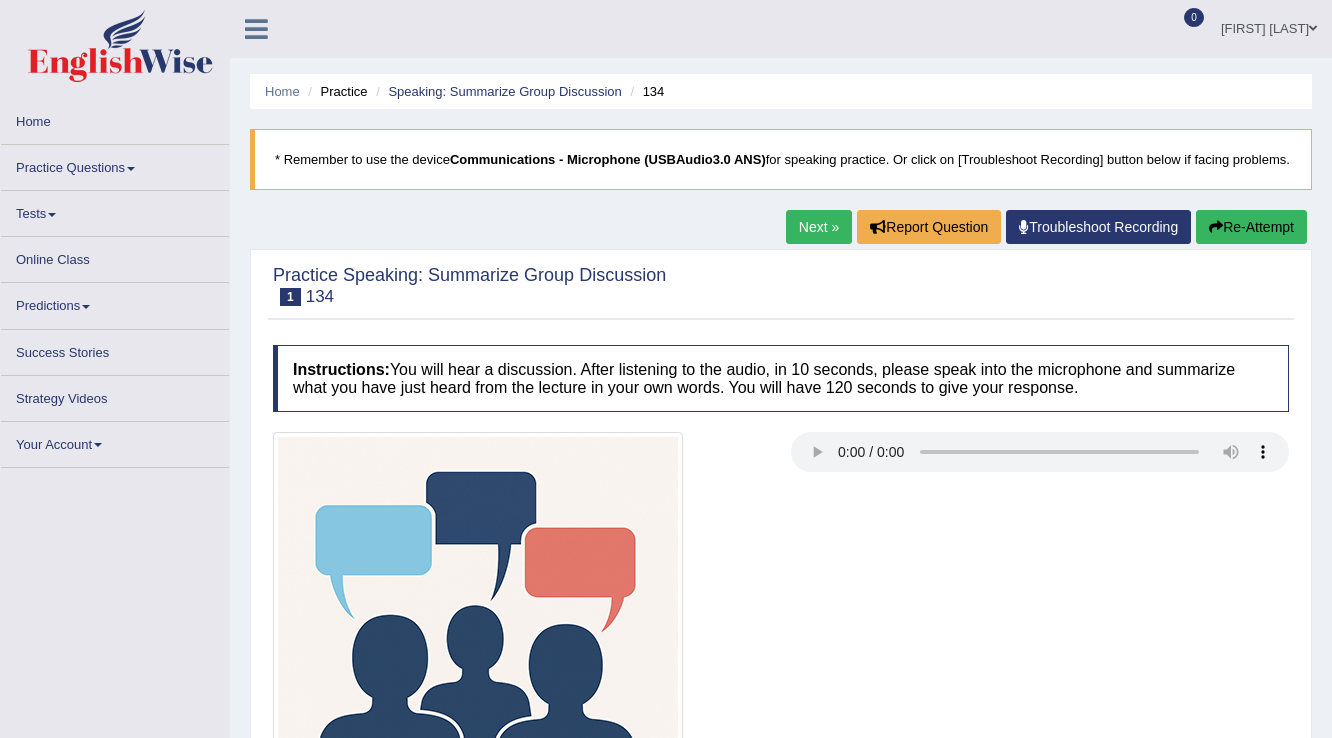scroll, scrollTop: 0, scrollLeft: 0, axis: both 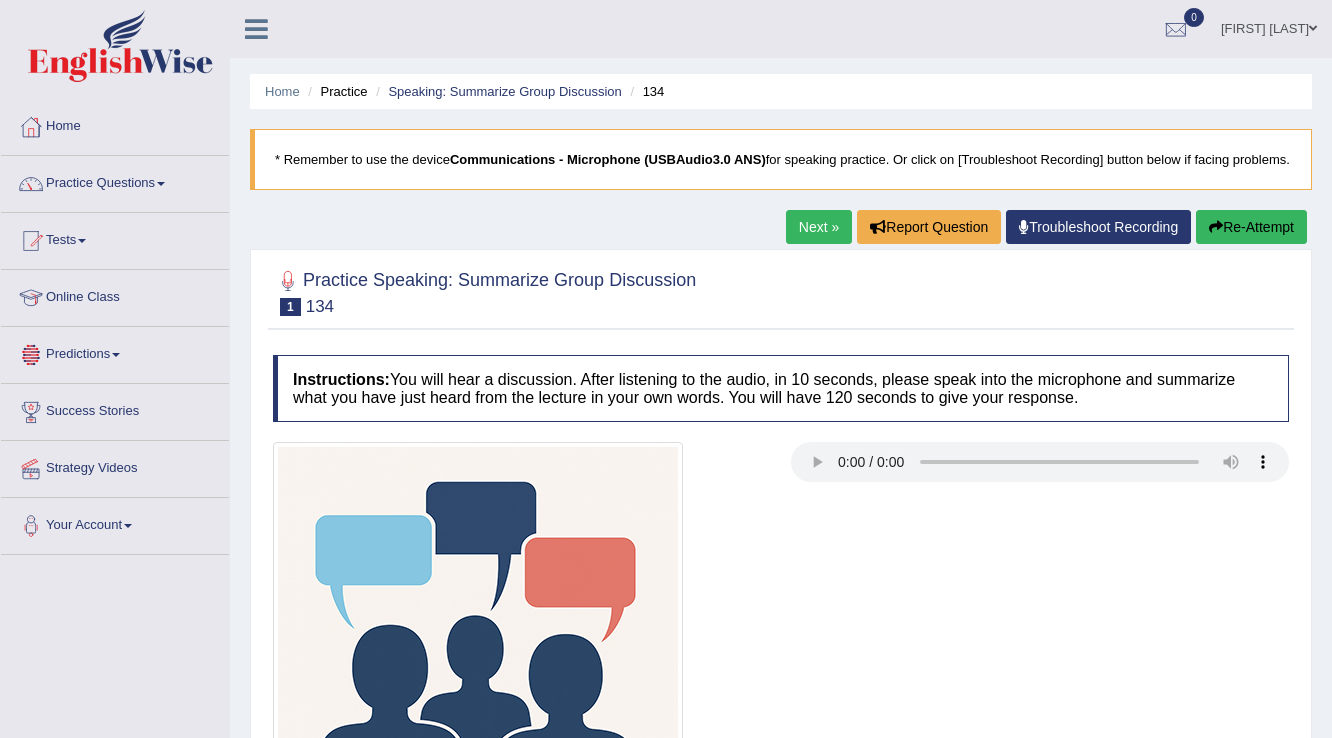 type 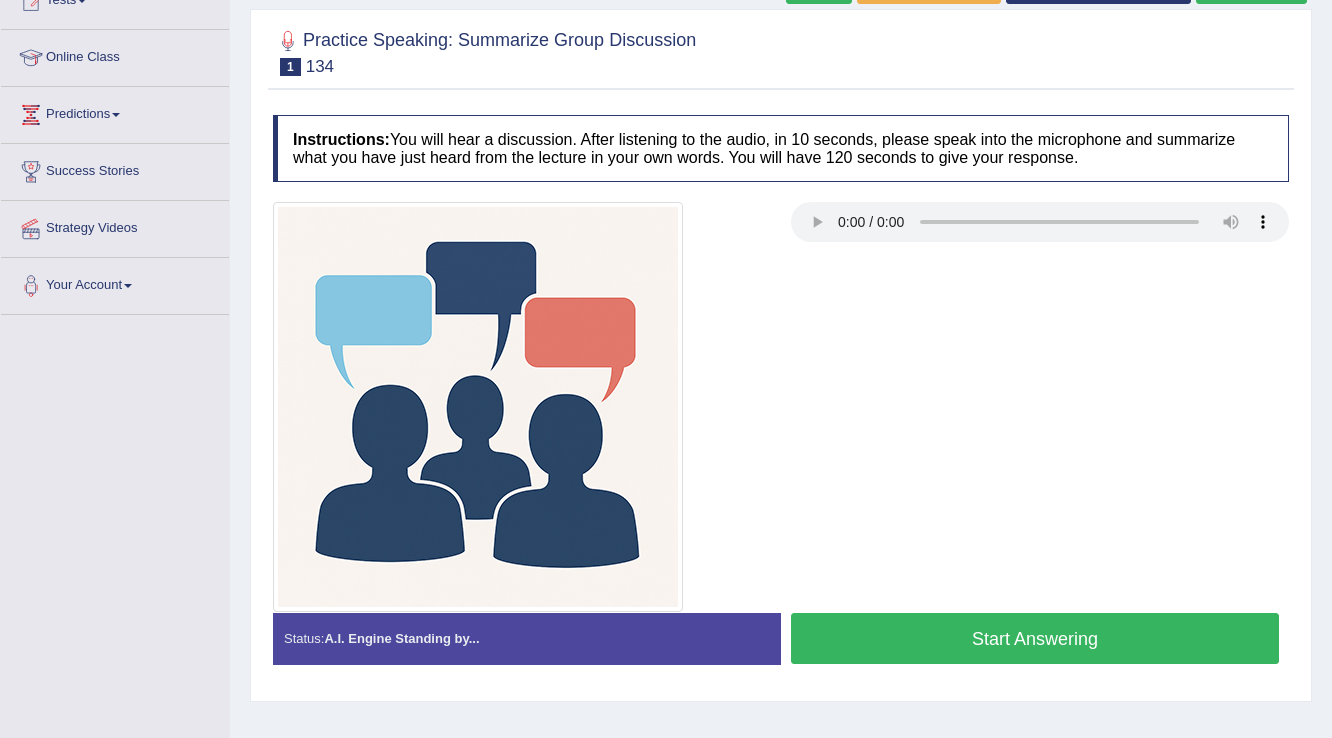 scroll, scrollTop: 312, scrollLeft: 0, axis: vertical 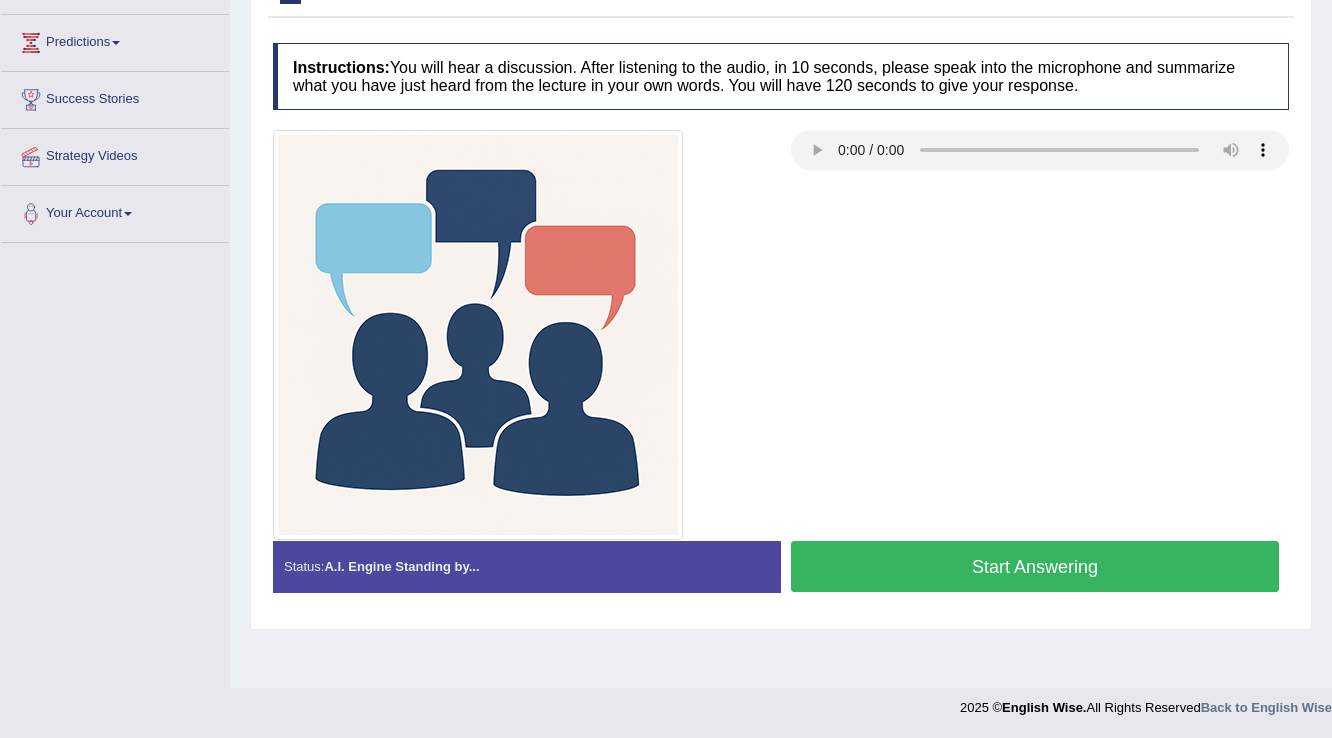 click on "Start Answering" at bounding box center (1035, 566) 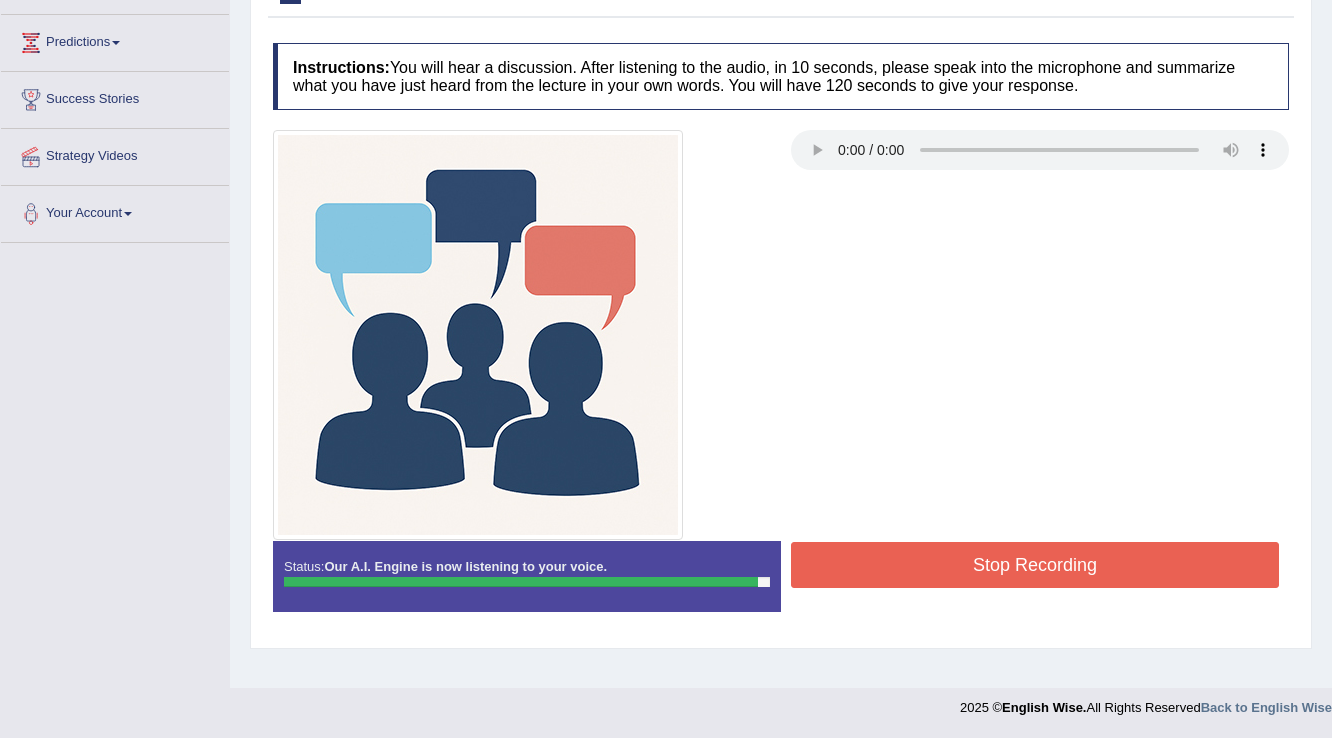 click on "Stop Recording" at bounding box center [1035, 565] 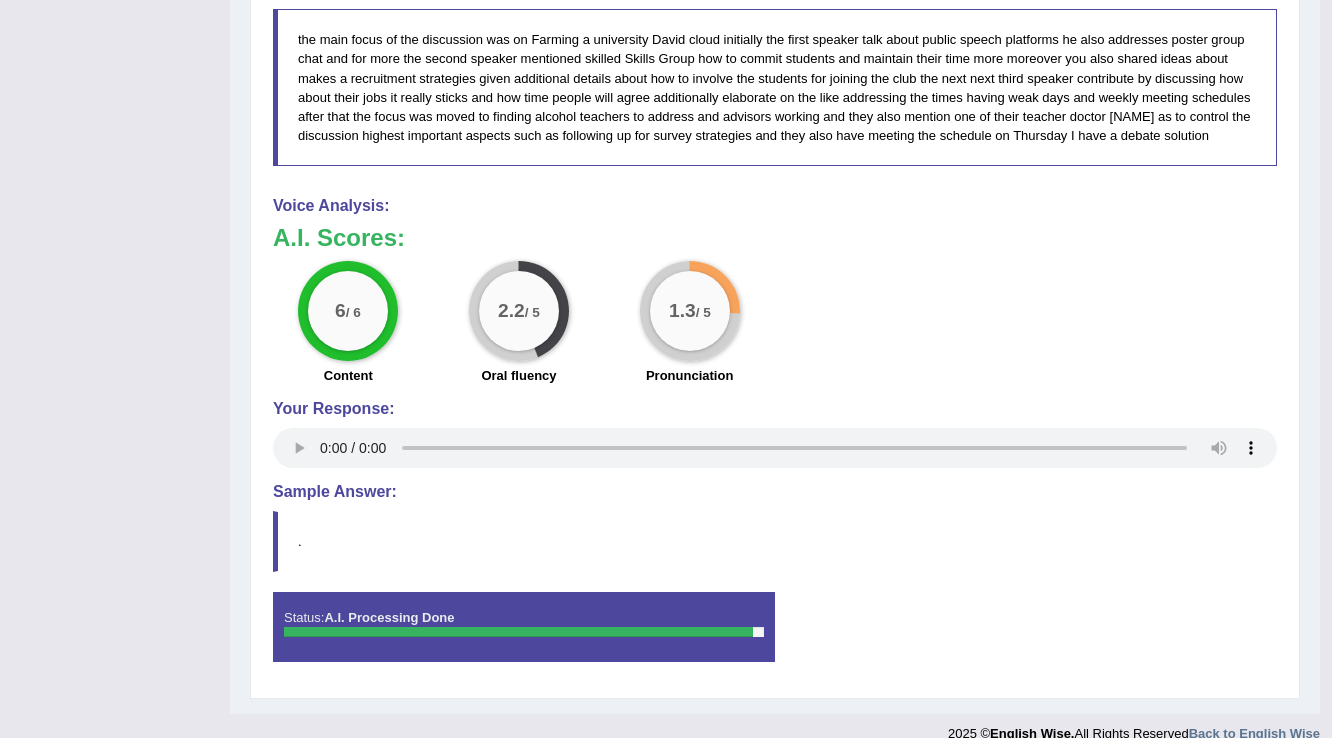 scroll, scrollTop: 1279, scrollLeft: 0, axis: vertical 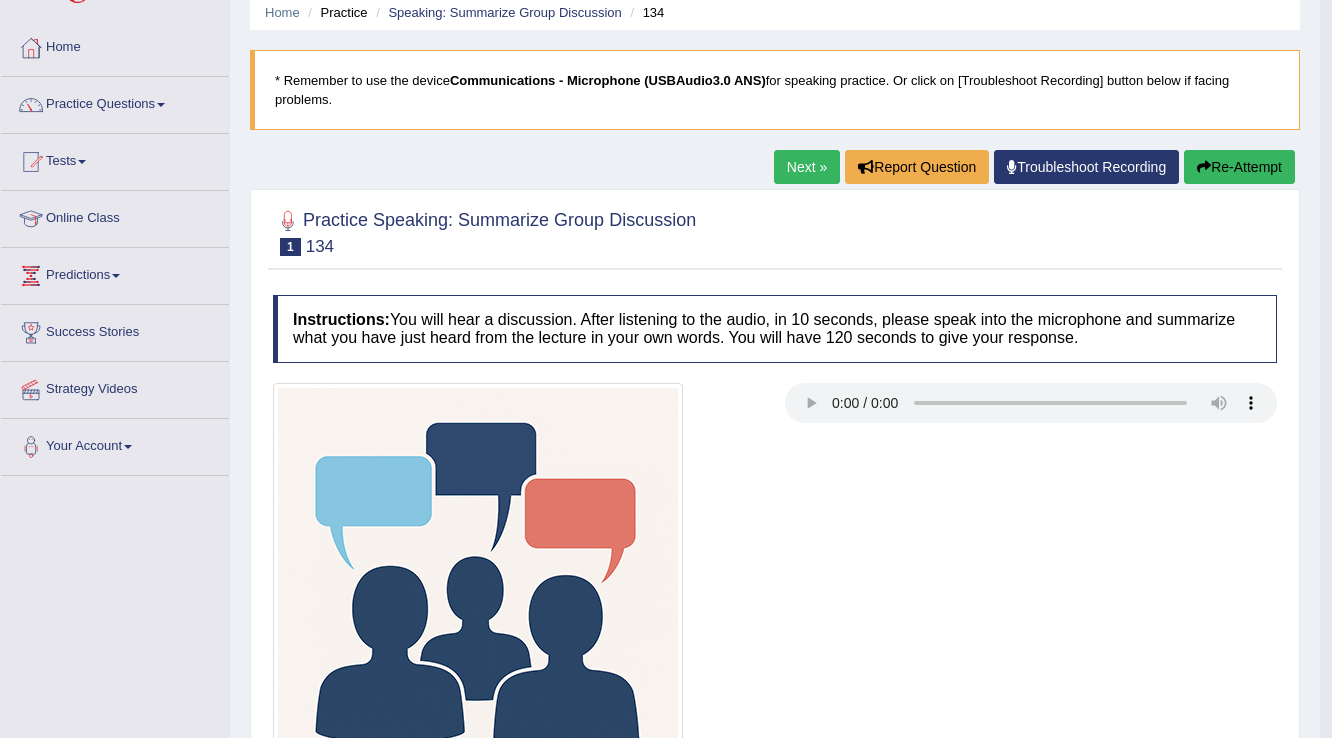 click on "Next »" at bounding box center [807, 167] 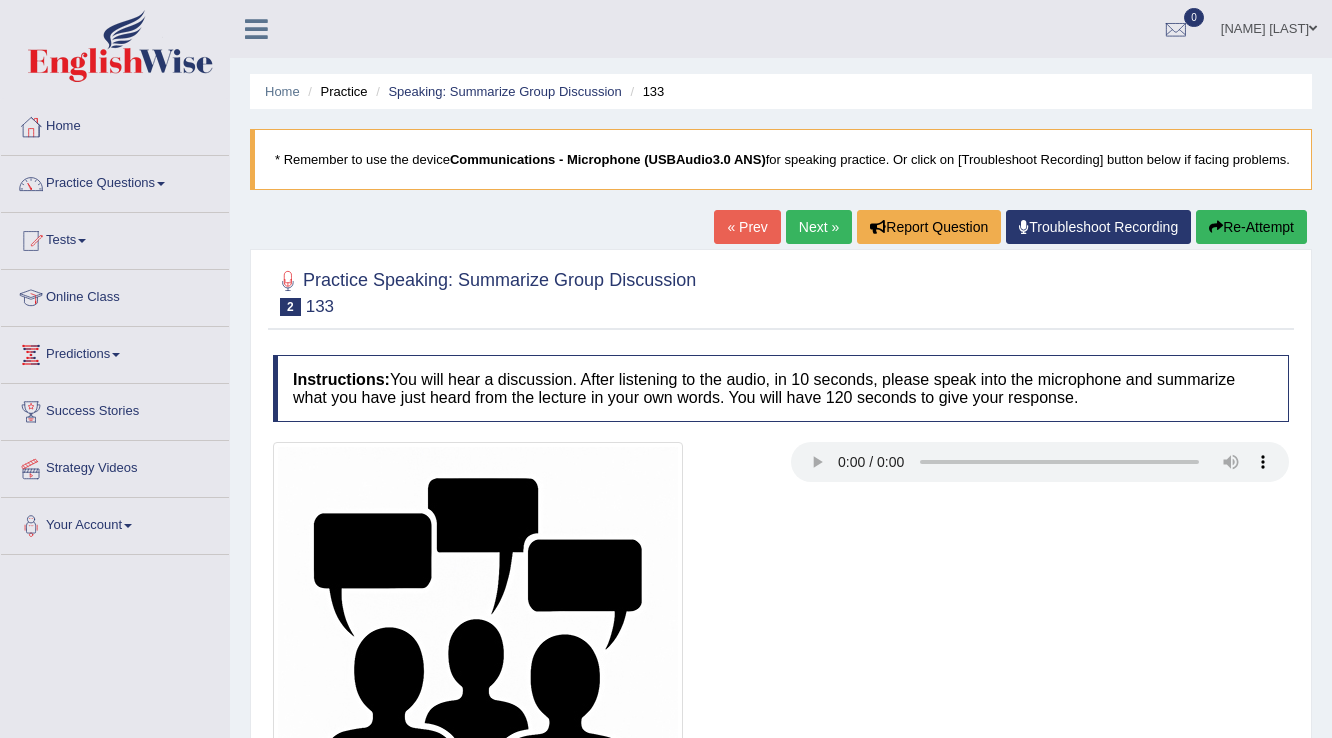 scroll, scrollTop: 0, scrollLeft: 0, axis: both 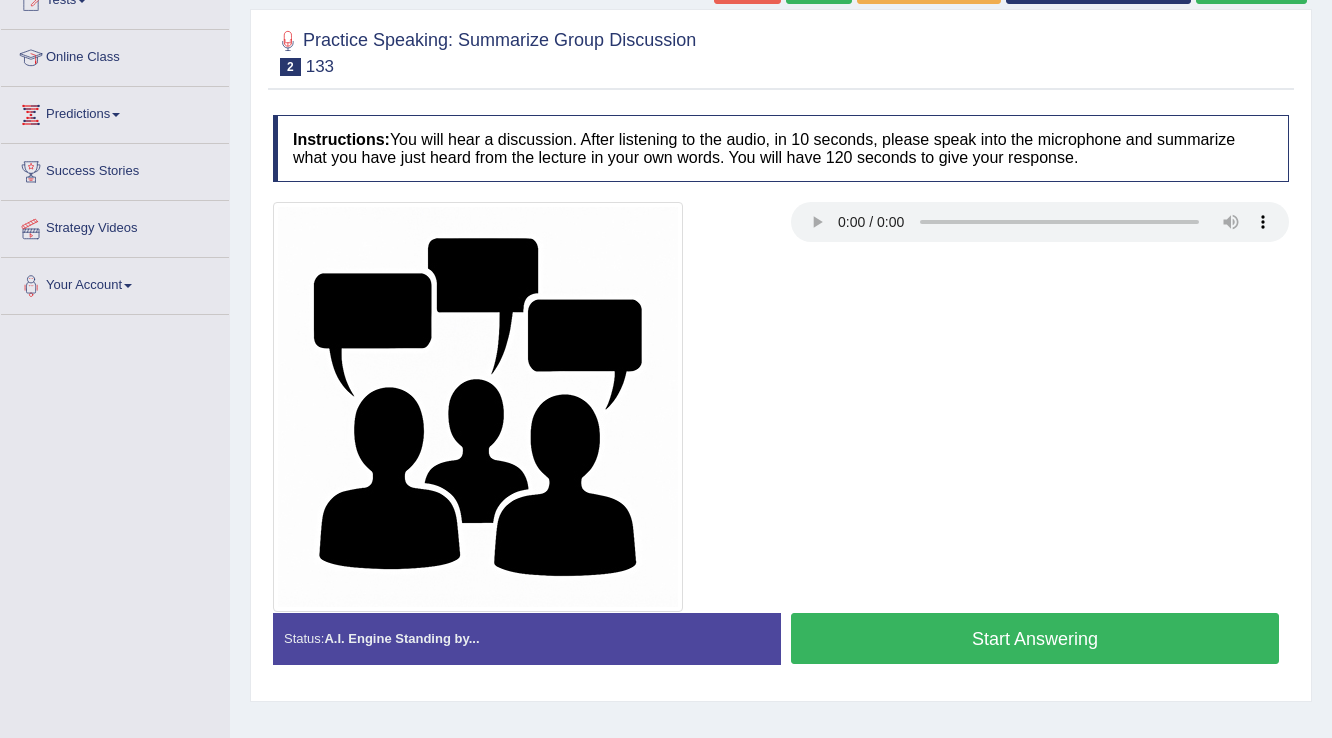 click on "Start Answering" at bounding box center [1035, 638] 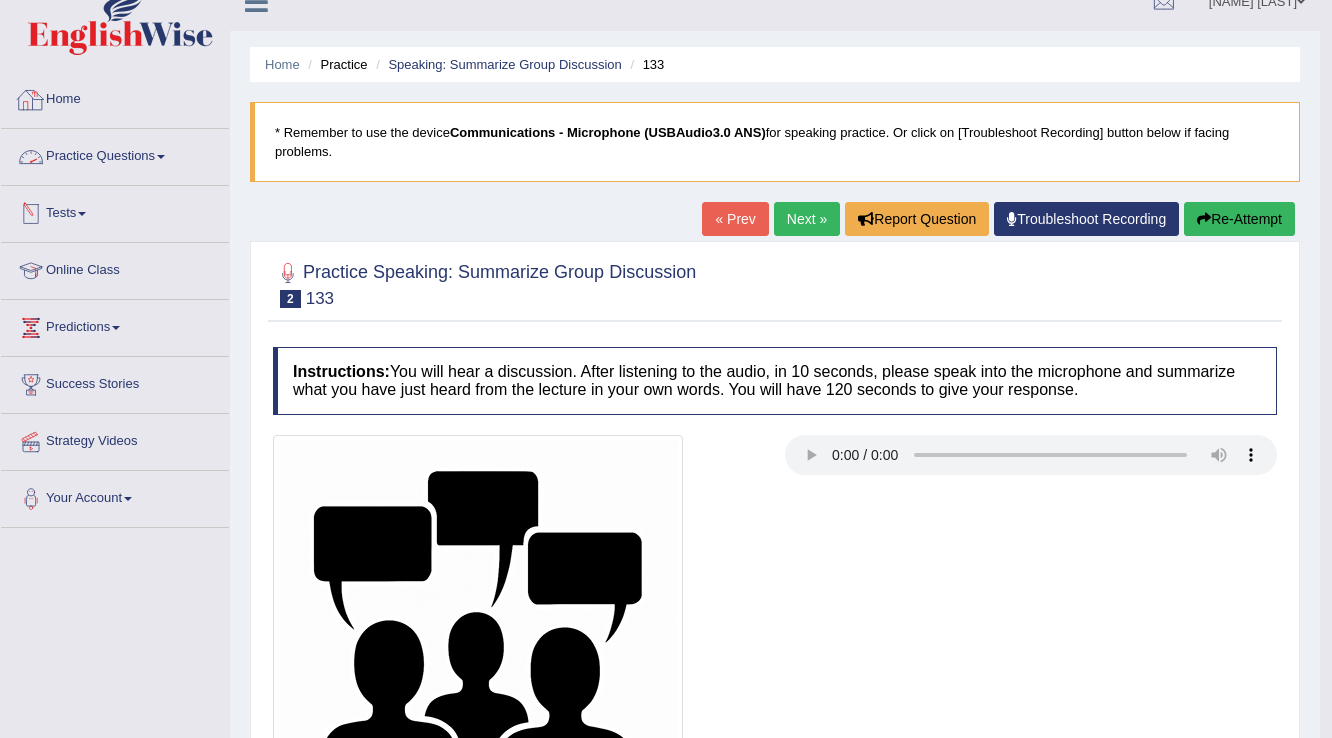 scroll, scrollTop: 0, scrollLeft: 0, axis: both 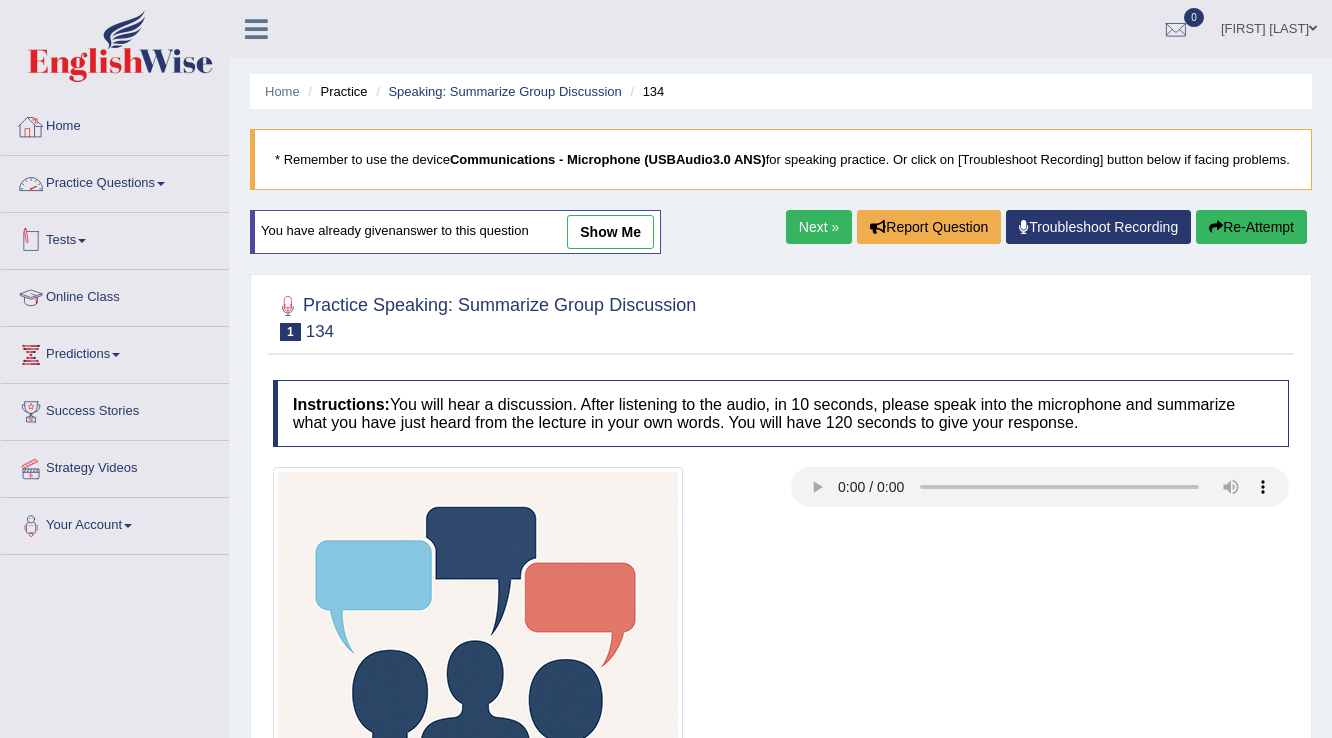 click on "Practice Questions" at bounding box center (115, 181) 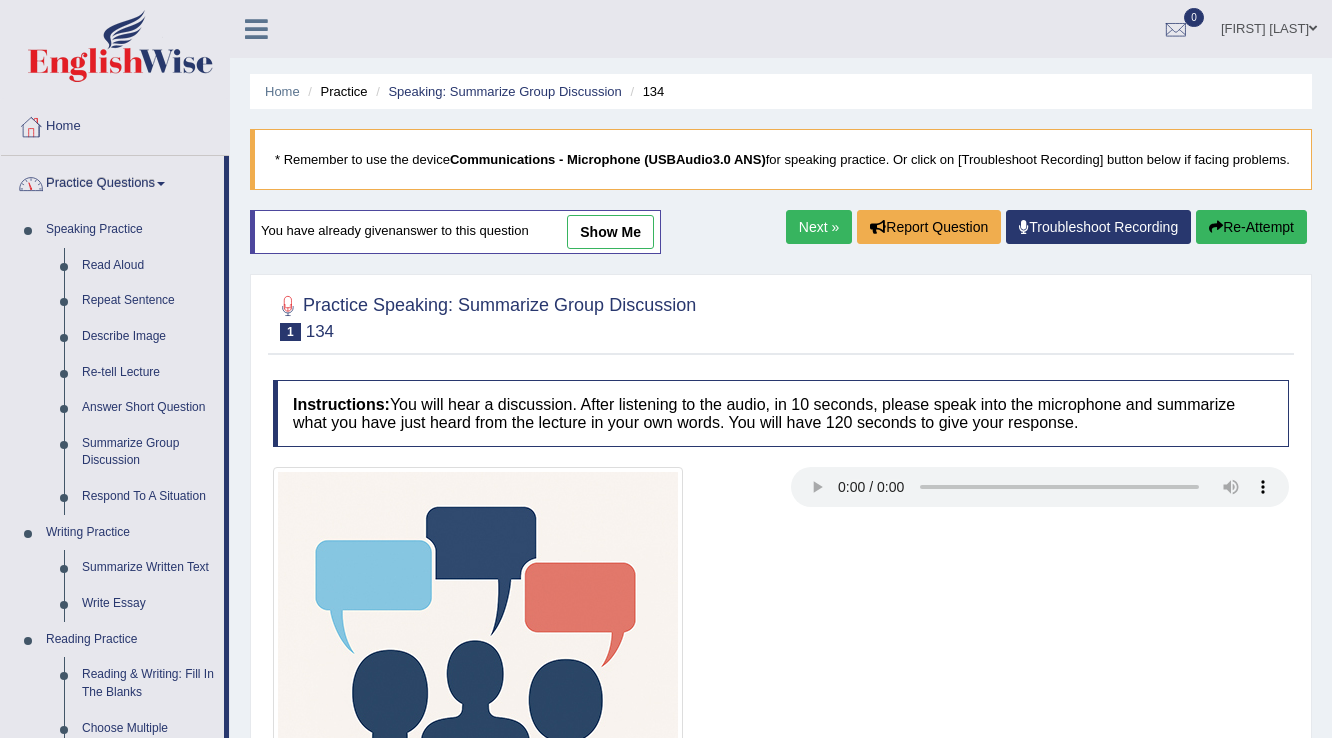 click on "Practice Questions" at bounding box center [112, 181] 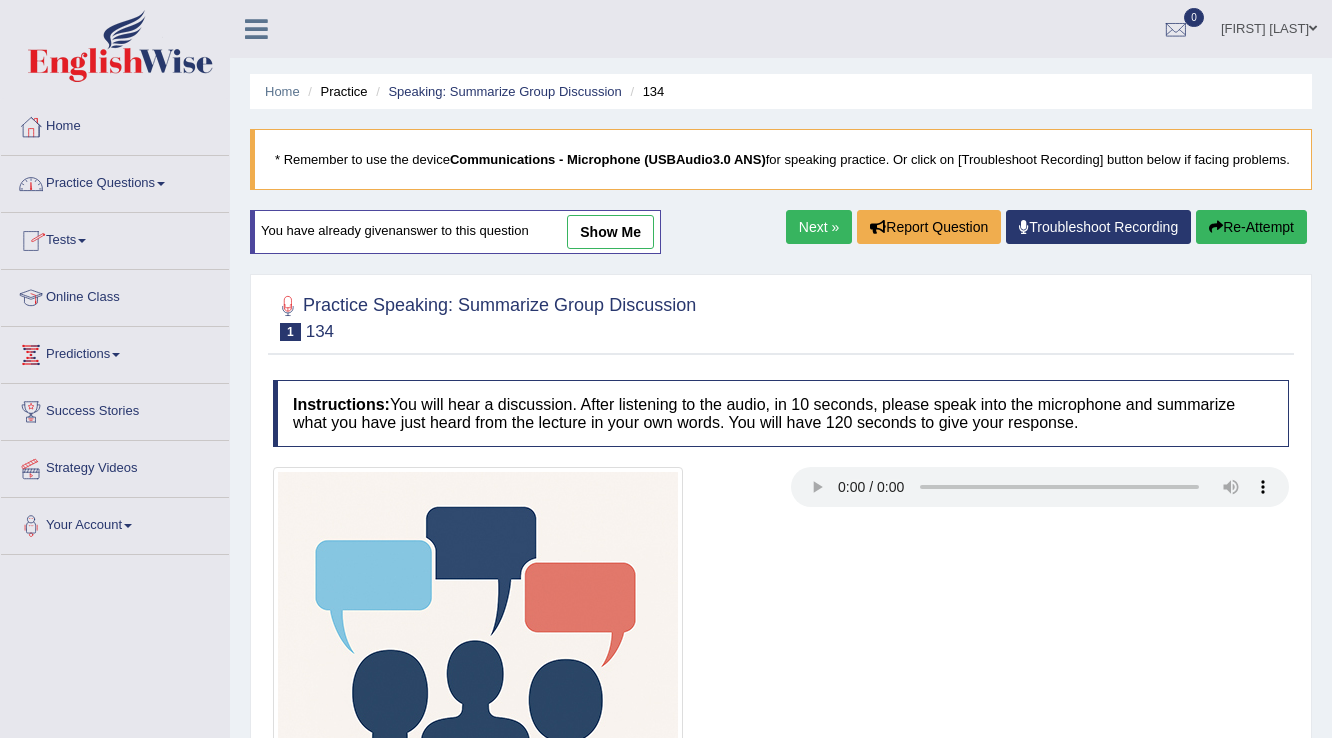 click on "Practice Questions" at bounding box center (115, 181) 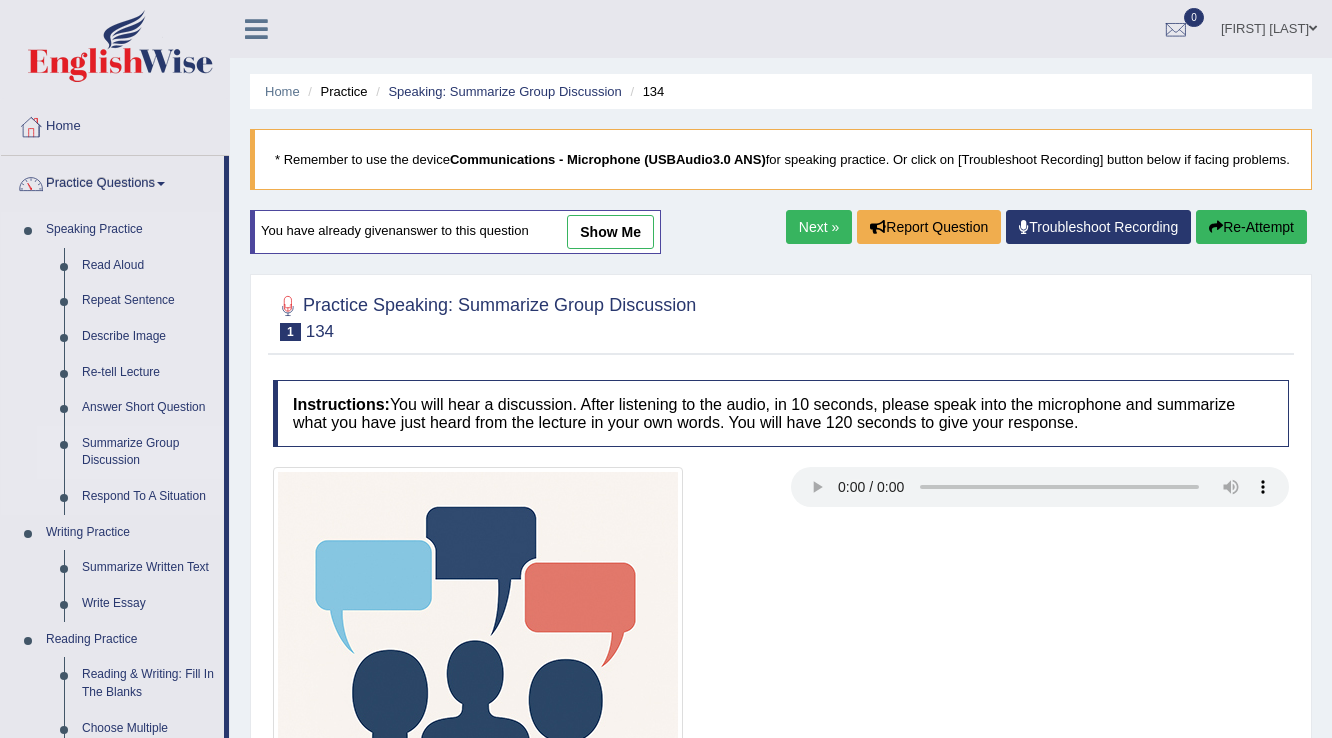 click on "Summarize Group Discussion" at bounding box center (148, 452) 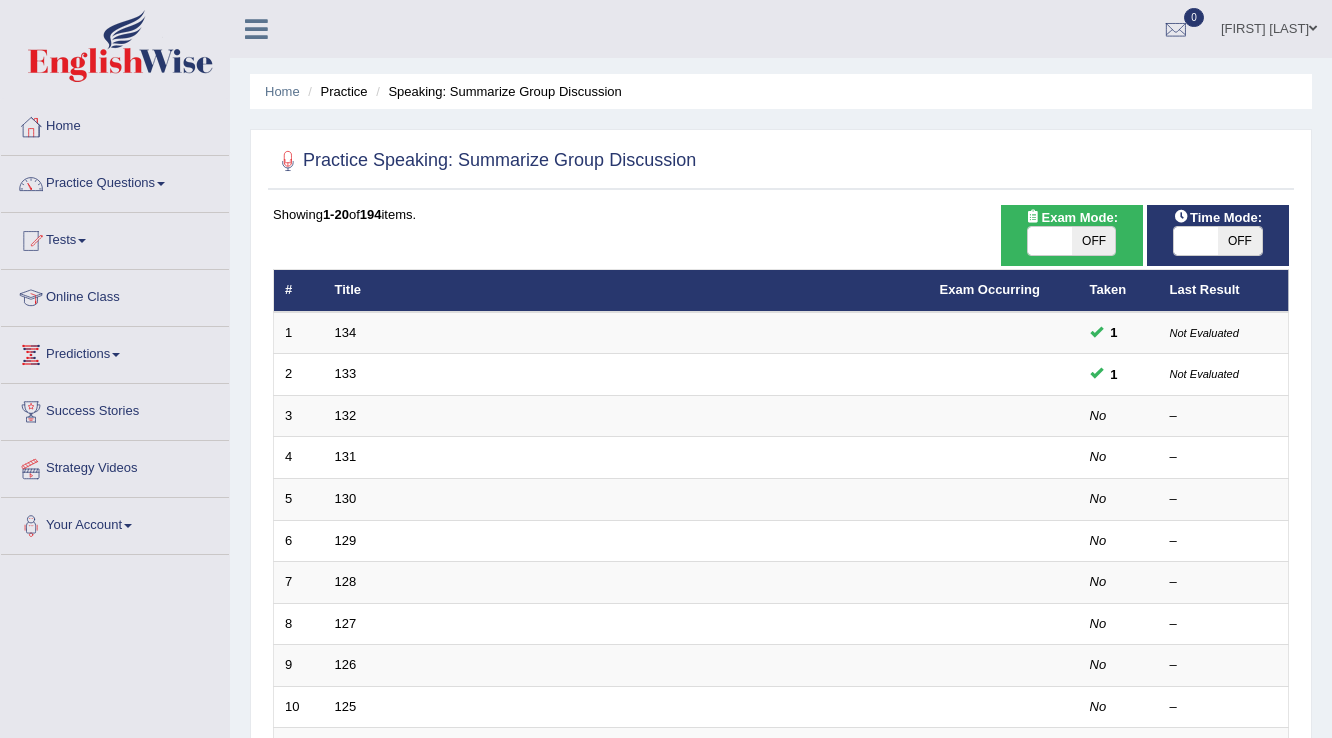 scroll, scrollTop: 0, scrollLeft: 0, axis: both 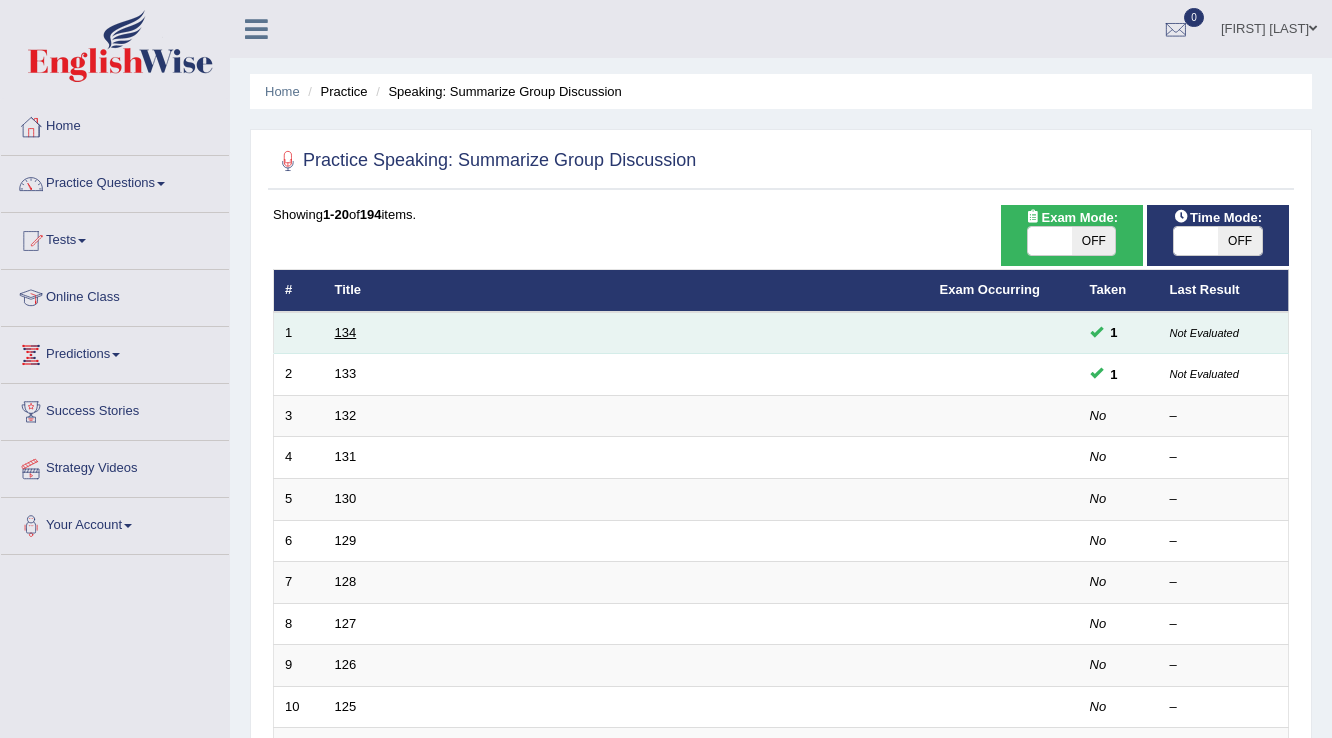 click on "134" at bounding box center (346, 332) 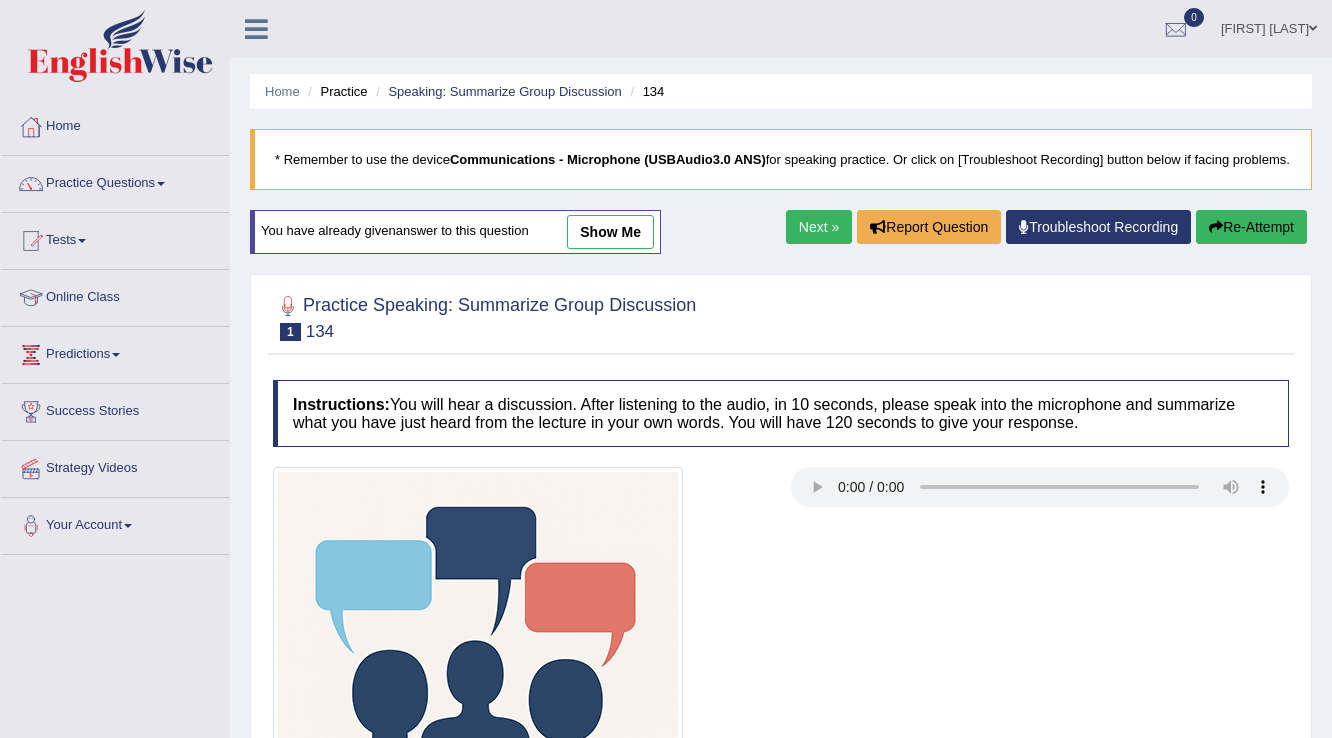 scroll, scrollTop: 0, scrollLeft: 0, axis: both 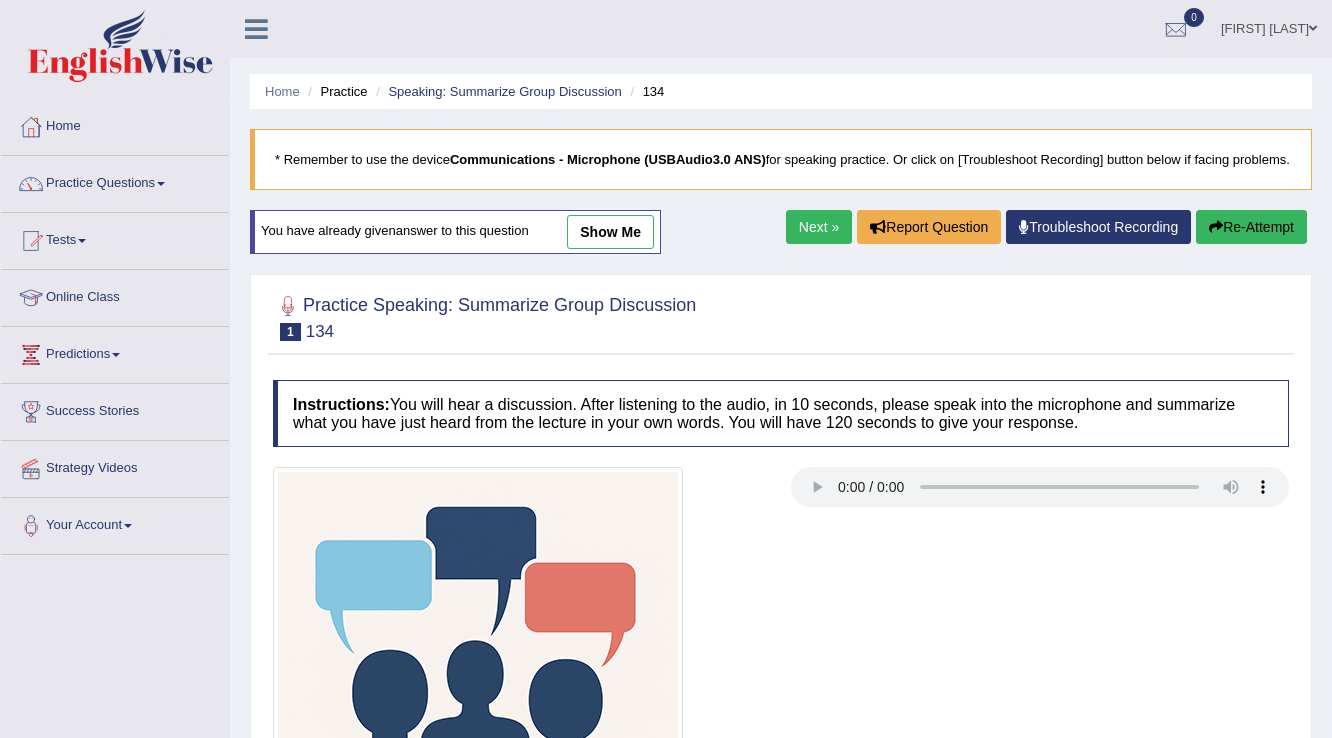 click on "show me" at bounding box center (610, 232) 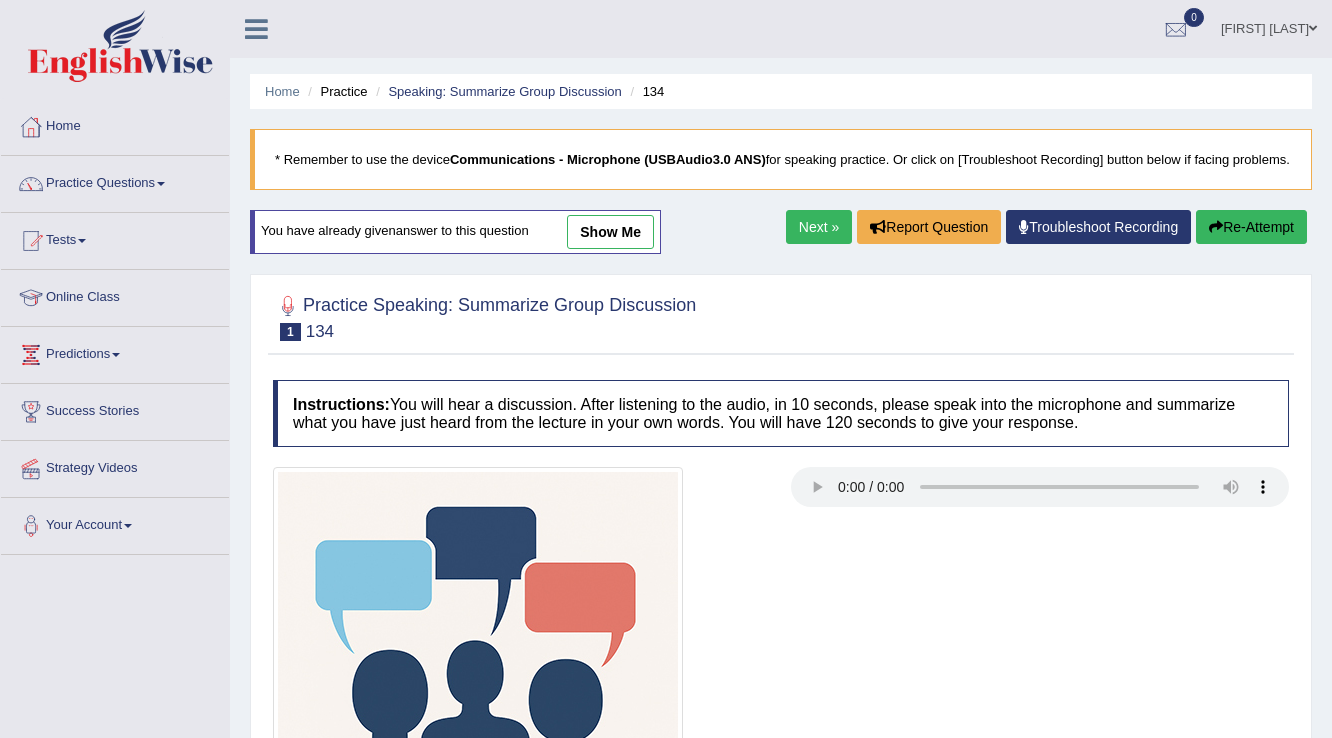 click on "Home
Practice
Speaking: Summarize Group Discussion
134
* Remember to use the device  Communications - Microphone (USBAudio3.0 ANS)  for speaking practice. Or click on [Troubleshoot Recording] button below if facing problems.
You have already given   answer to this question
show me
Next »  Report Question  Troubleshoot Recording  Re-Attempt
Practice Speaking: Summarize Group Discussion
1
134
Instructions:  You will hear a discussion. After listening to the audio, in 10 seconds, please speak into the microphone and summarize what you have just heard from the lecture in your own words. You will have 120 seconds to give your response.
Transcript: Recorded Answer: Created with Highcharts 7.1.2 Too low Too high Time Pitch meter: 0 25 50 75 100 Created with Highcharts 7.1.2 Great Time" at bounding box center (781, 500) 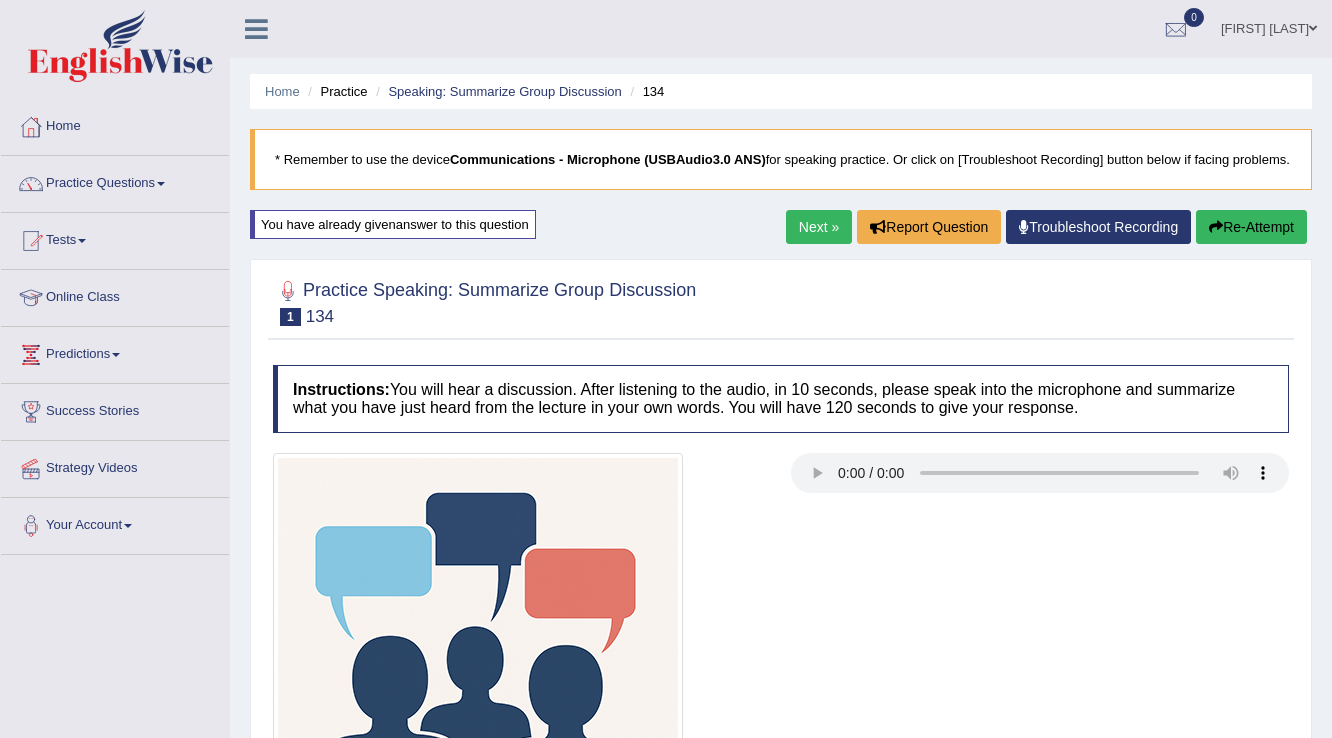 click on "Home
Practice
Speaking: Summarize Group Discussion
134
* Remember to use the device  Communications - Microphone (USBAudio3.0 ANS)  for speaking practice. Or click on [Troubleshoot Recording] button below if facing problems.
You have already given   answer to this question
Next »  Report Question  Troubleshoot Recording  Re-Attempt
Practice Speaking: Summarize Group Discussion
1
134
Instructions:  You will hear a discussion. After listening to the audio, in 10 seconds, please speak into the microphone and summarize what you have just heard from the lecture in your own words. You will have 120 seconds to give your response.
Transcript: Recorded Answer: Created with Highcharts 7.1.2 Too low Too high Time Pitch meter: 0 25 50 75 100 Created with Highcharts 7.1.2 Great Too slow Time 0" at bounding box center (781, 908) 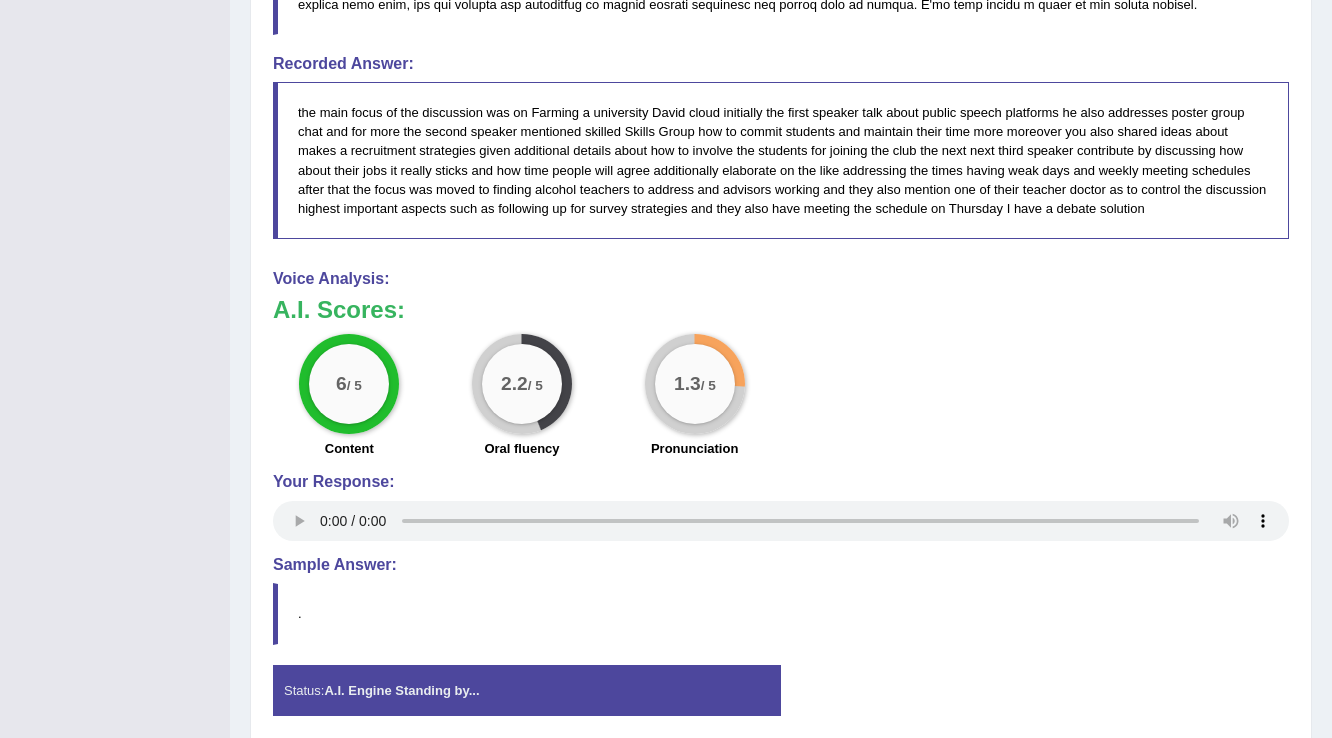 scroll, scrollTop: 1200, scrollLeft: 0, axis: vertical 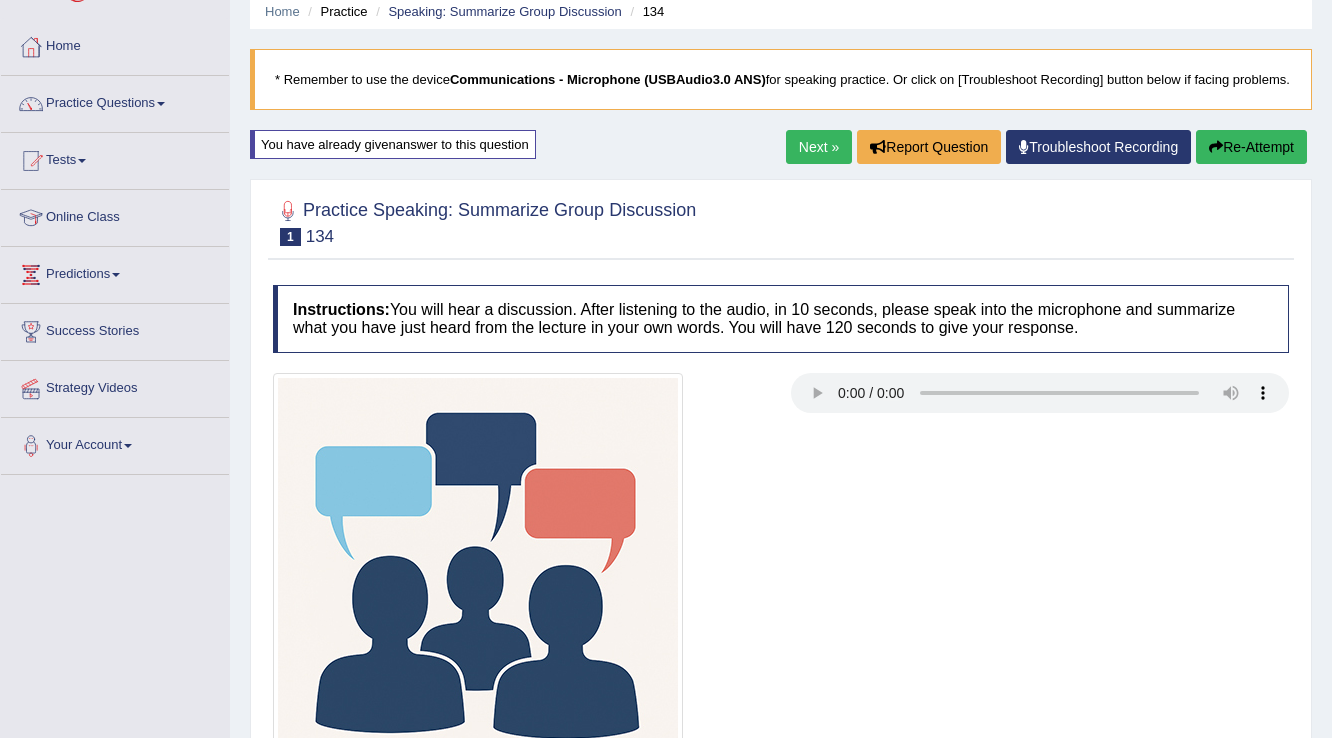 click on "Next »" at bounding box center (819, 147) 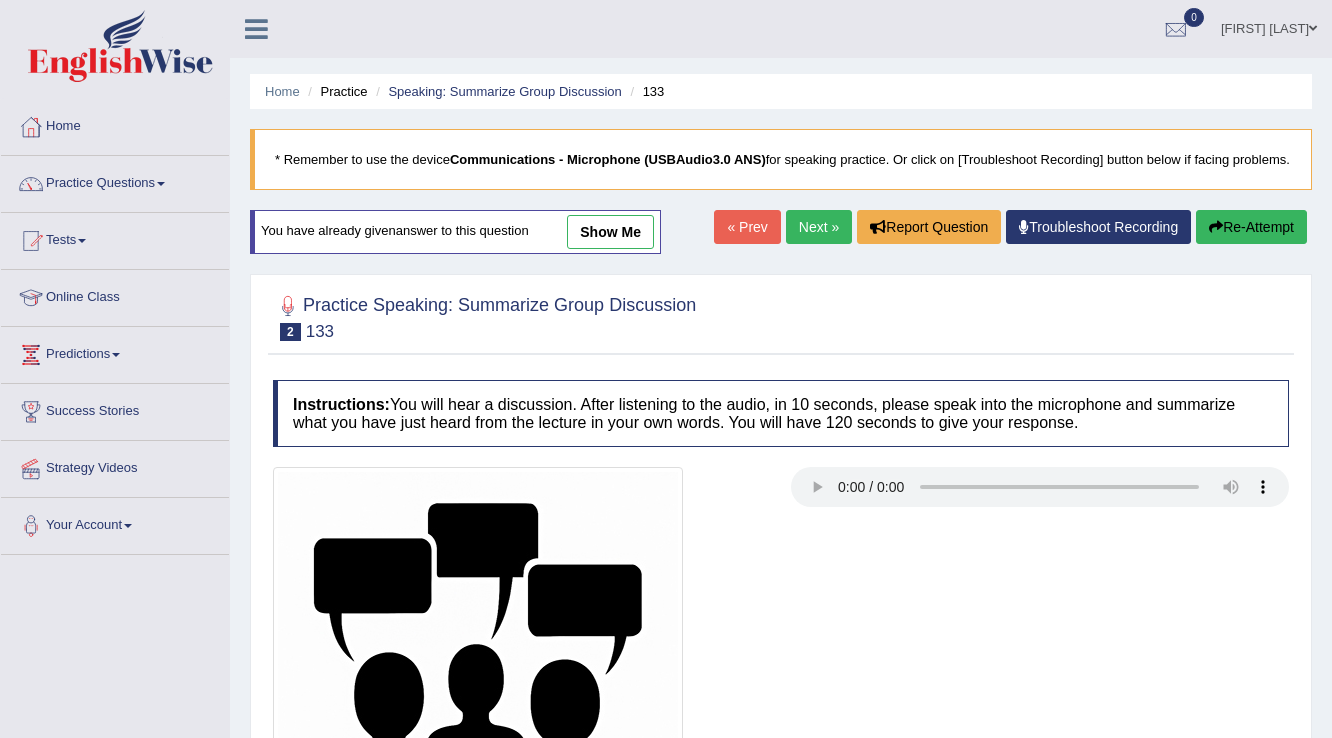 scroll, scrollTop: 0, scrollLeft: 0, axis: both 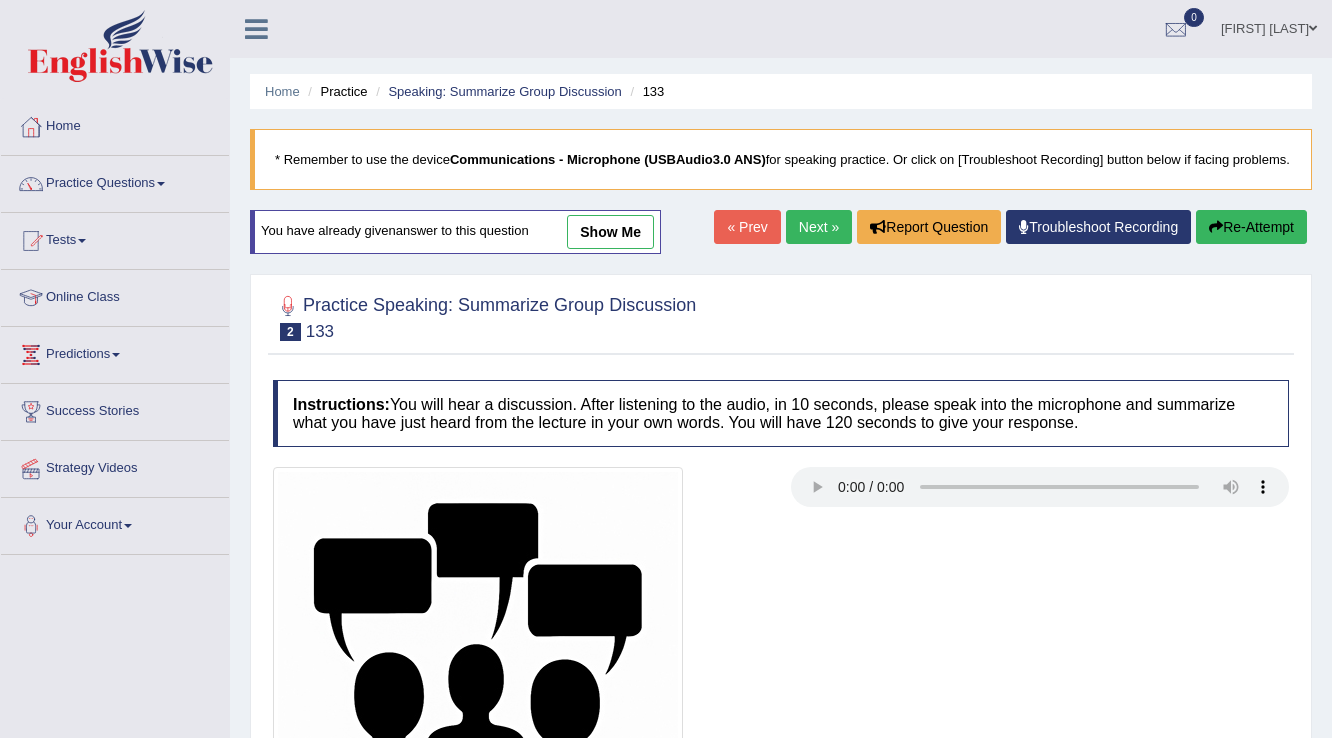 click on "show me" at bounding box center (610, 232) 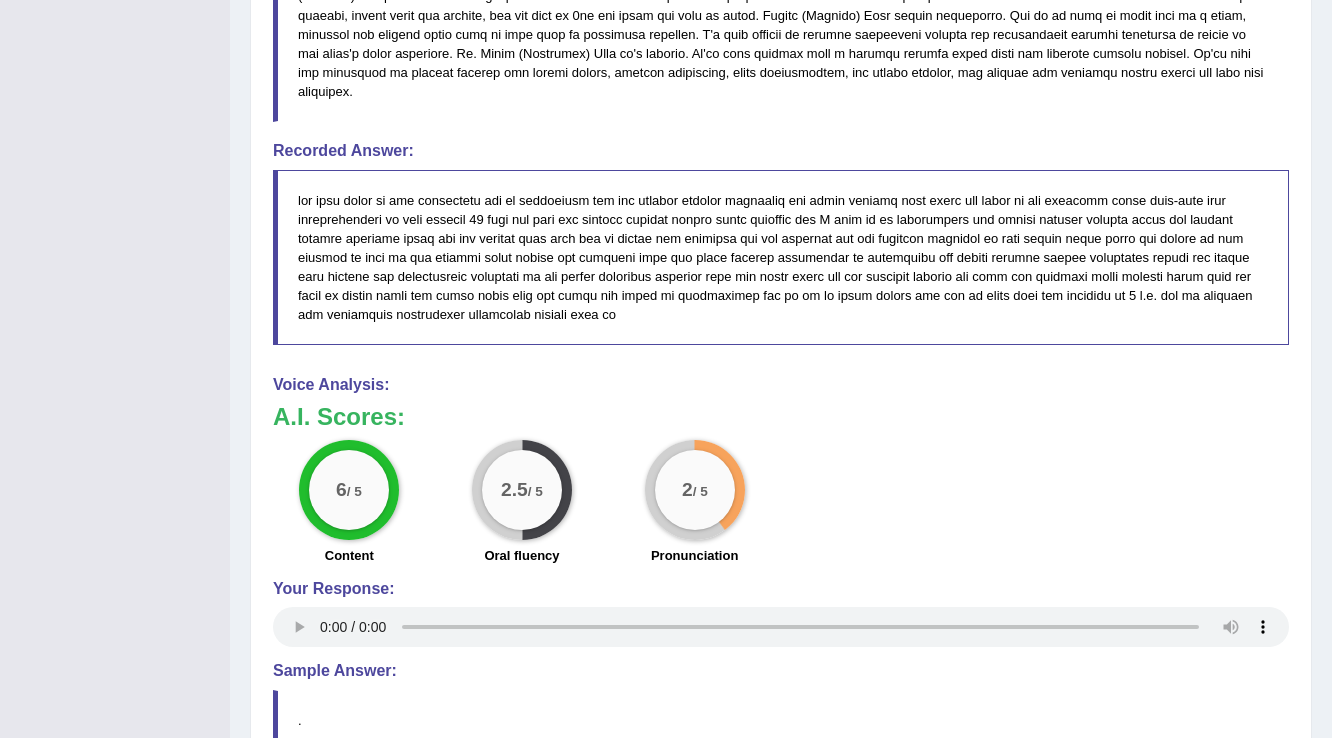 scroll, scrollTop: 1200, scrollLeft: 0, axis: vertical 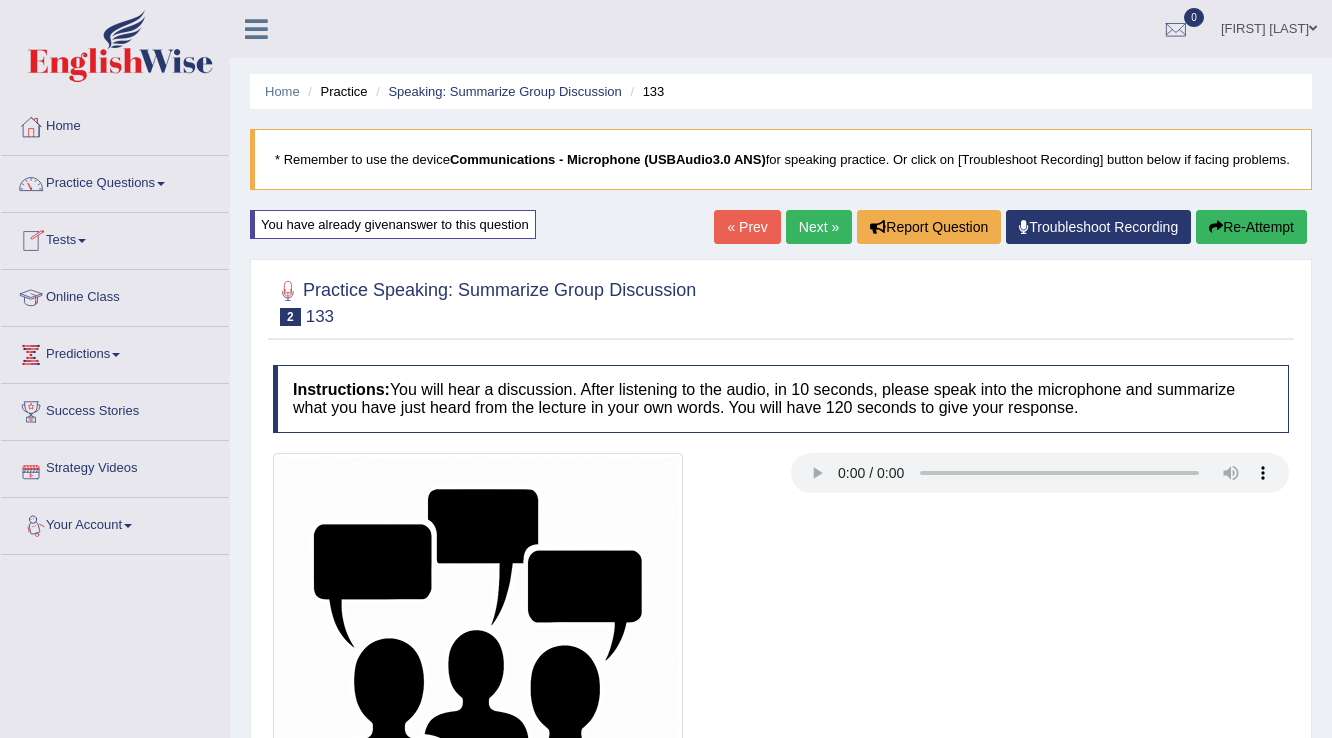 click on "Nhevia khate" at bounding box center [1269, 26] 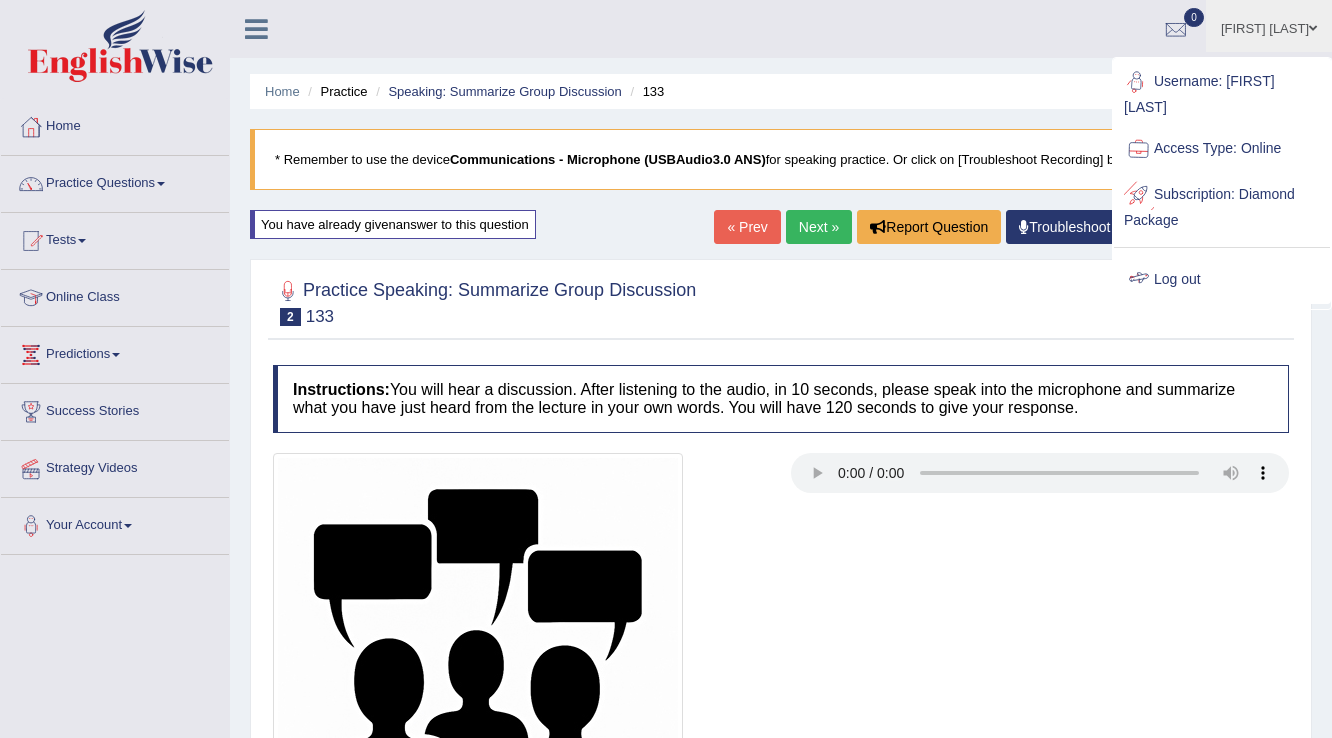 click on "Log out" at bounding box center (1222, 280) 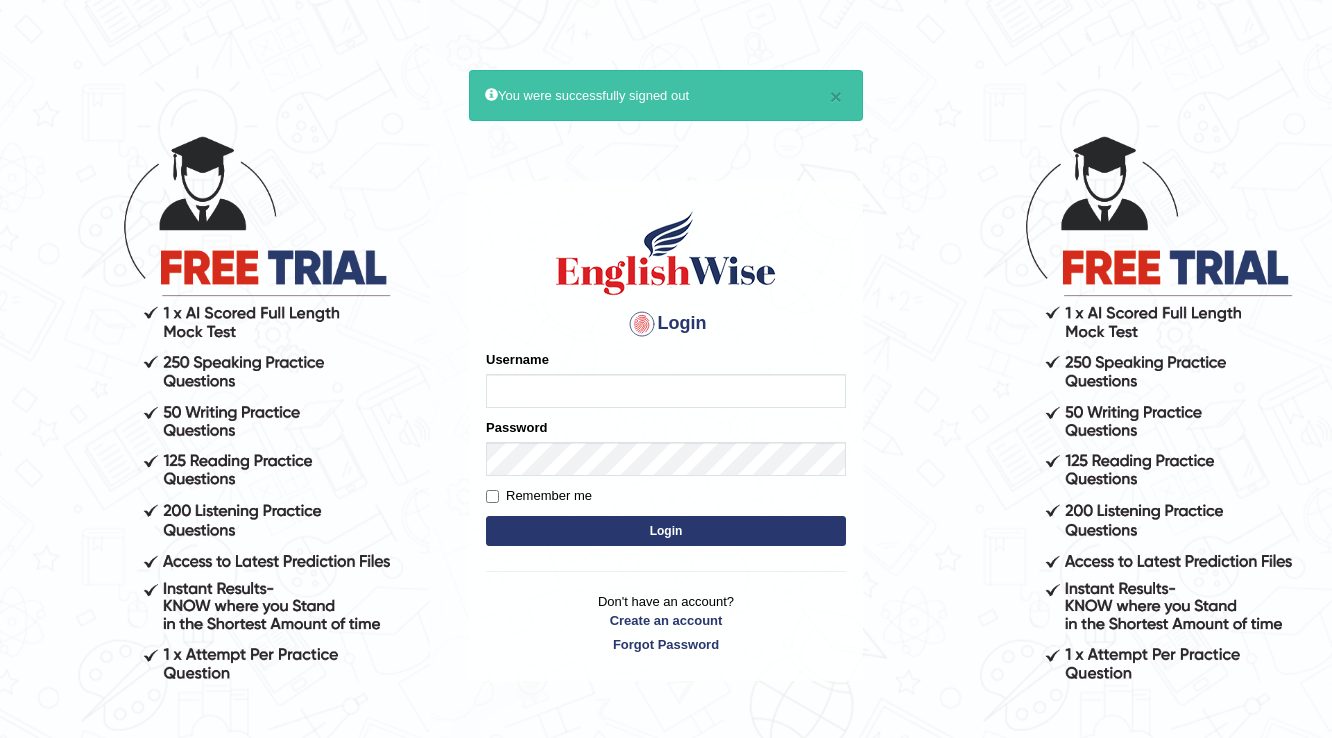 scroll, scrollTop: 0, scrollLeft: 0, axis: both 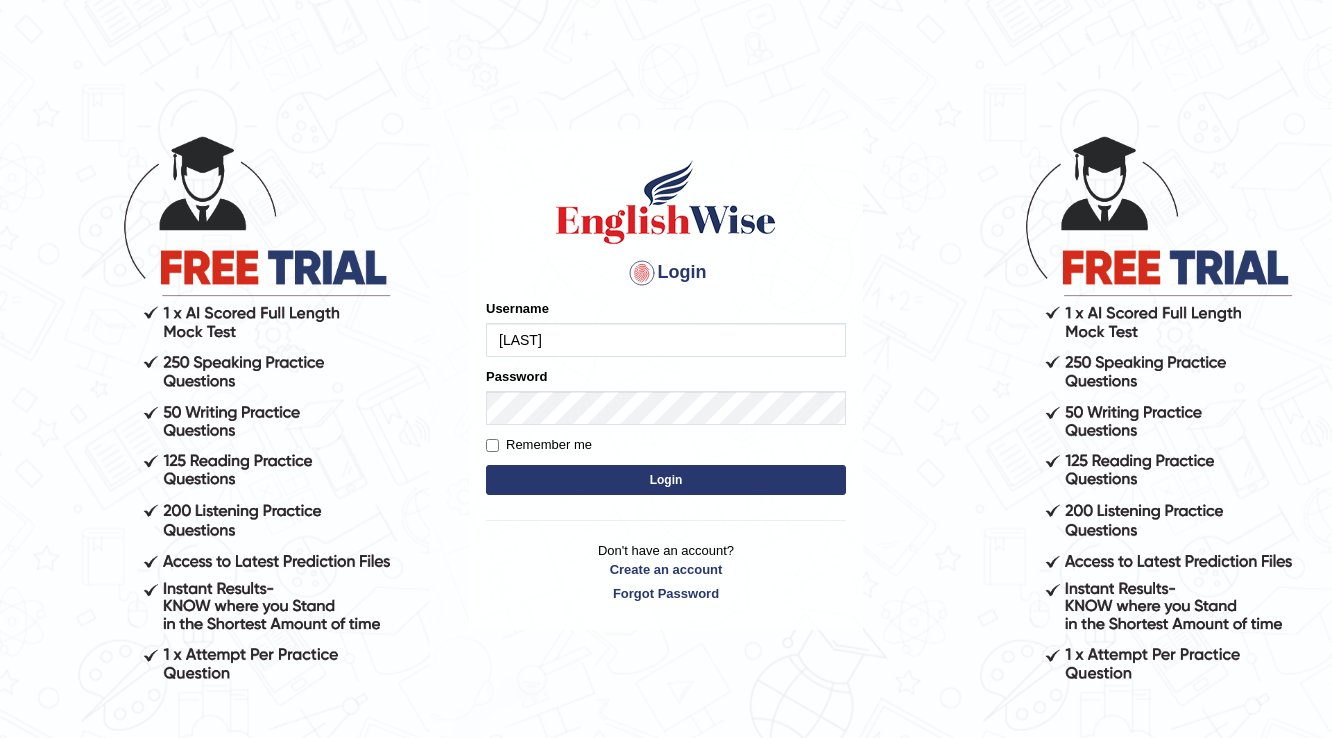 type on "[FIRST] [LAST]" 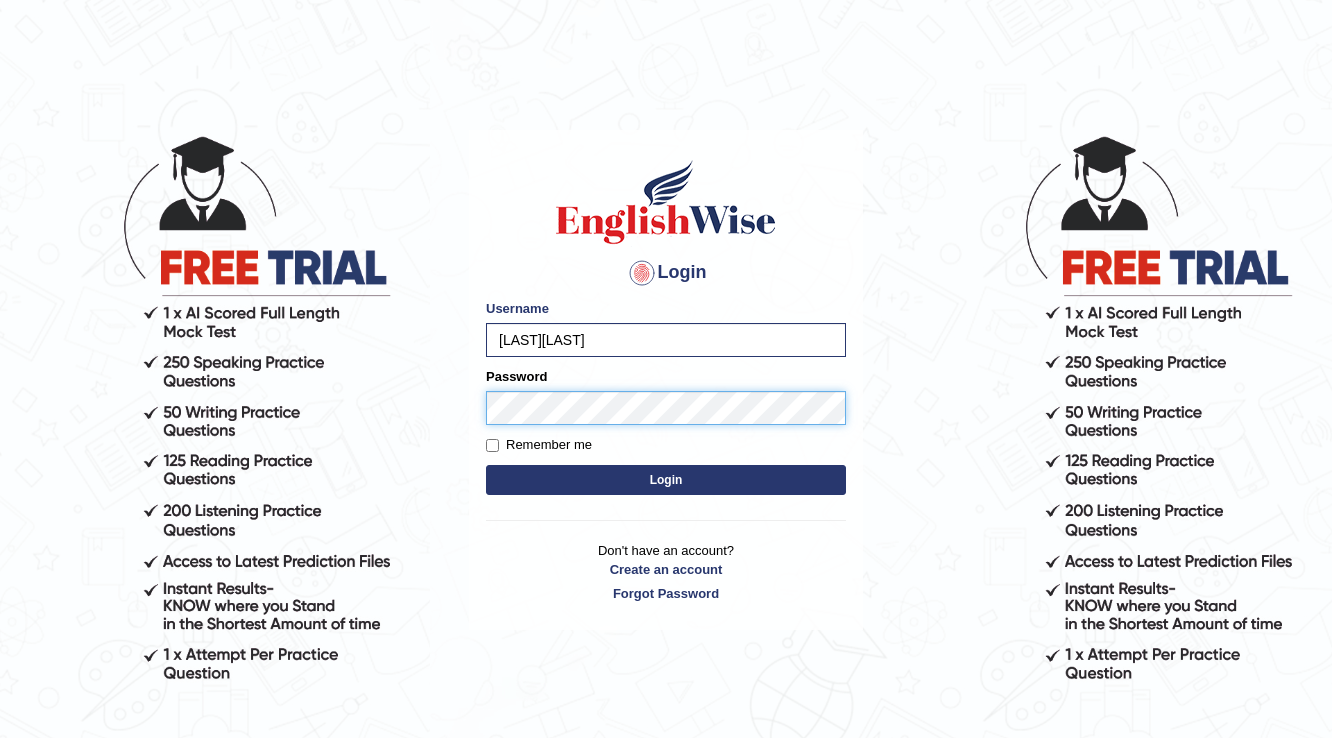 click on "Login" at bounding box center (666, 480) 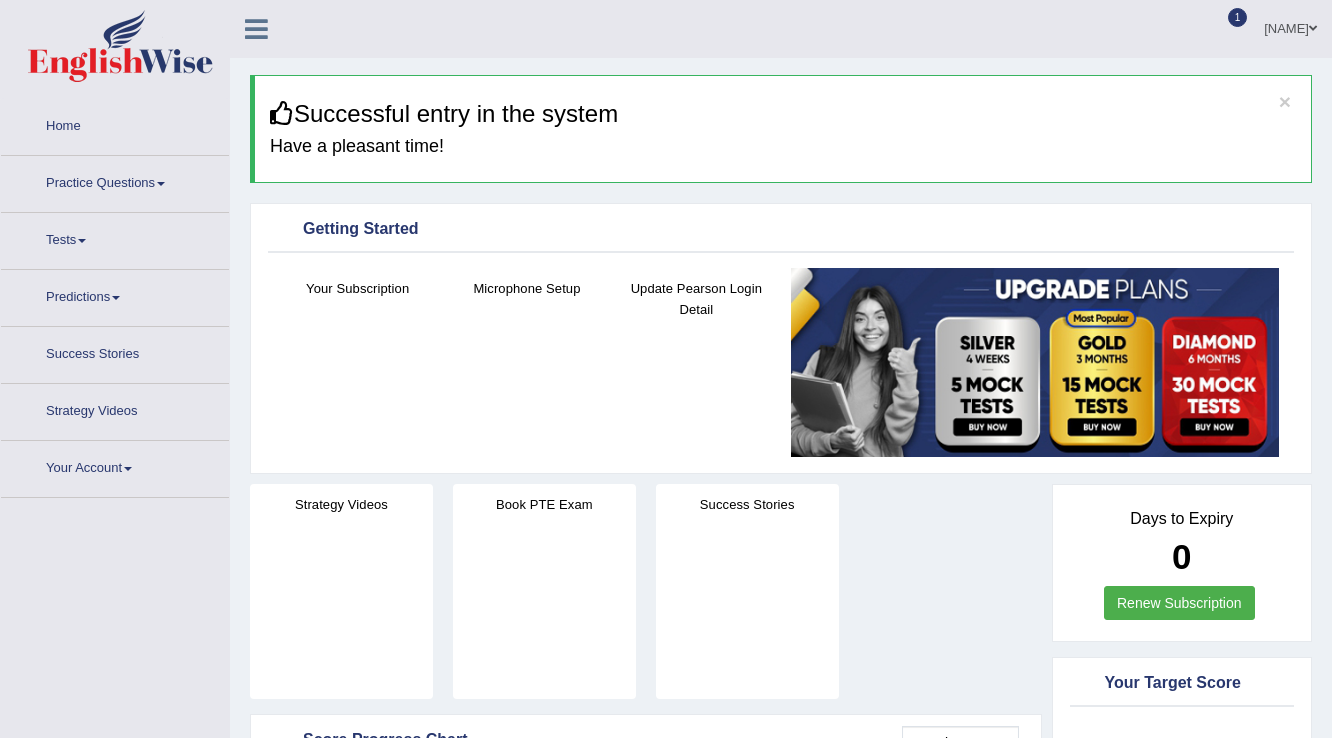 scroll, scrollTop: 480, scrollLeft: 0, axis: vertical 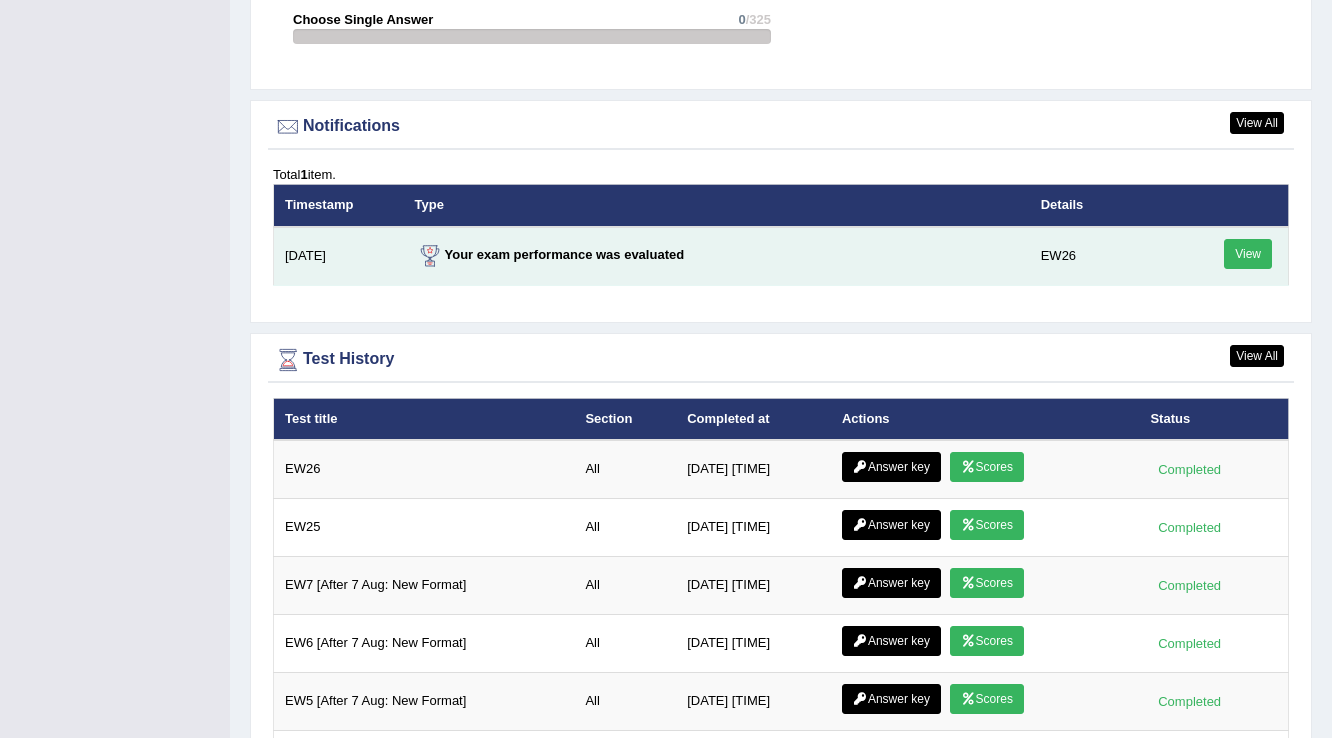 click on "View" at bounding box center [1248, 254] 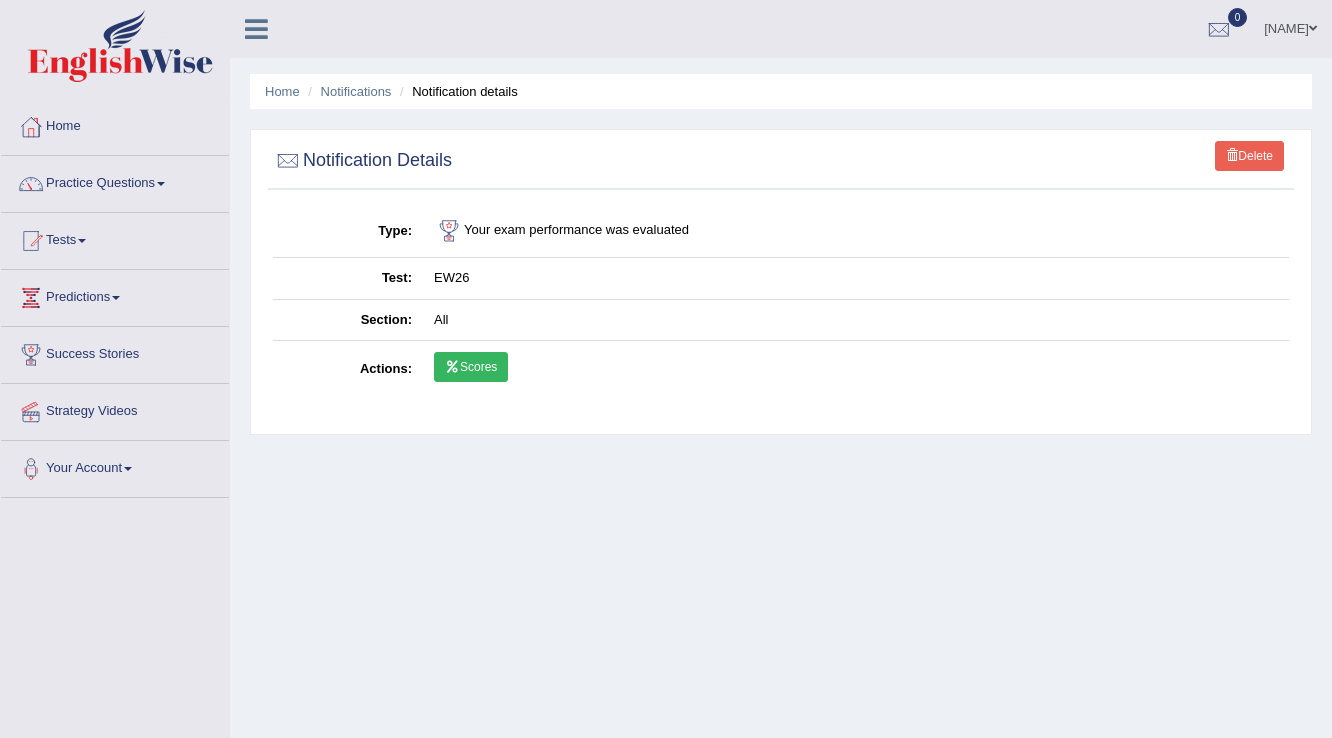 scroll, scrollTop: 0, scrollLeft: 0, axis: both 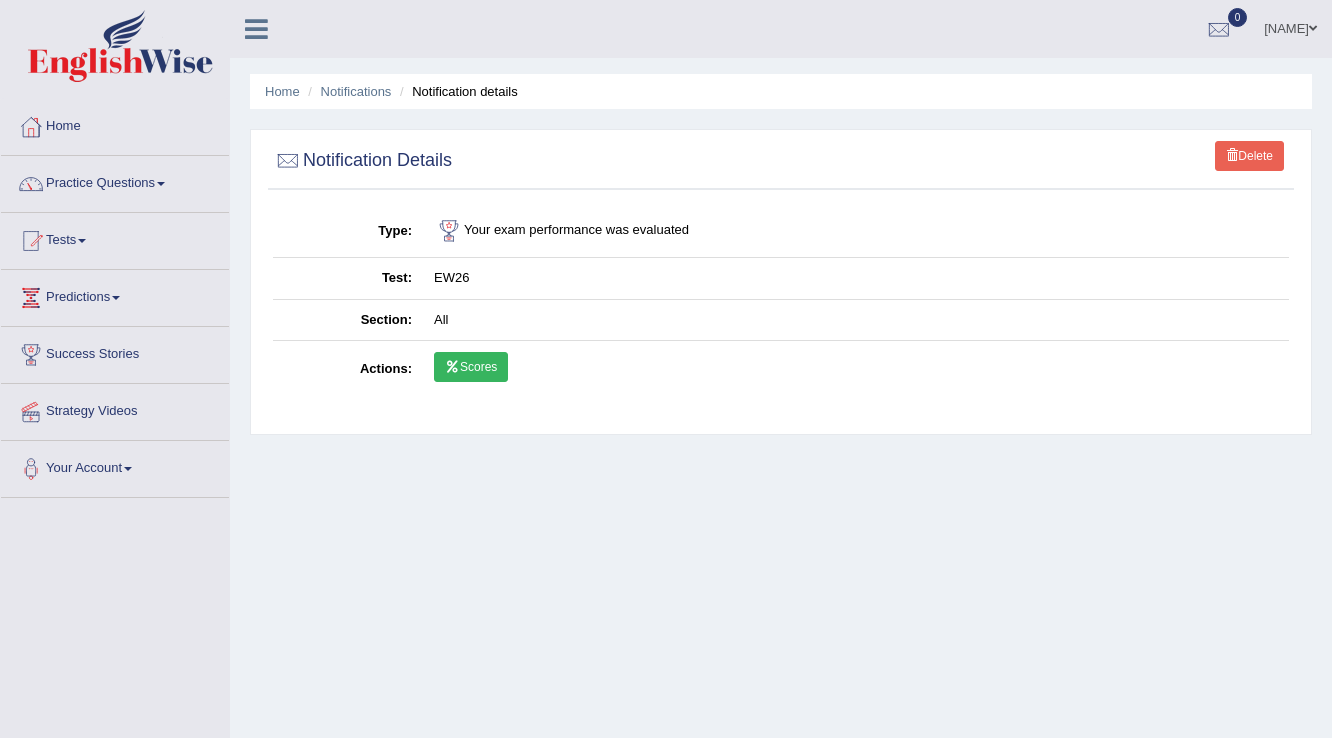 click on "Scores" at bounding box center (471, 367) 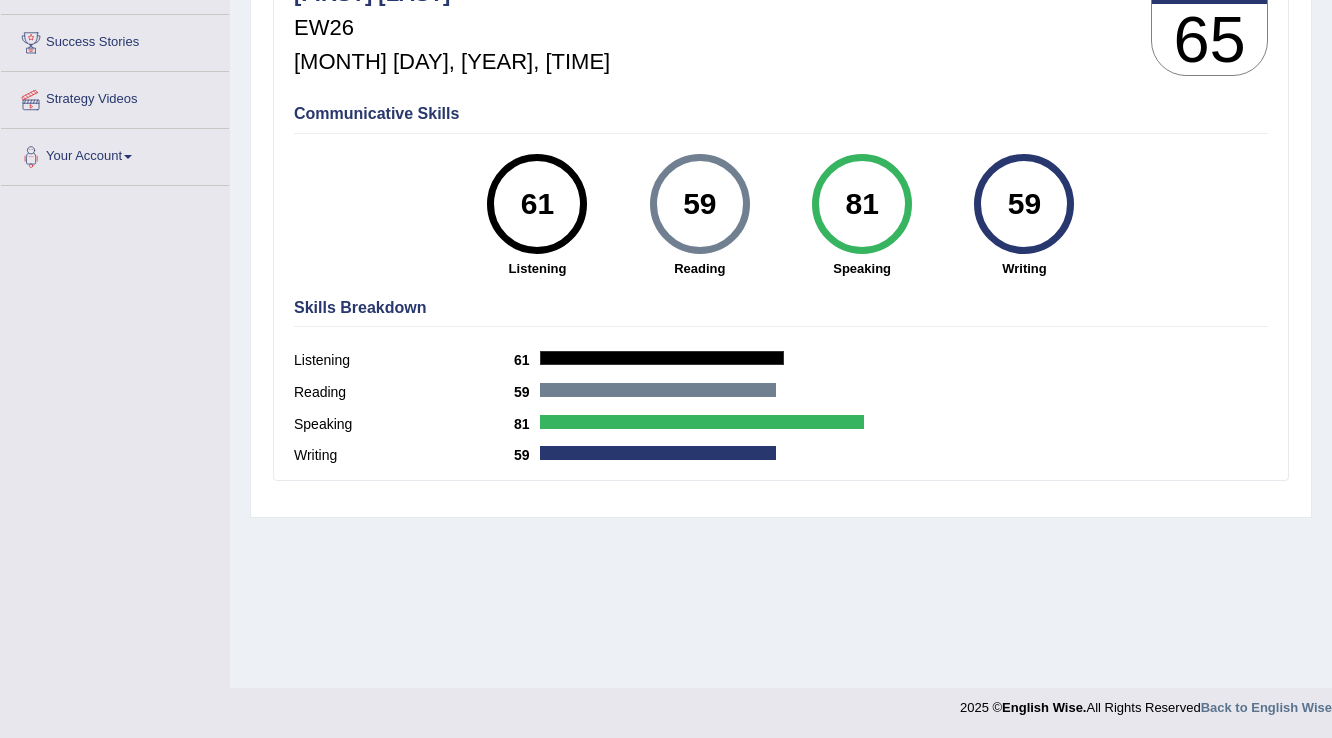 scroll, scrollTop: 312, scrollLeft: 0, axis: vertical 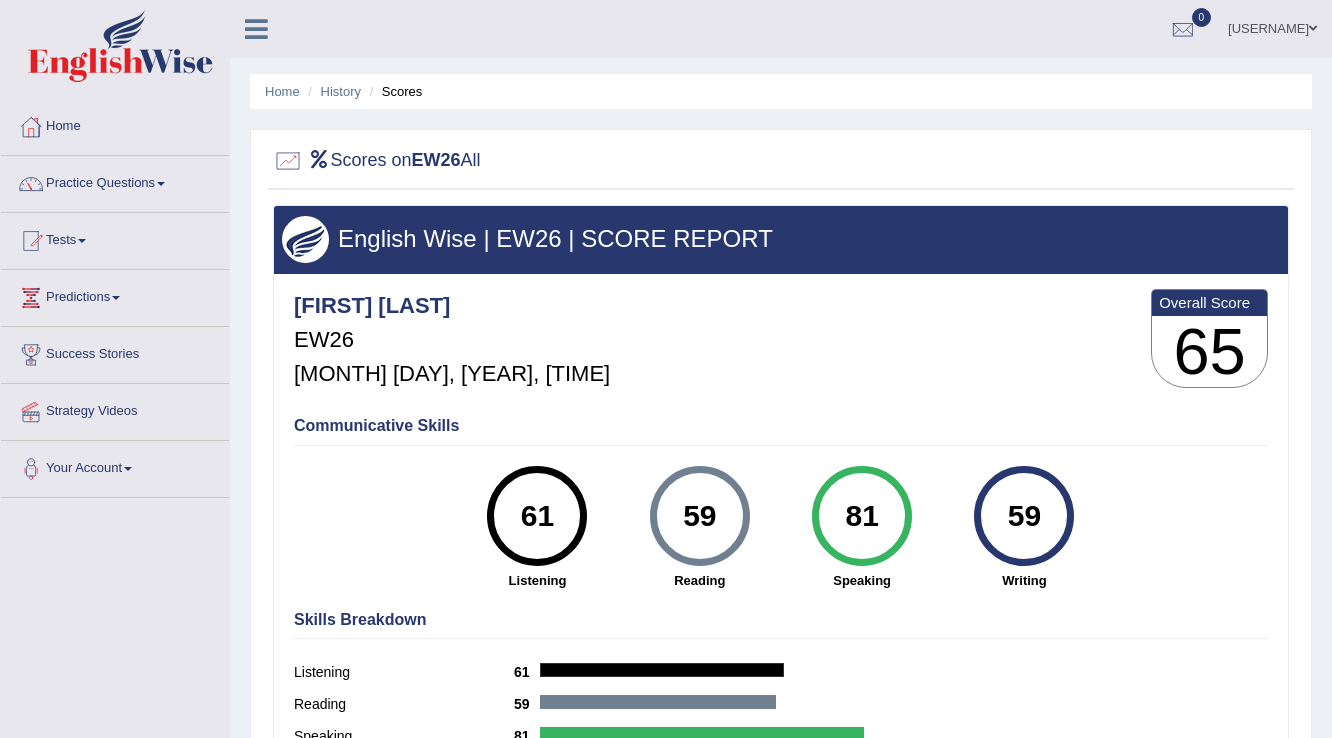 click on "History" at bounding box center [332, 91] 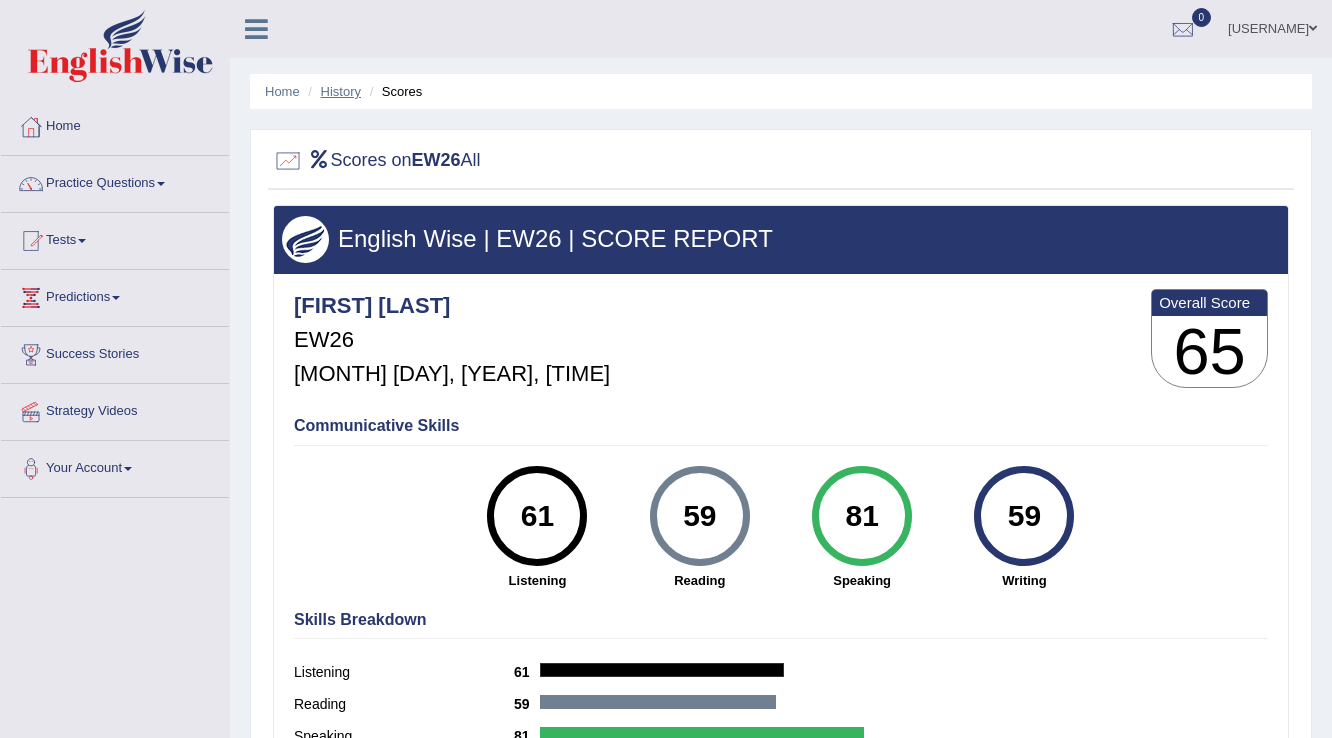 click on "History" at bounding box center [341, 91] 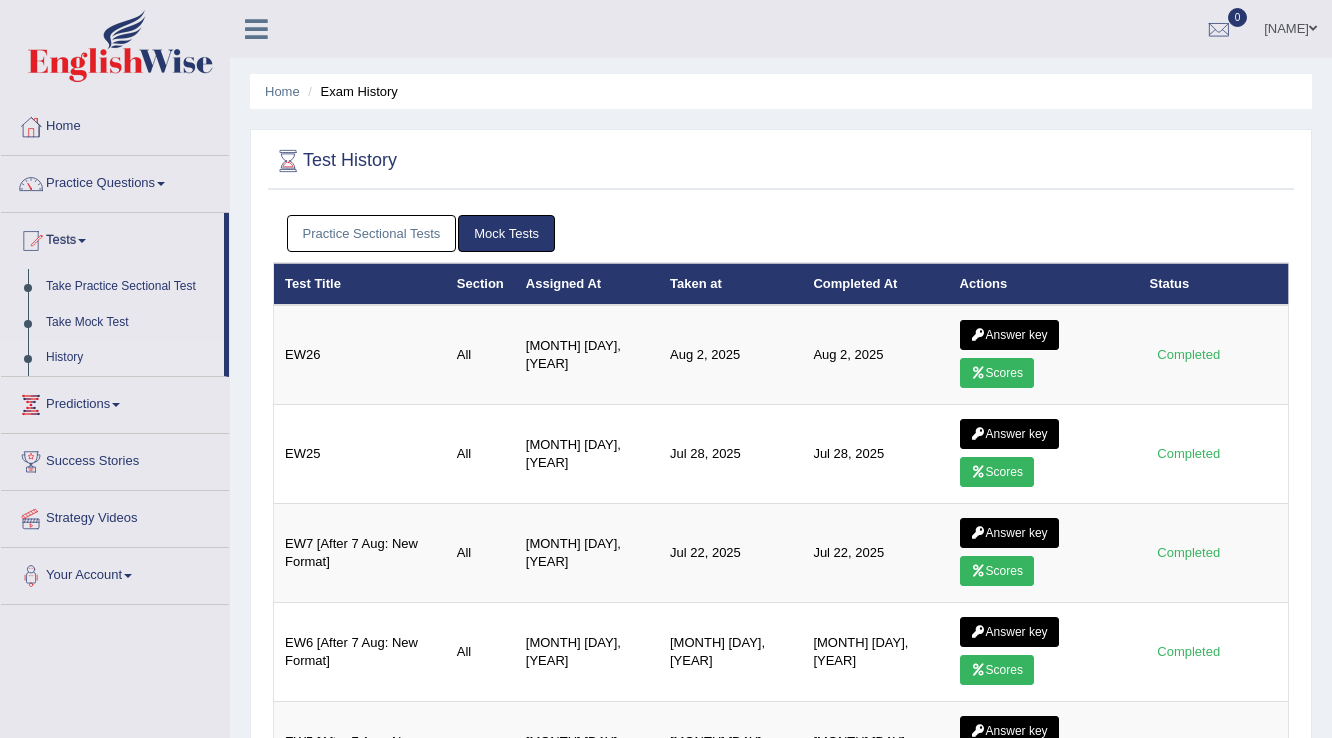 scroll, scrollTop: 0, scrollLeft: 0, axis: both 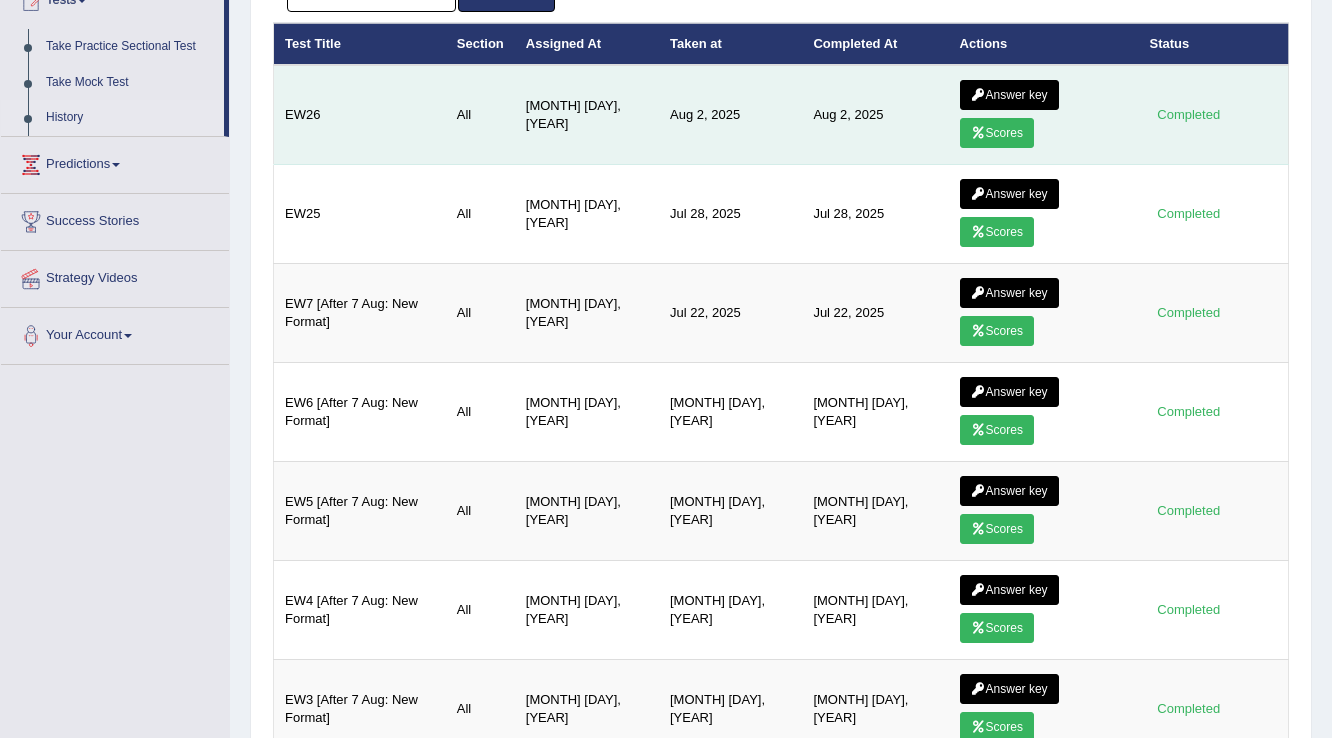 click on "Answer key" at bounding box center [1009, 95] 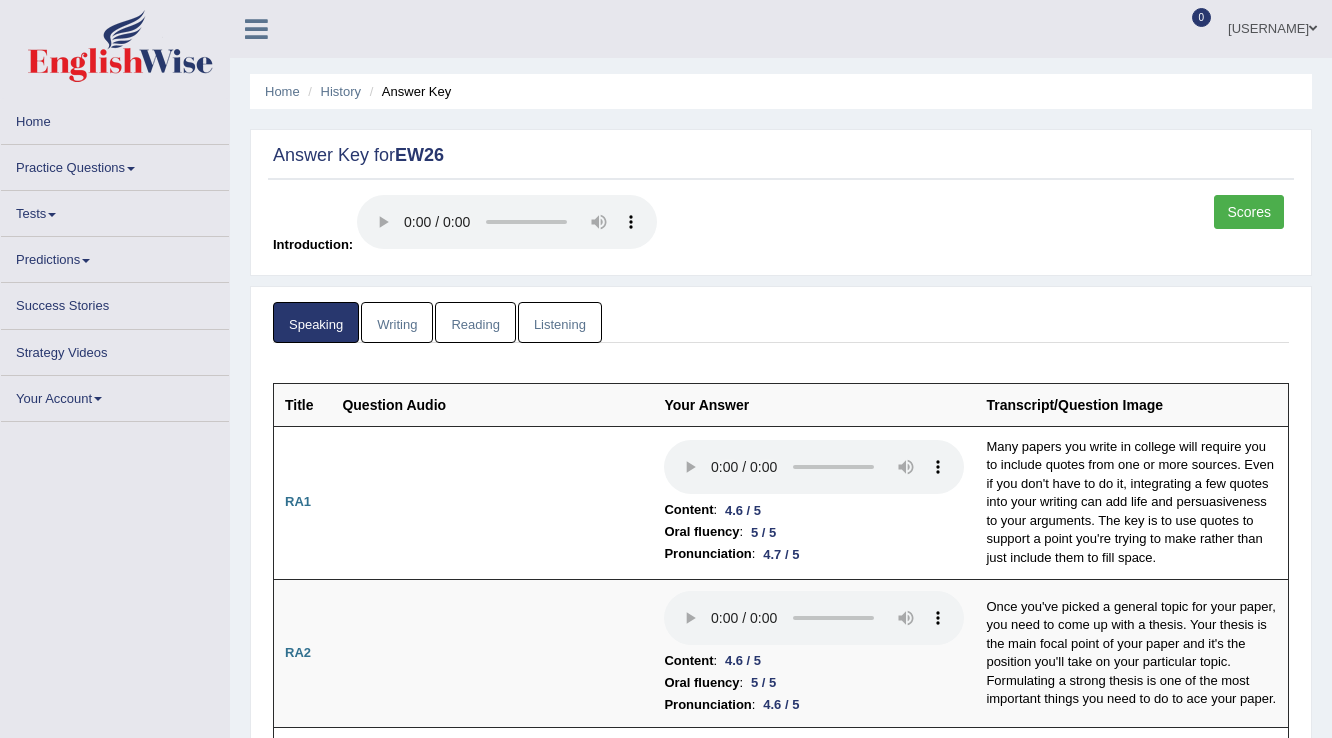 scroll, scrollTop: 0, scrollLeft: 0, axis: both 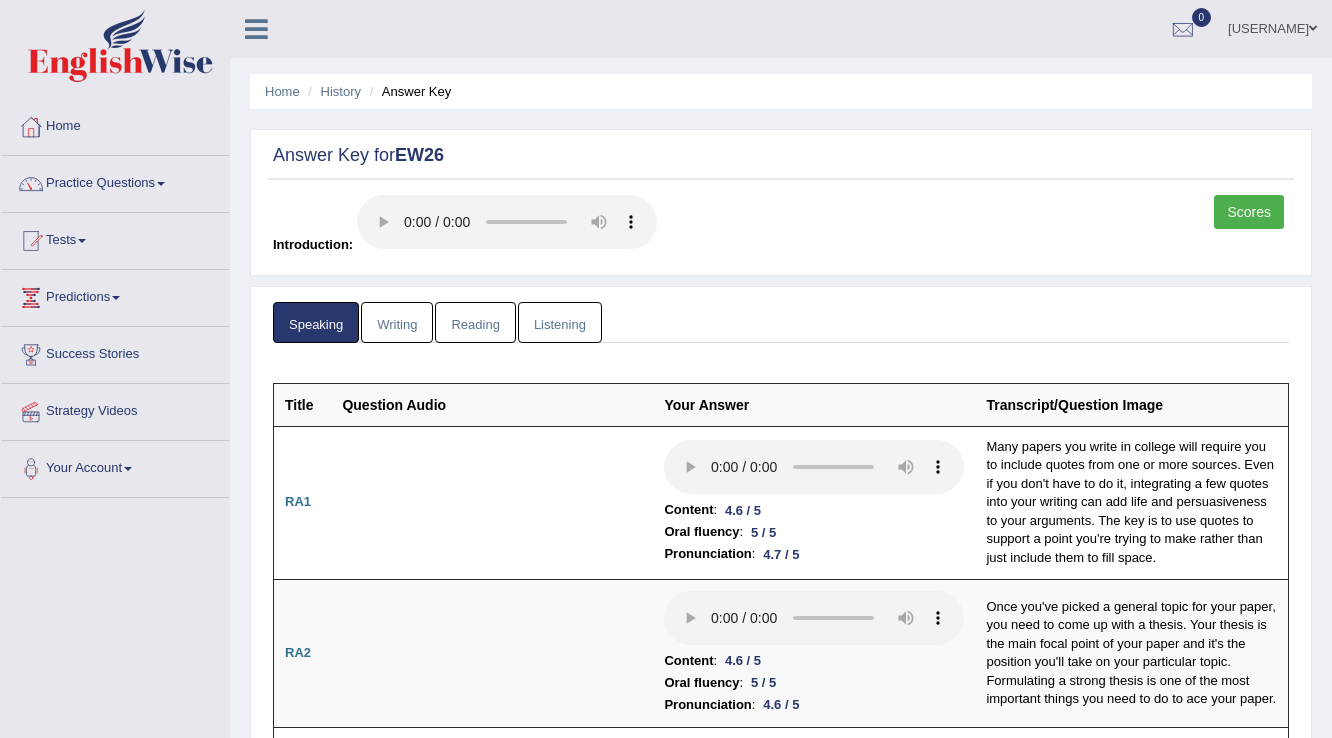click on "Writing" at bounding box center [397, 322] 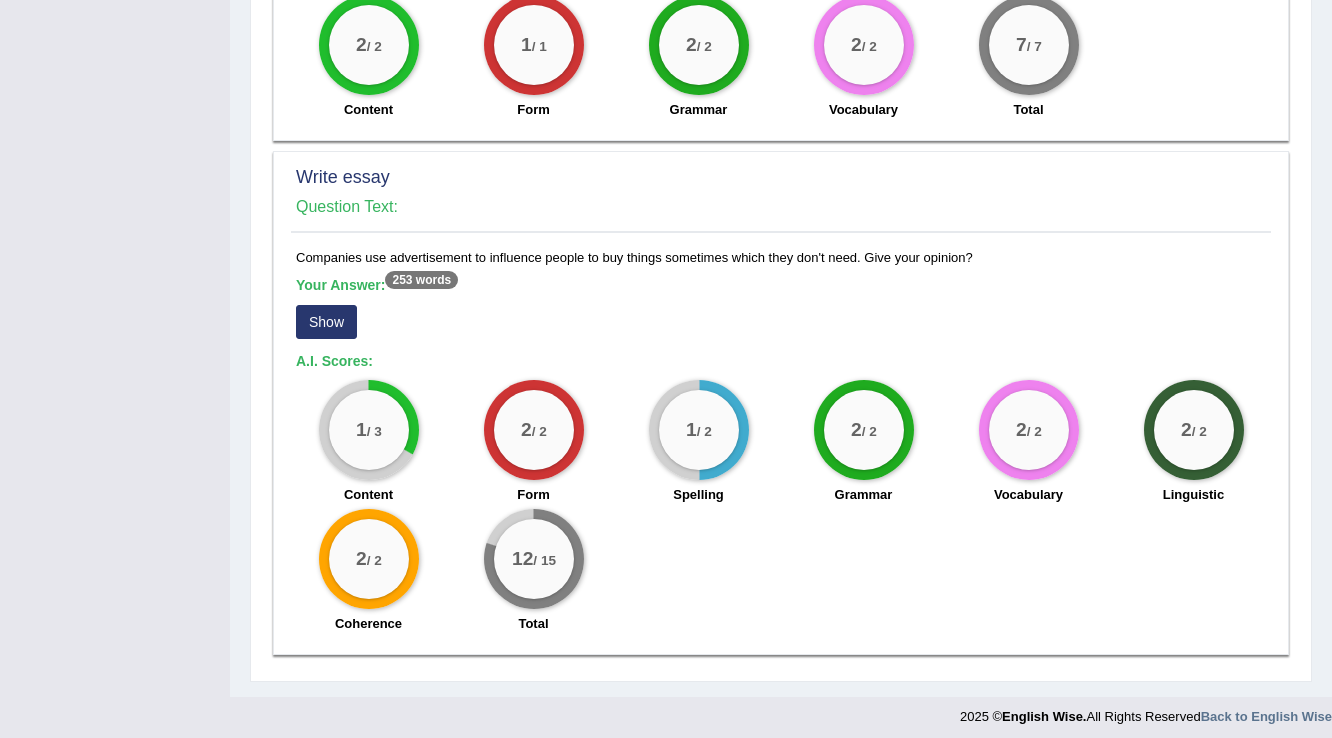 scroll, scrollTop: 1390, scrollLeft: 0, axis: vertical 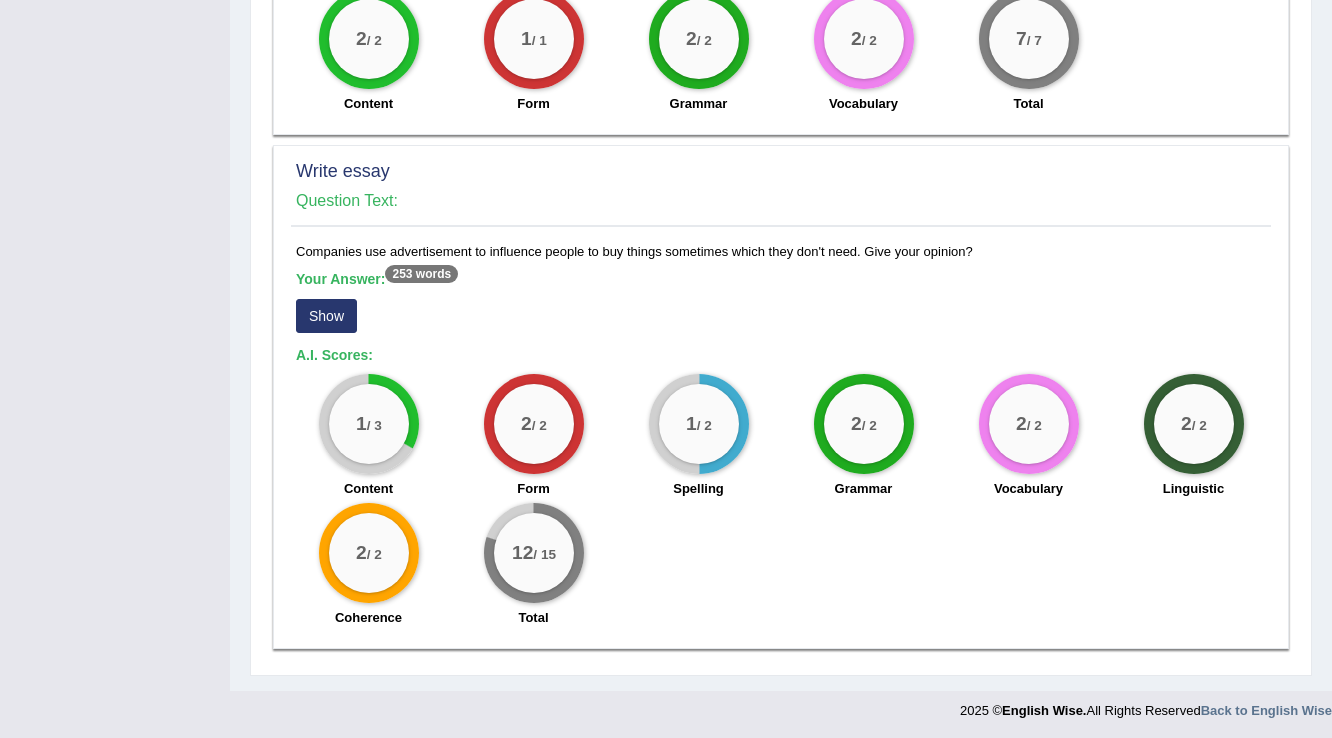 click on "Show" at bounding box center [326, 316] 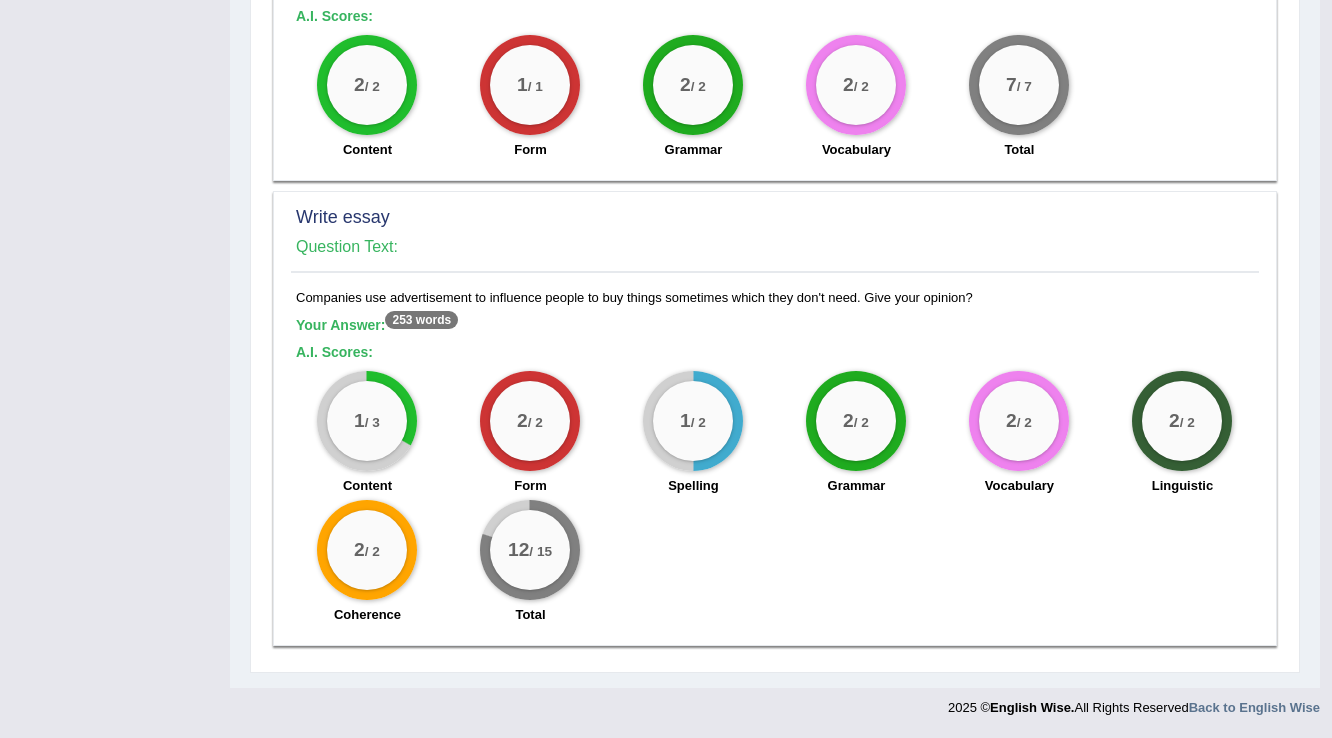 scroll, scrollTop: 1341, scrollLeft: 0, axis: vertical 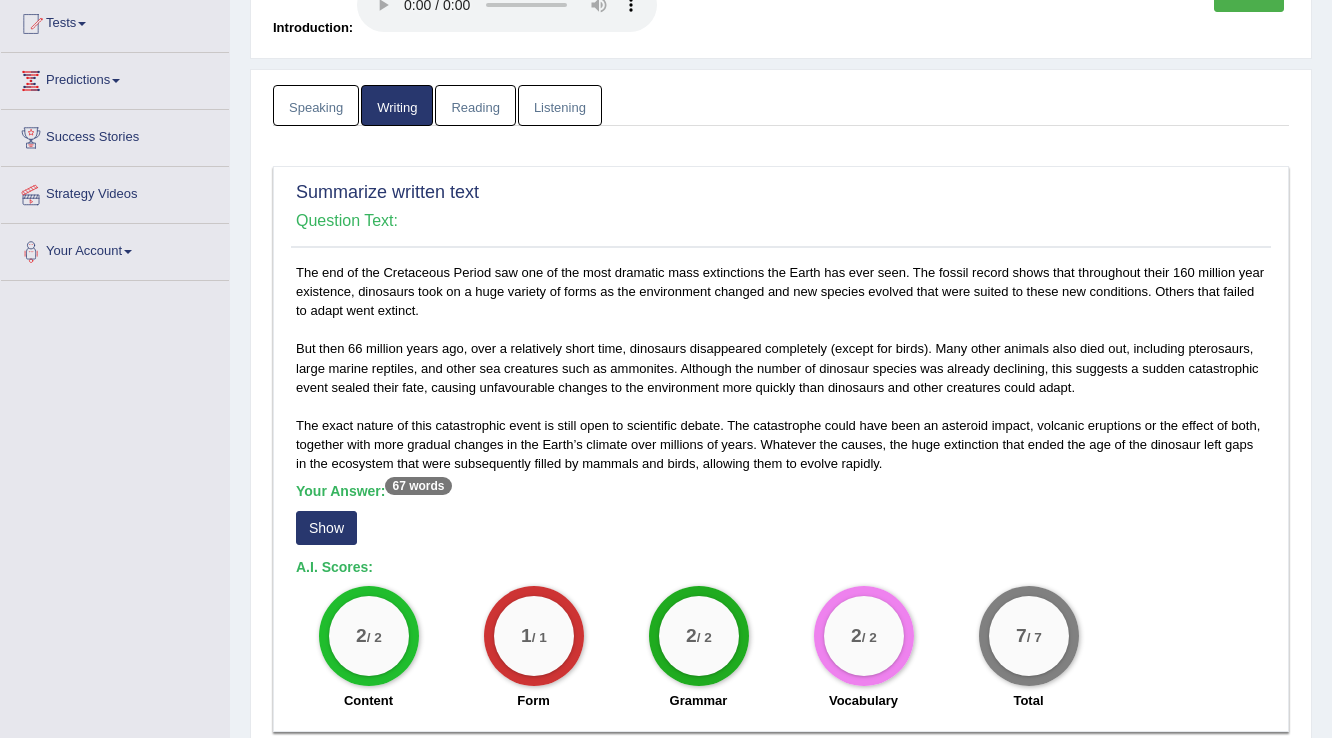 click on "Reading" at bounding box center (475, 105) 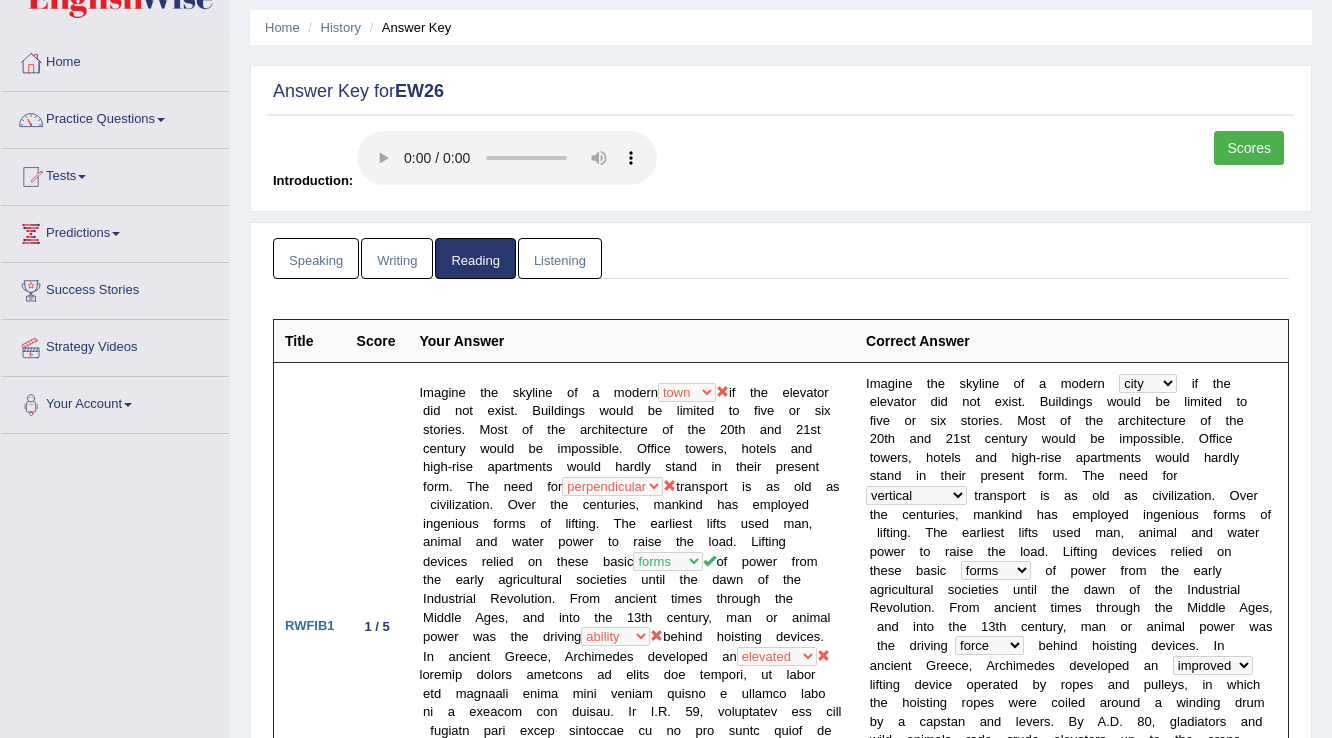 scroll, scrollTop: 57, scrollLeft: 0, axis: vertical 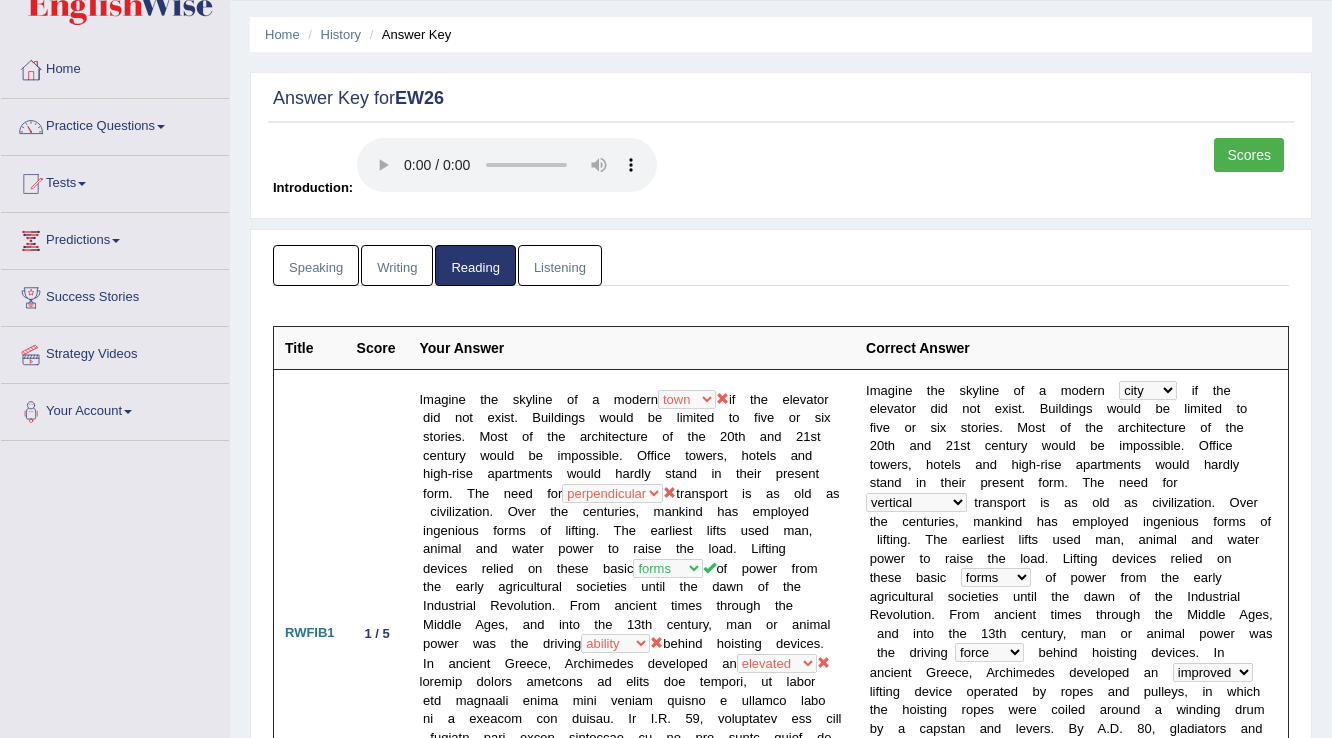 click on "Listening" at bounding box center [560, 265] 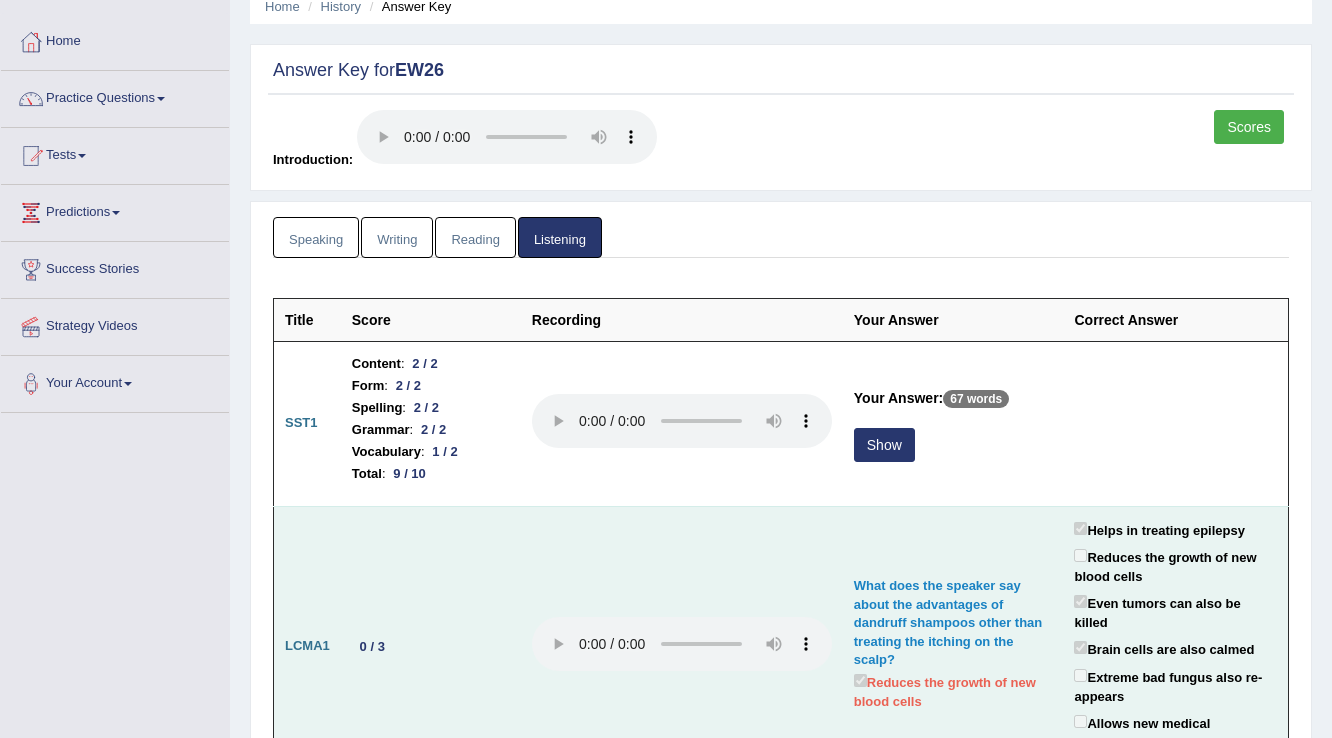scroll, scrollTop: 80, scrollLeft: 0, axis: vertical 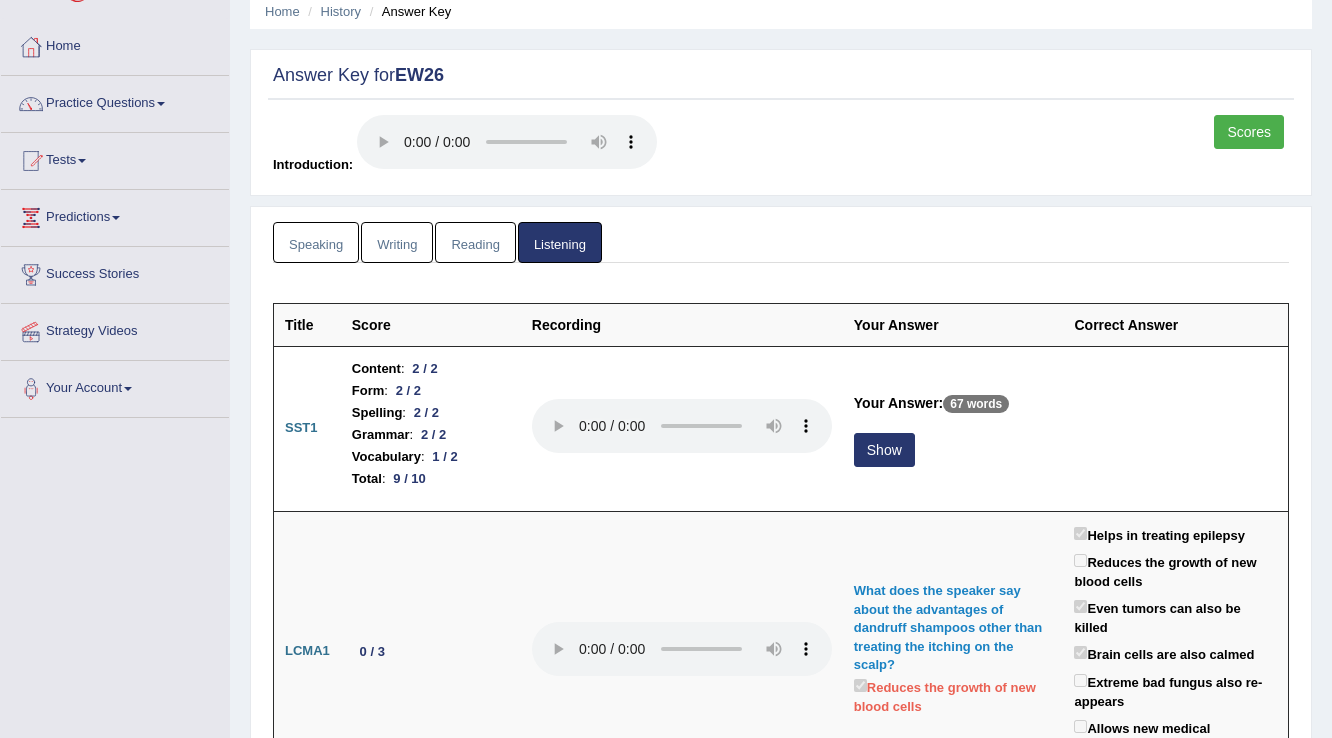 click on "Scores" at bounding box center (1249, 132) 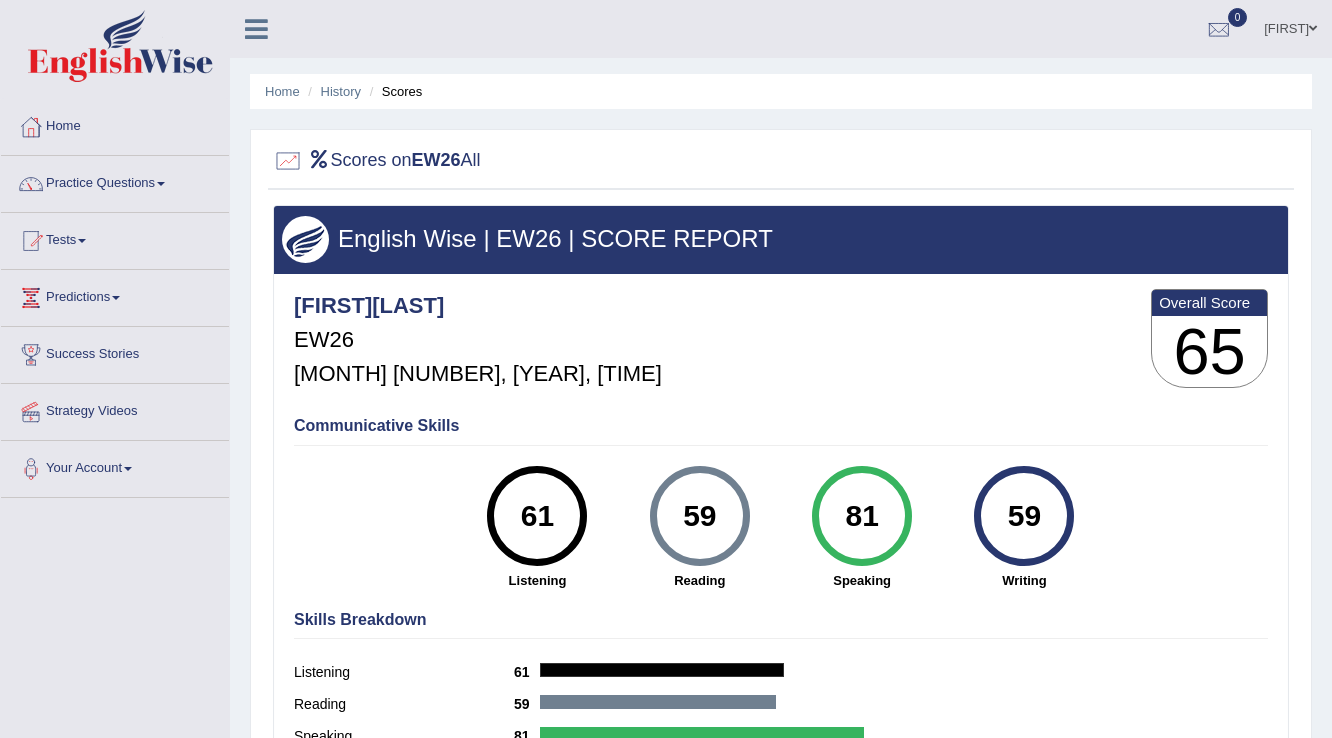 scroll, scrollTop: 69, scrollLeft: 0, axis: vertical 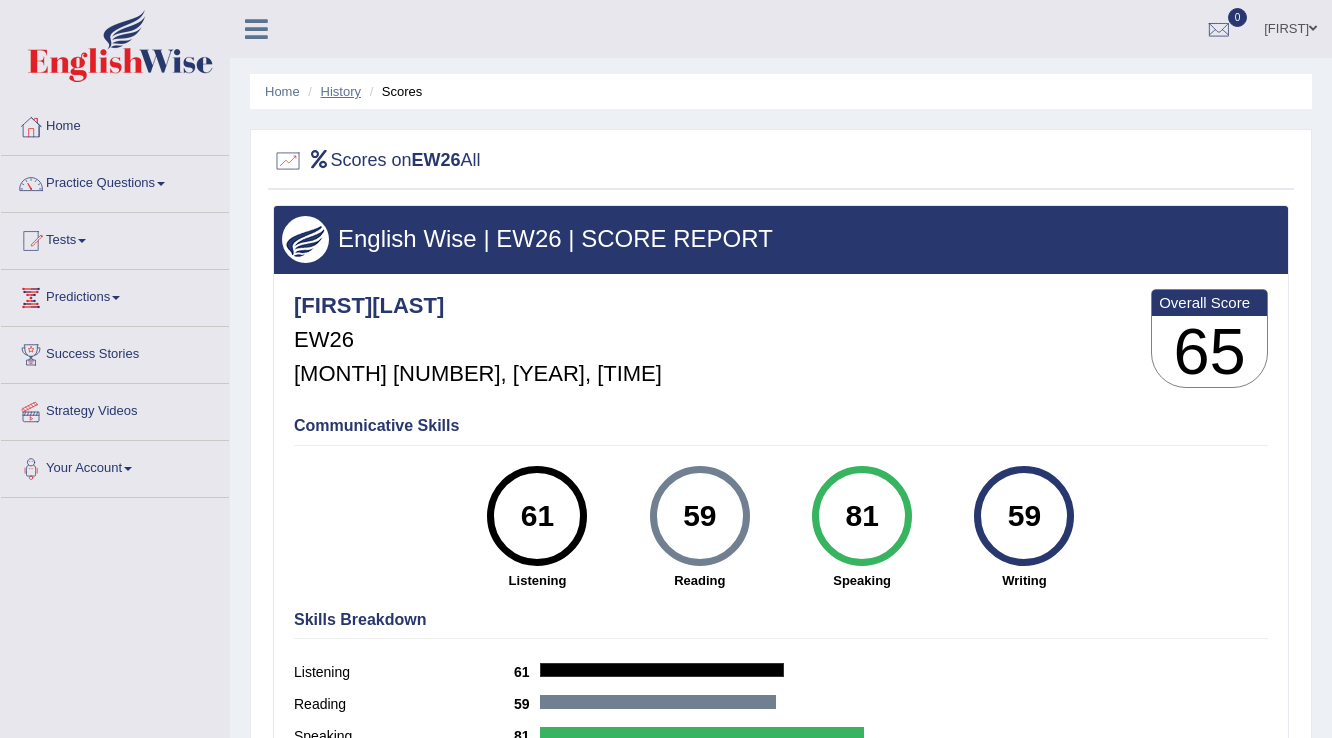 click on "History" at bounding box center [341, 91] 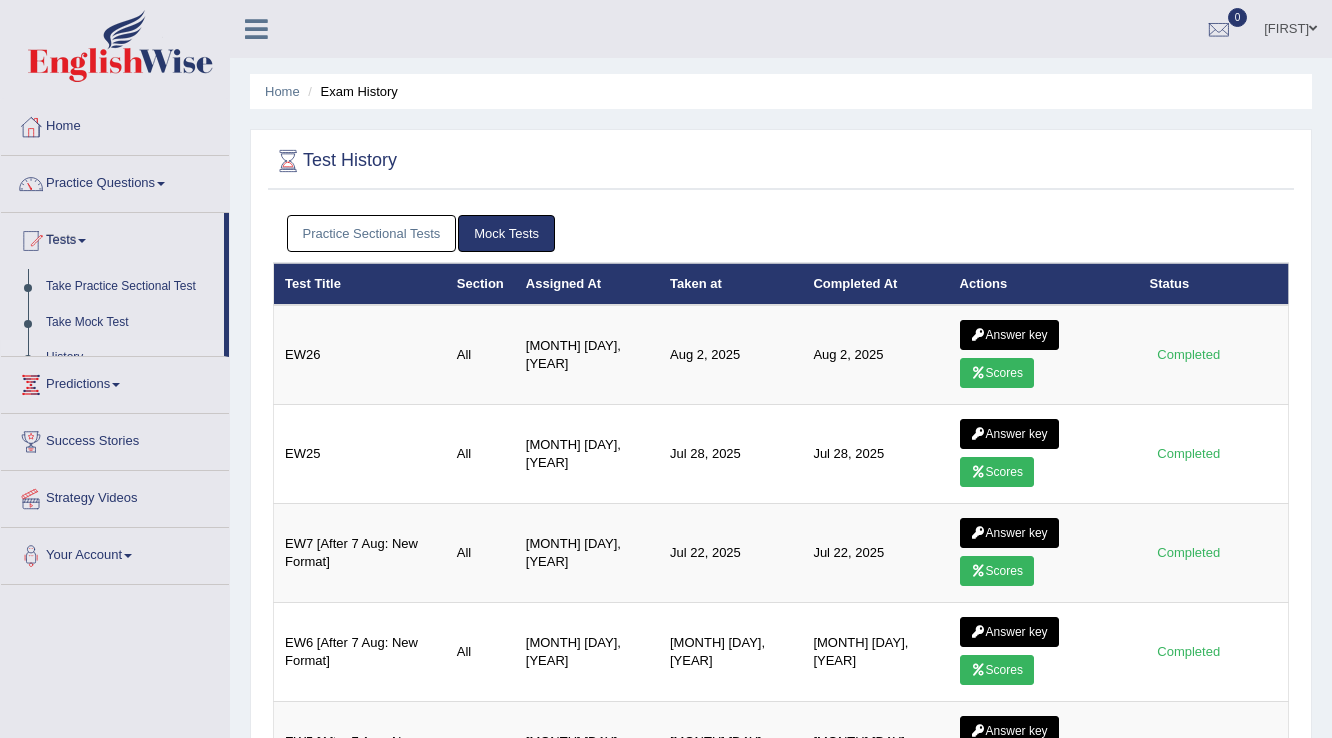scroll, scrollTop: 0, scrollLeft: 0, axis: both 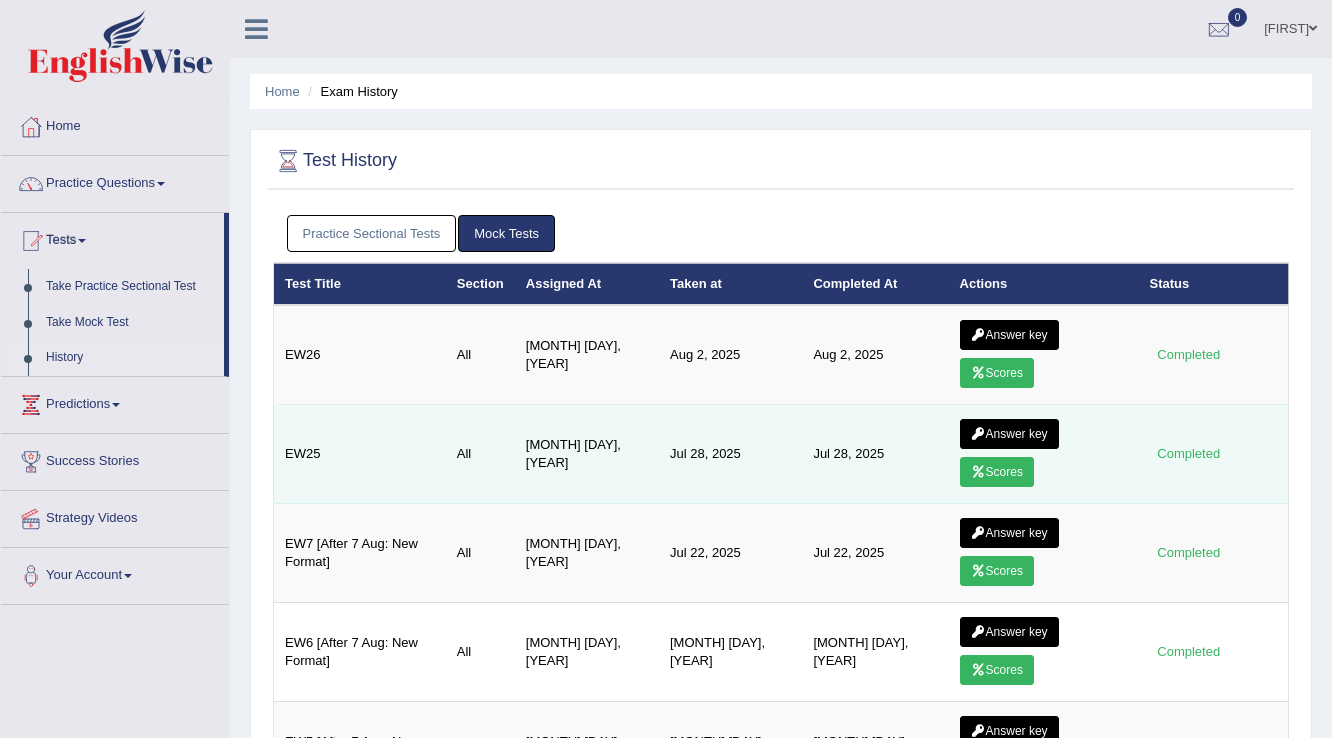 click on "Scores" at bounding box center [997, 472] 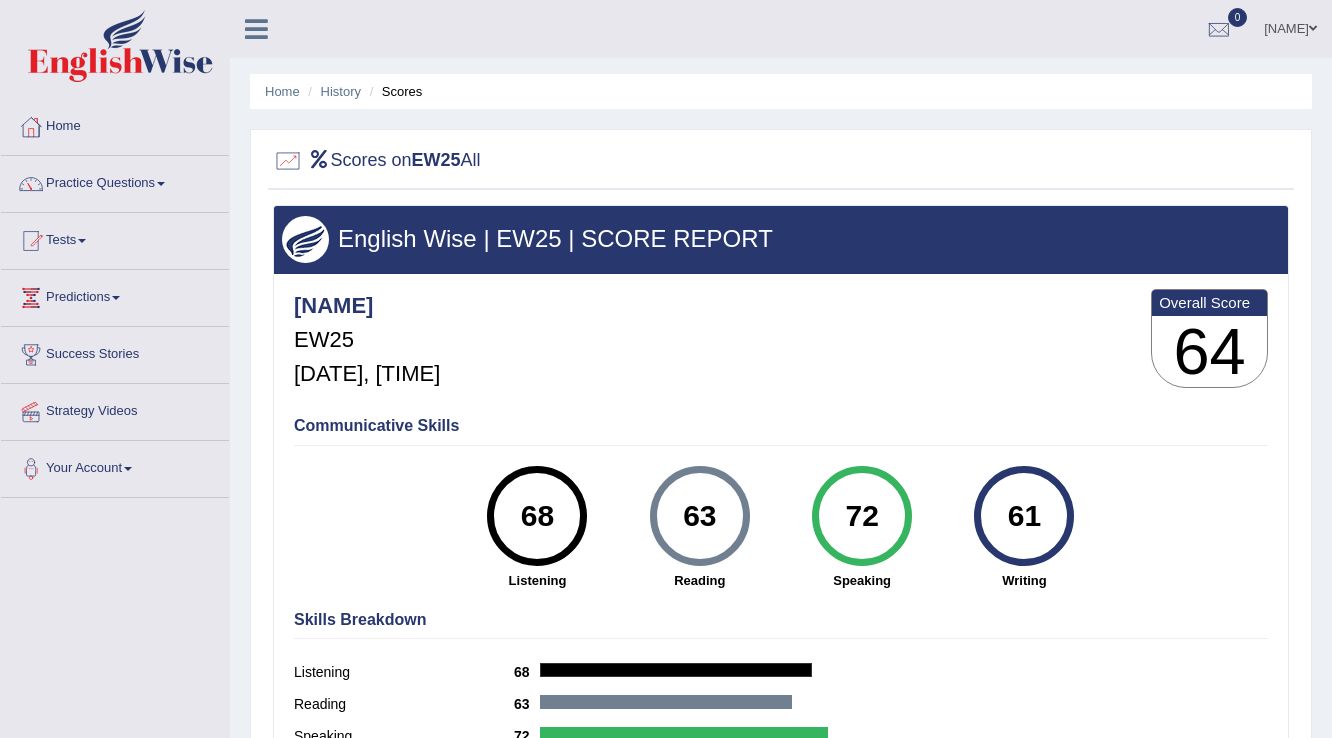 scroll, scrollTop: 0, scrollLeft: 0, axis: both 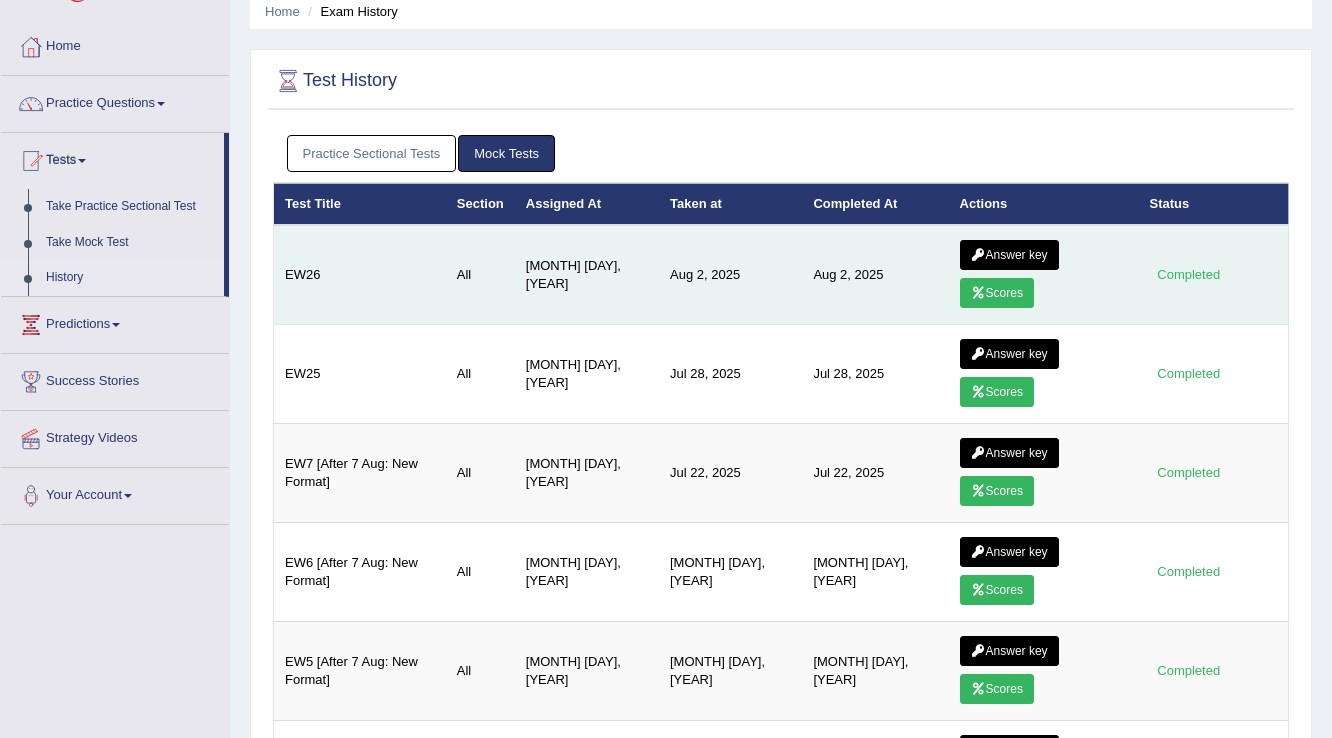click on "Answer key" at bounding box center (1009, 255) 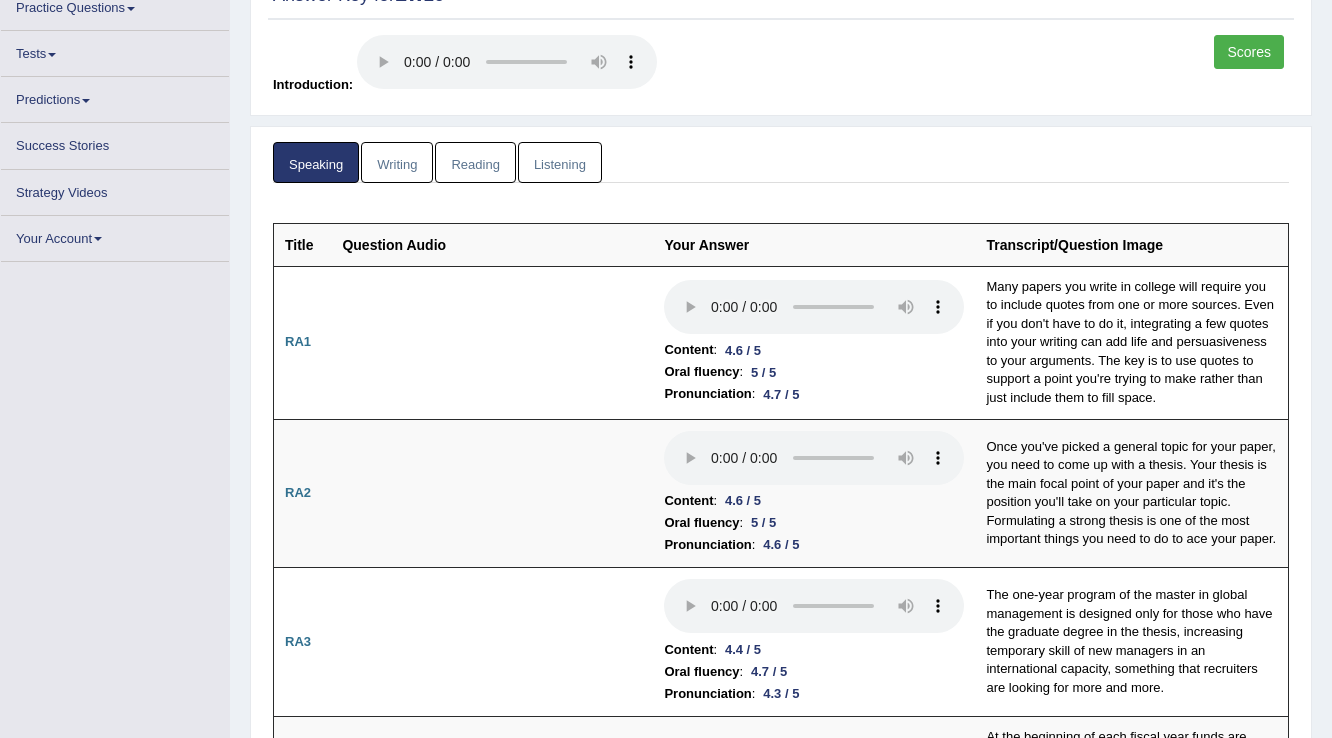 scroll, scrollTop: 160, scrollLeft: 0, axis: vertical 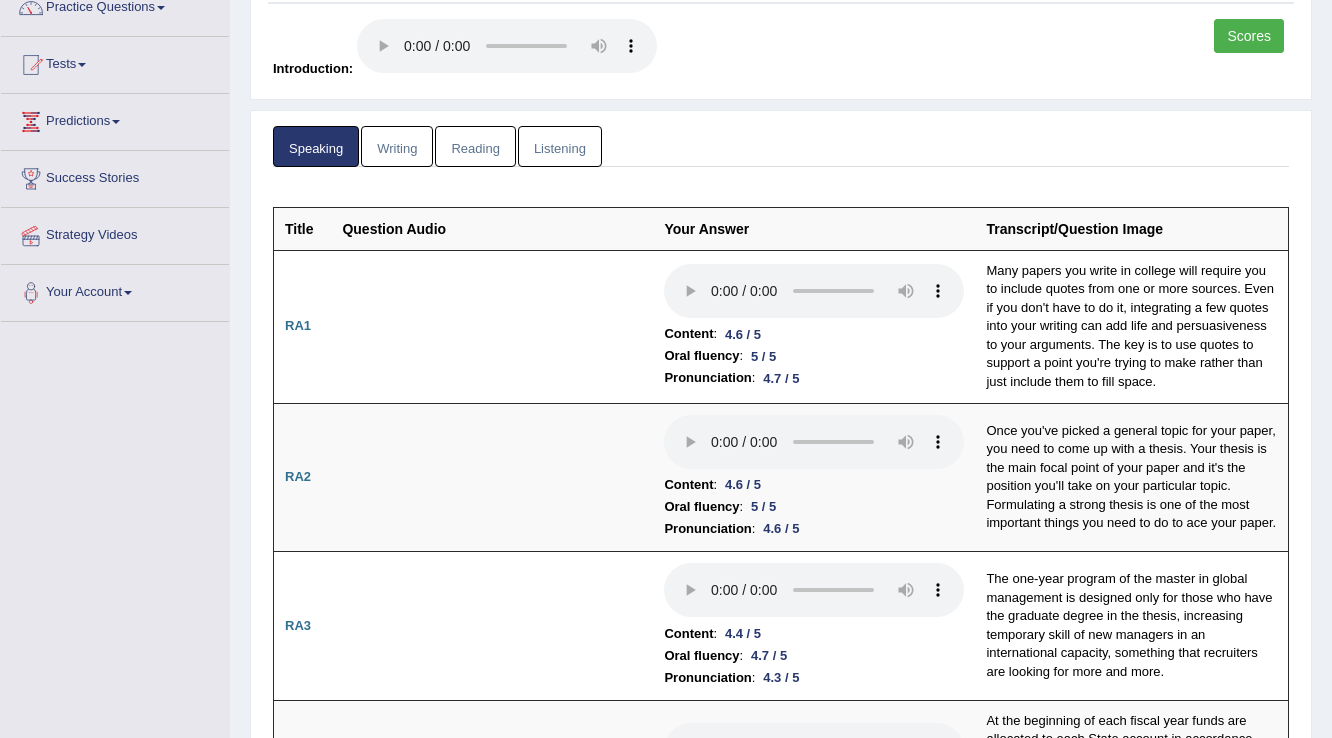 click on "Writing" at bounding box center (397, 146) 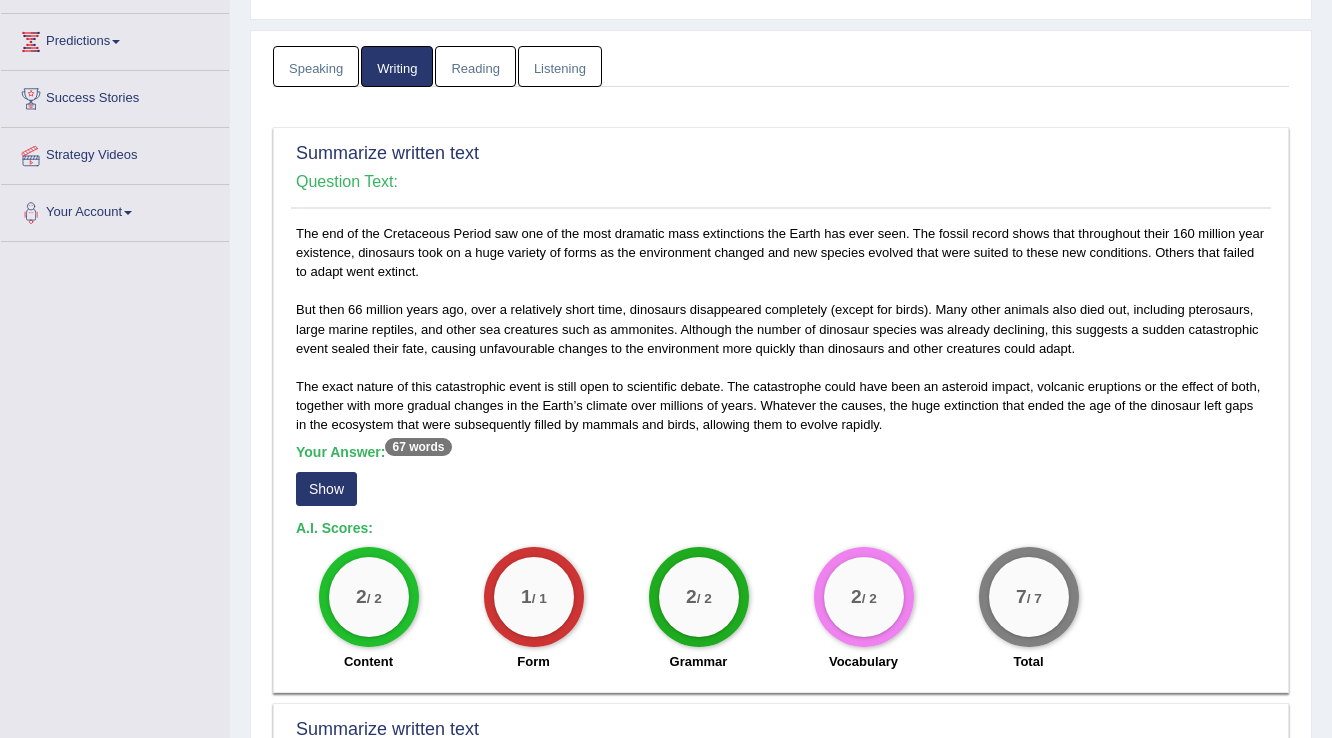 scroll, scrollTop: 0, scrollLeft: 0, axis: both 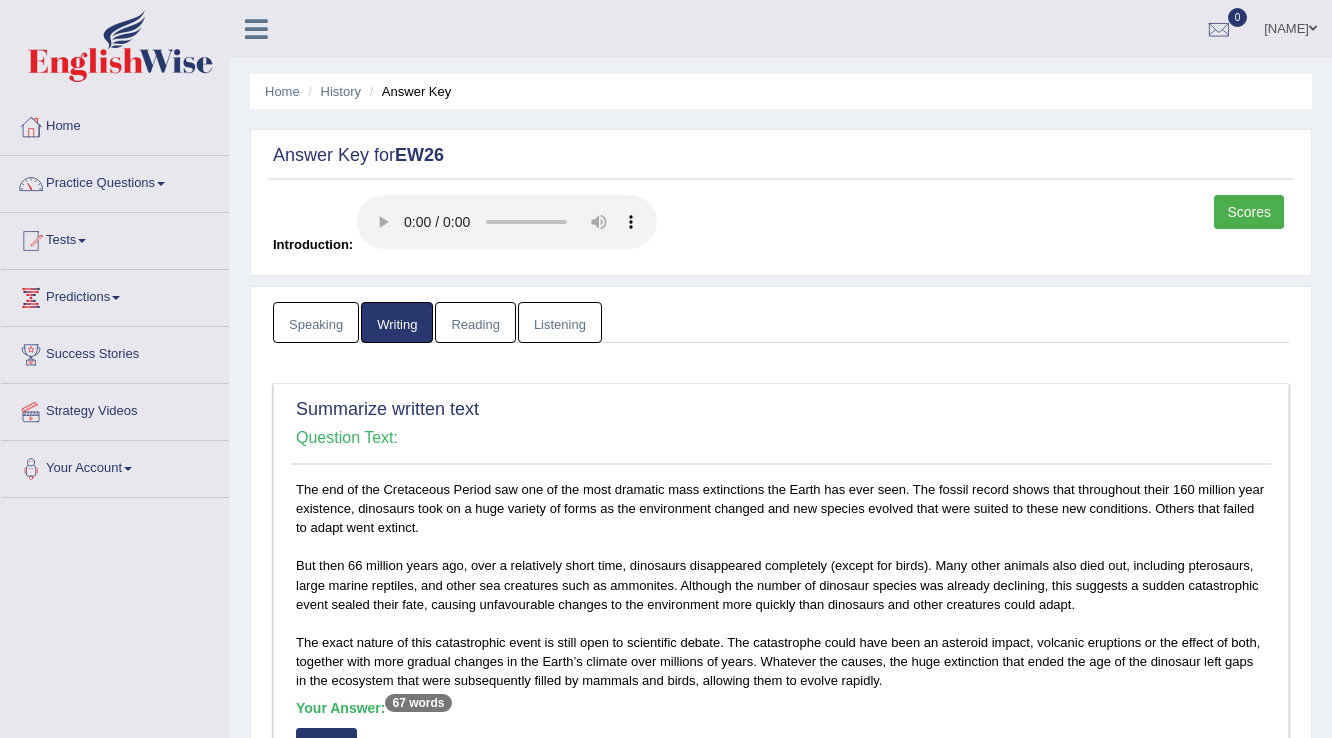 click on "Reading" at bounding box center (475, 322) 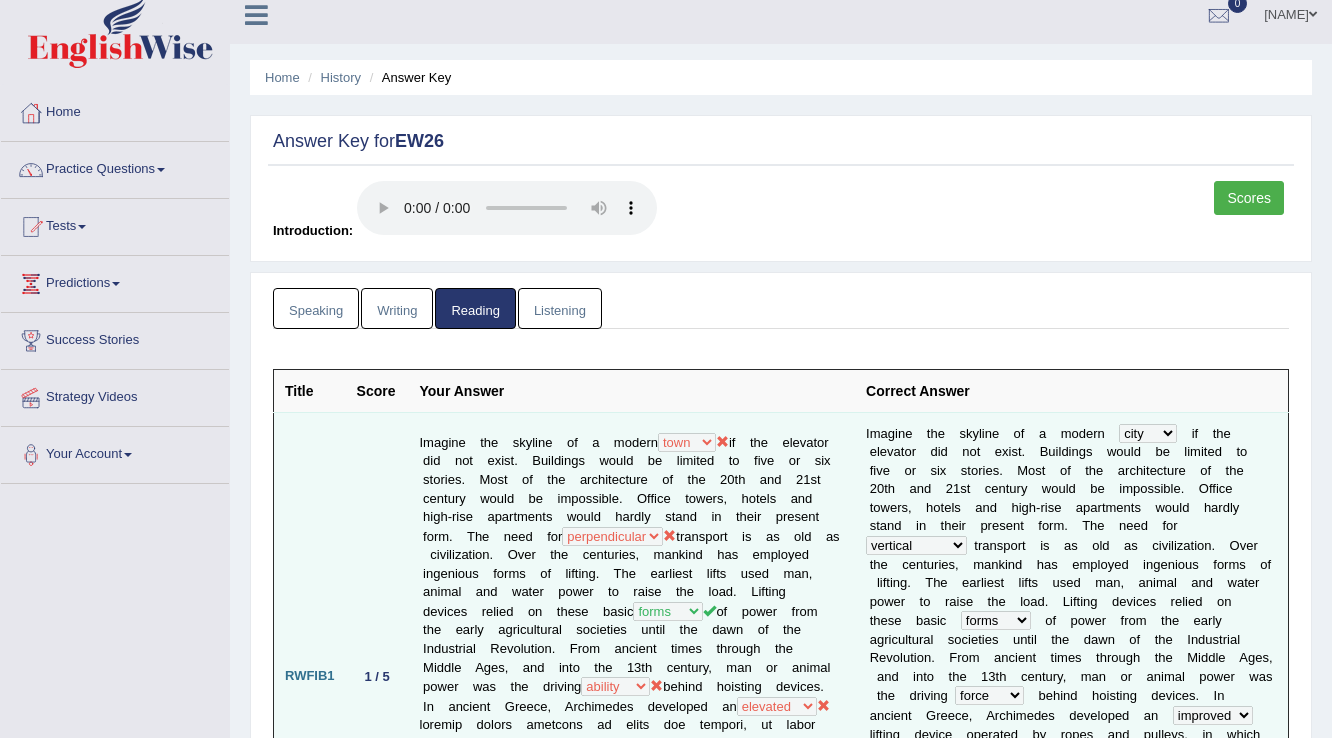 scroll, scrollTop: 0, scrollLeft: 0, axis: both 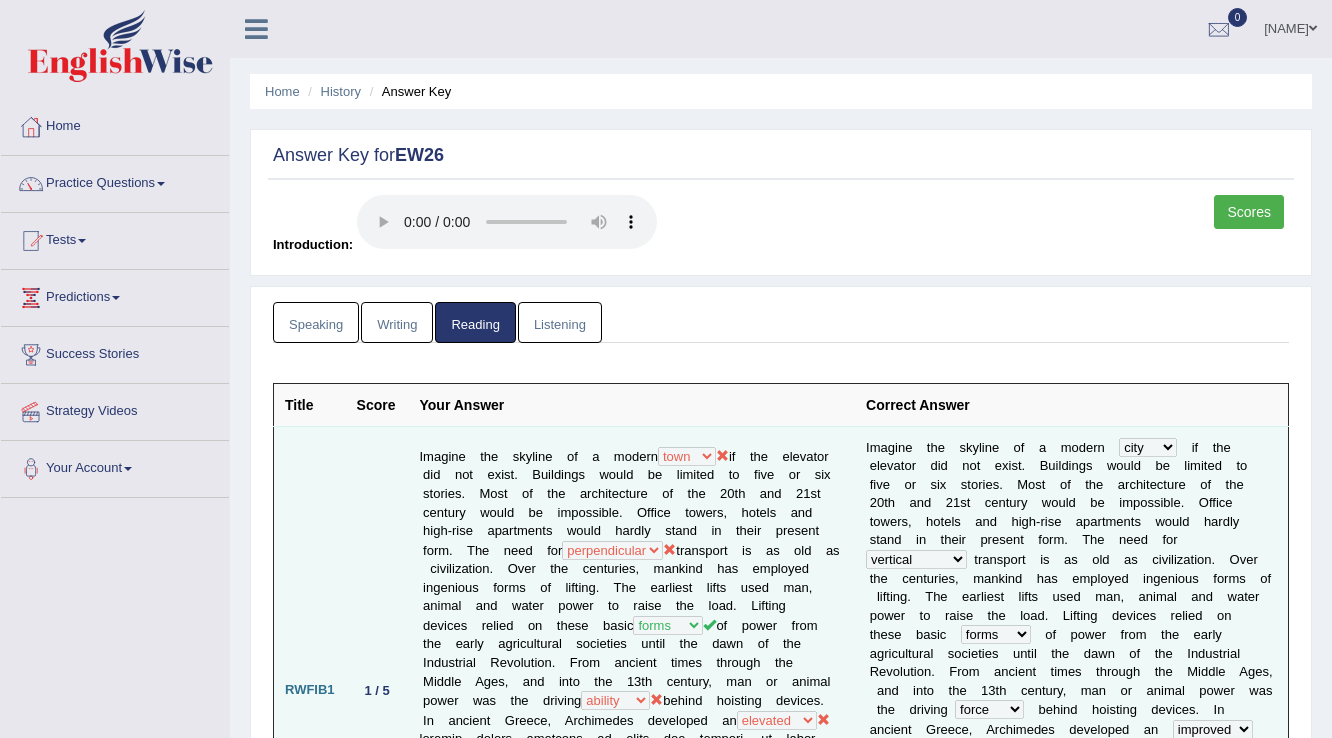 click on "Listening" at bounding box center [560, 322] 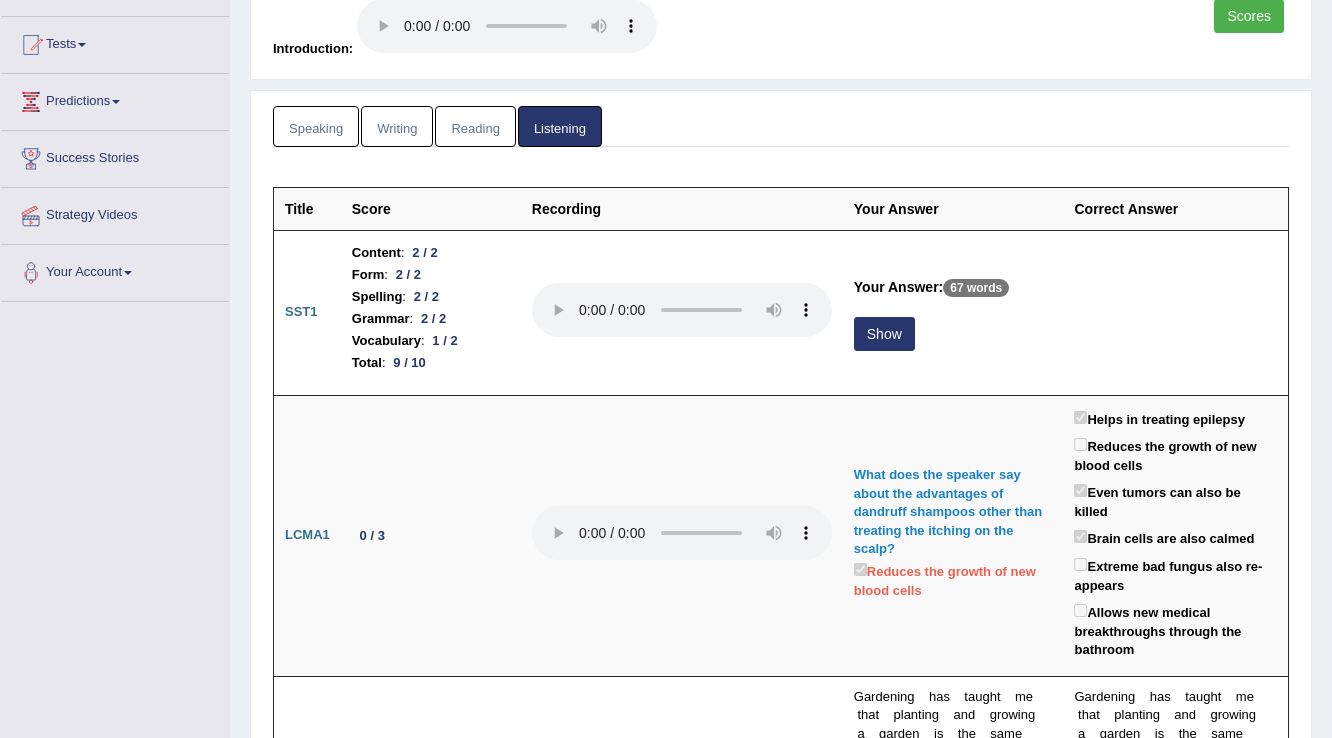 scroll, scrollTop: 125, scrollLeft: 0, axis: vertical 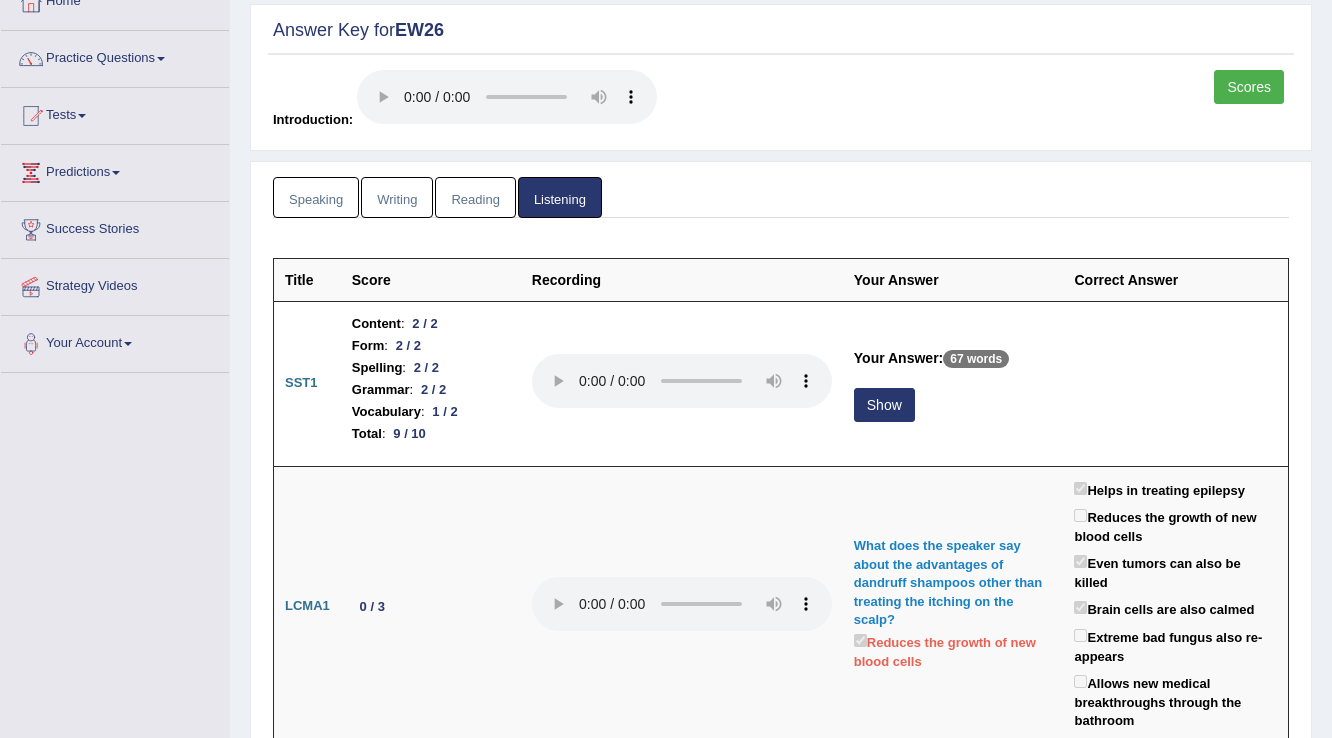 click on "Reading" at bounding box center [475, 197] 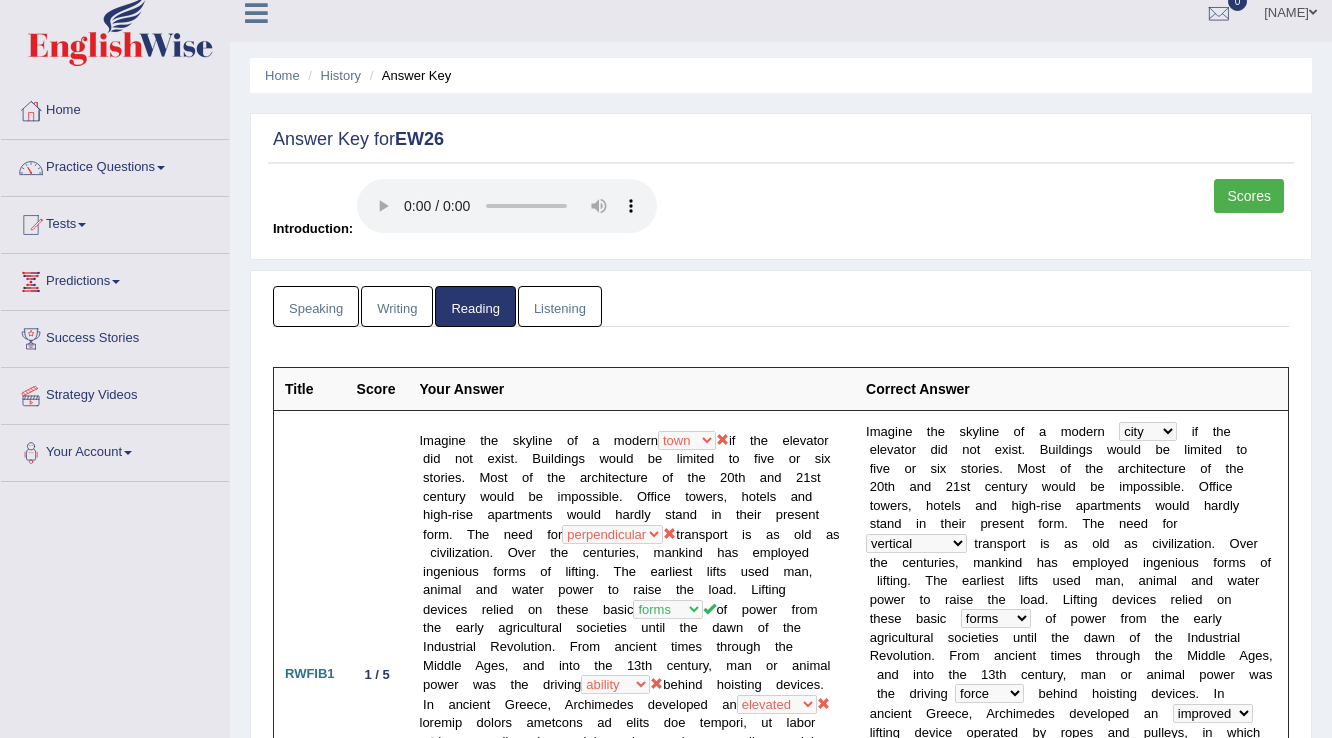 scroll, scrollTop: 0, scrollLeft: 0, axis: both 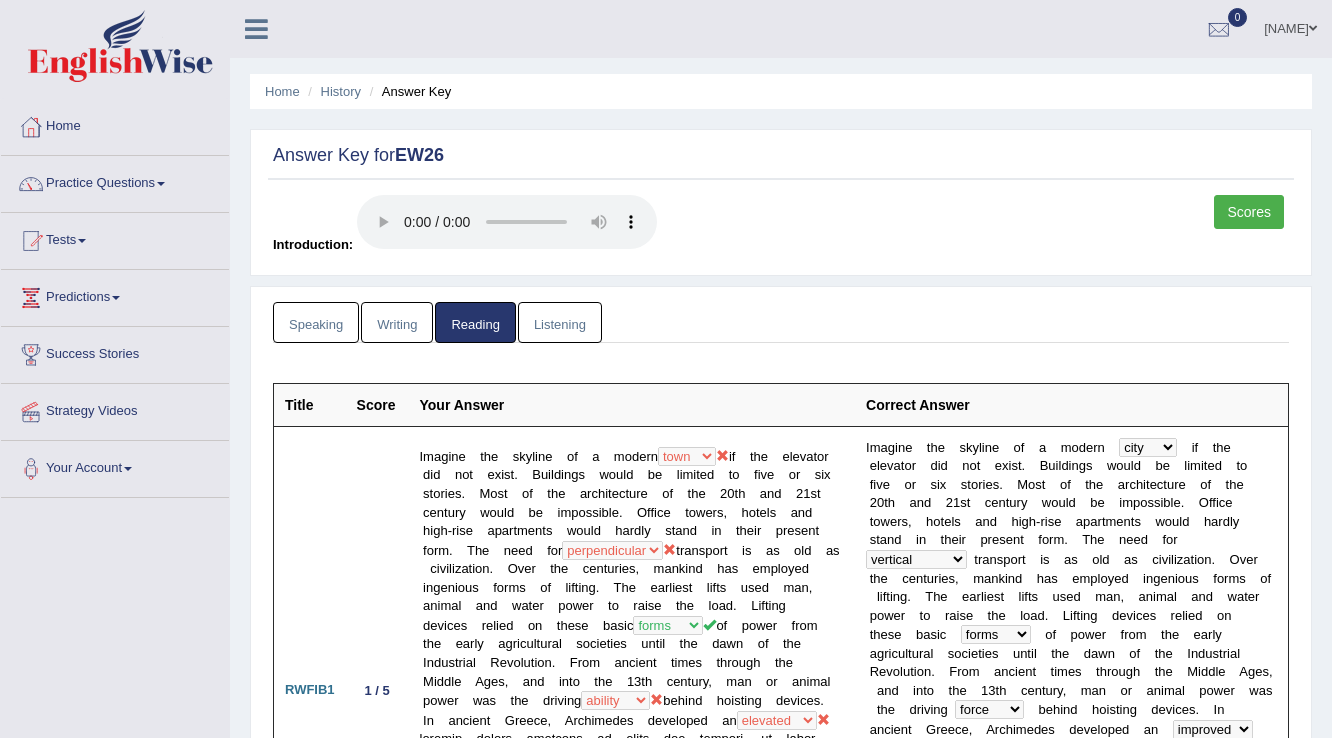 click on "Listening" at bounding box center [560, 322] 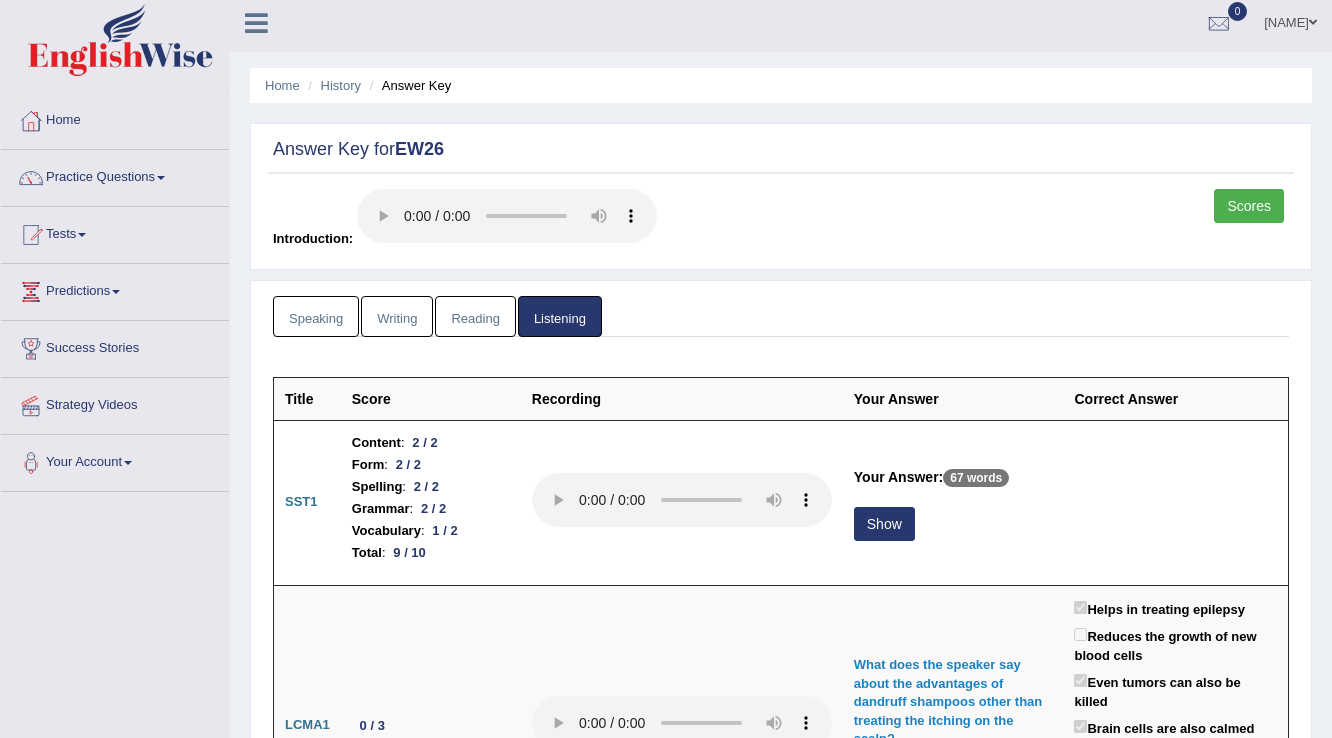 scroll, scrollTop: 0, scrollLeft: 0, axis: both 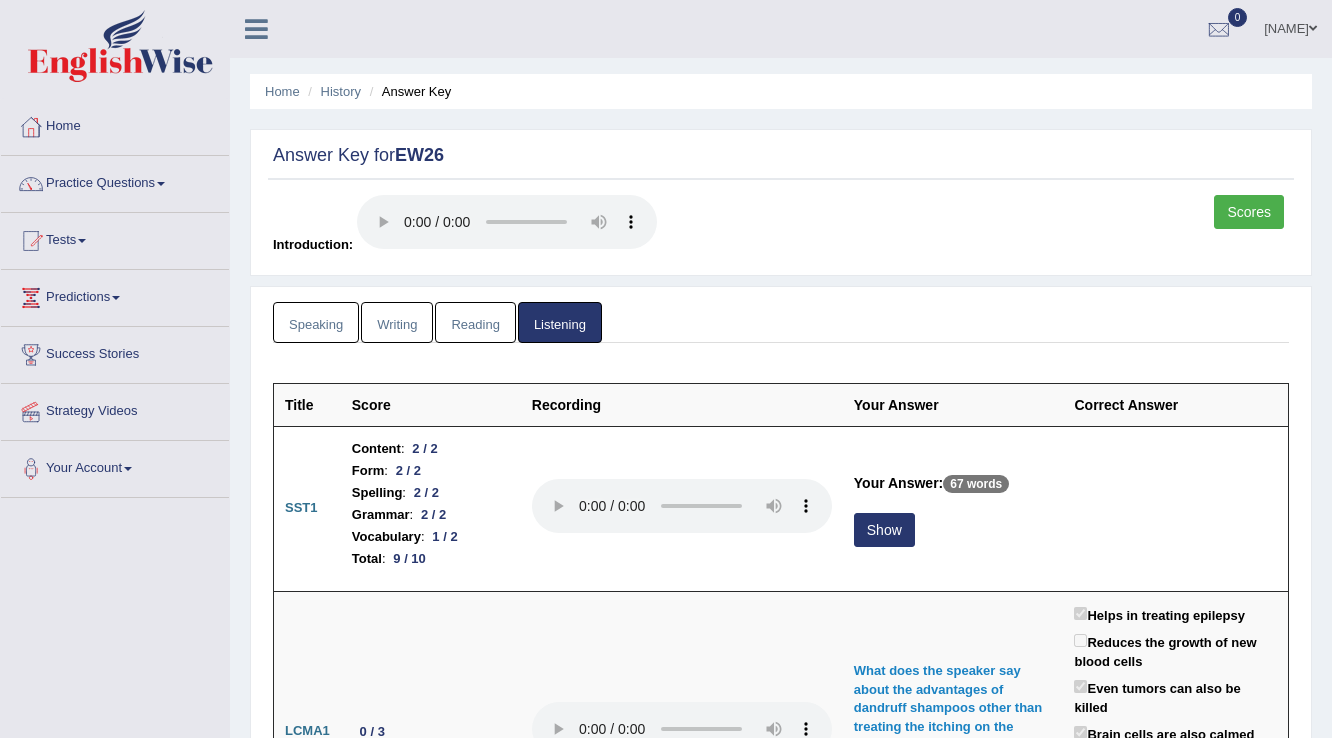 click on "Scores" at bounding box center [1249, 212] 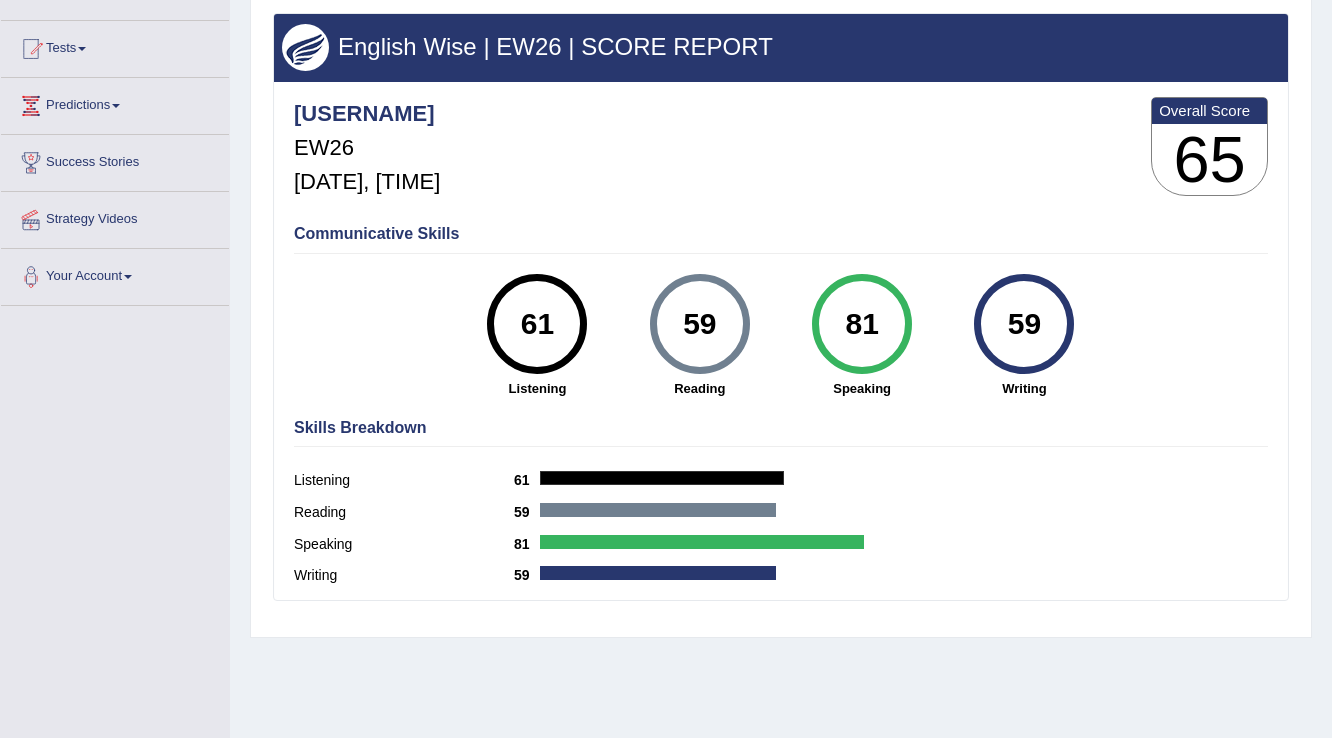scroll, scrollTop: 0, scrollLeft: 0, axis: both 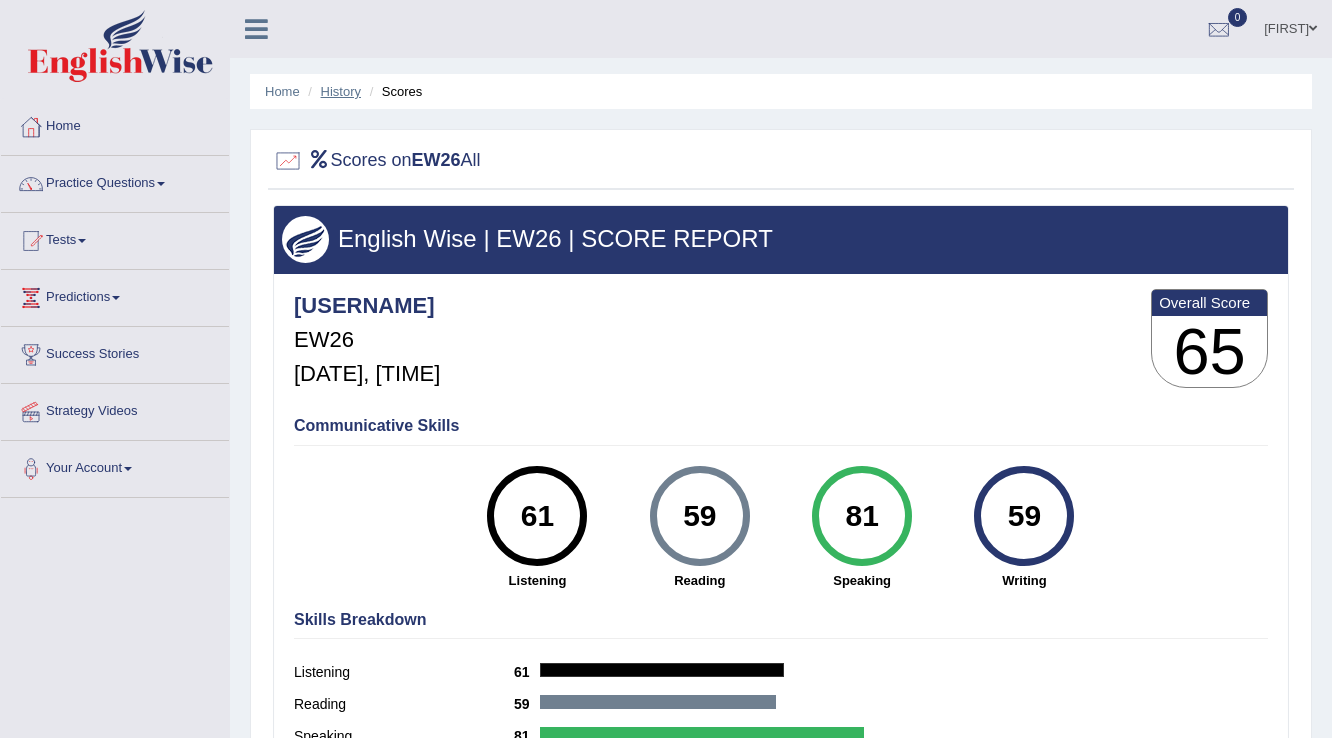 click on "History" at bounding box center (341, 91) 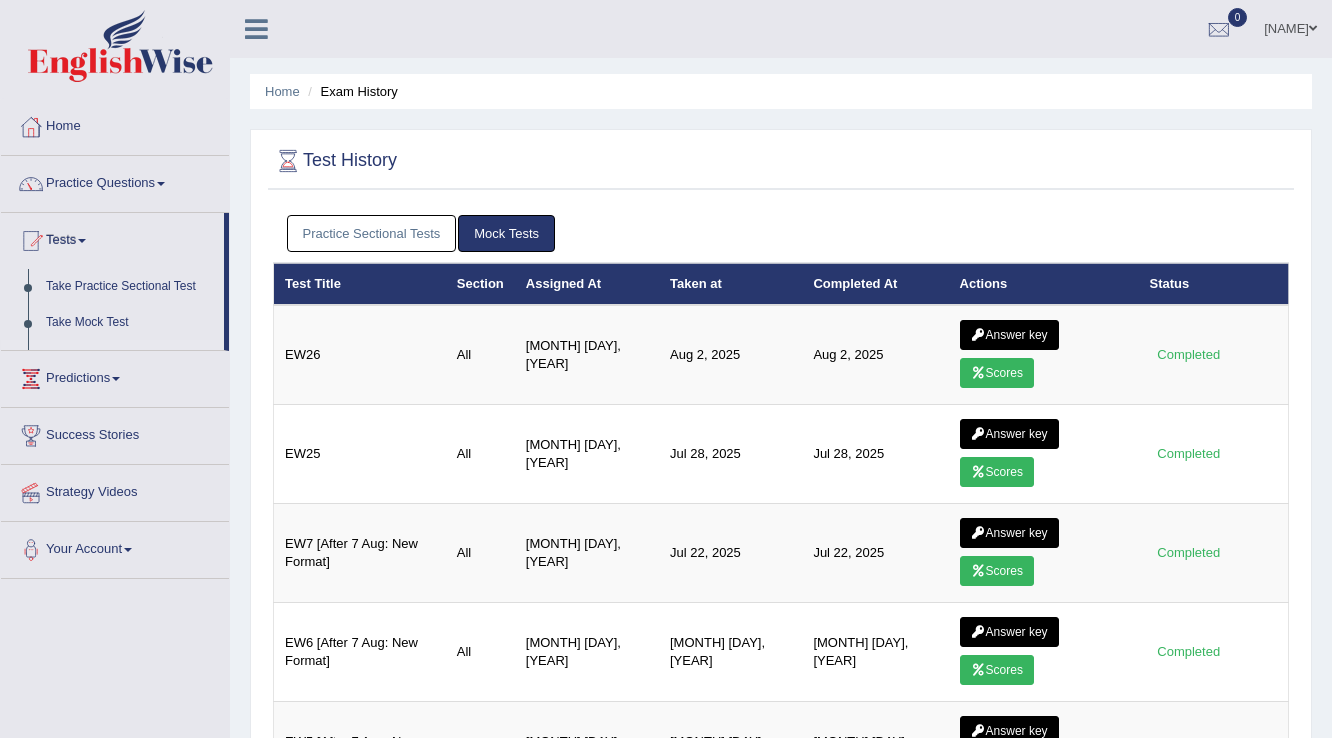 scroll, scrollTop: 0, scrollLeft: 0, axis: both 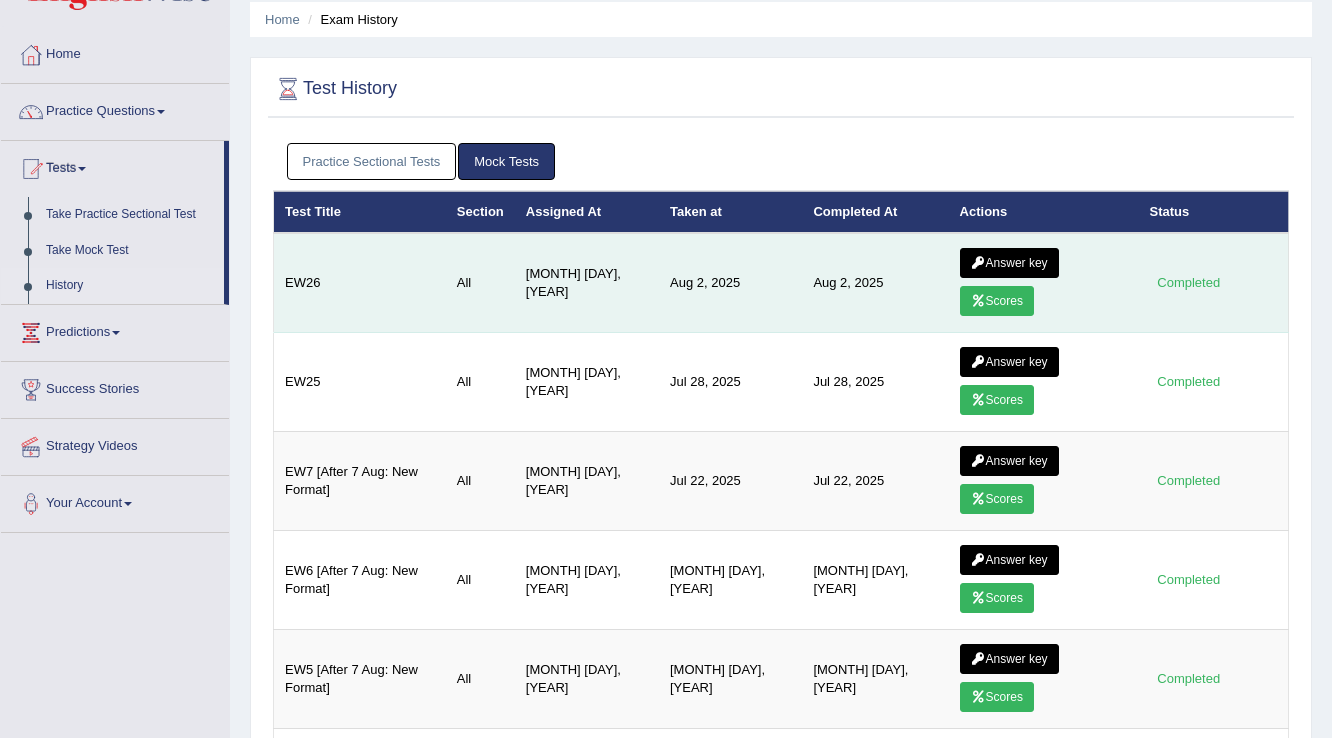 click on "Answer key" at bounding box center (1009, 263) 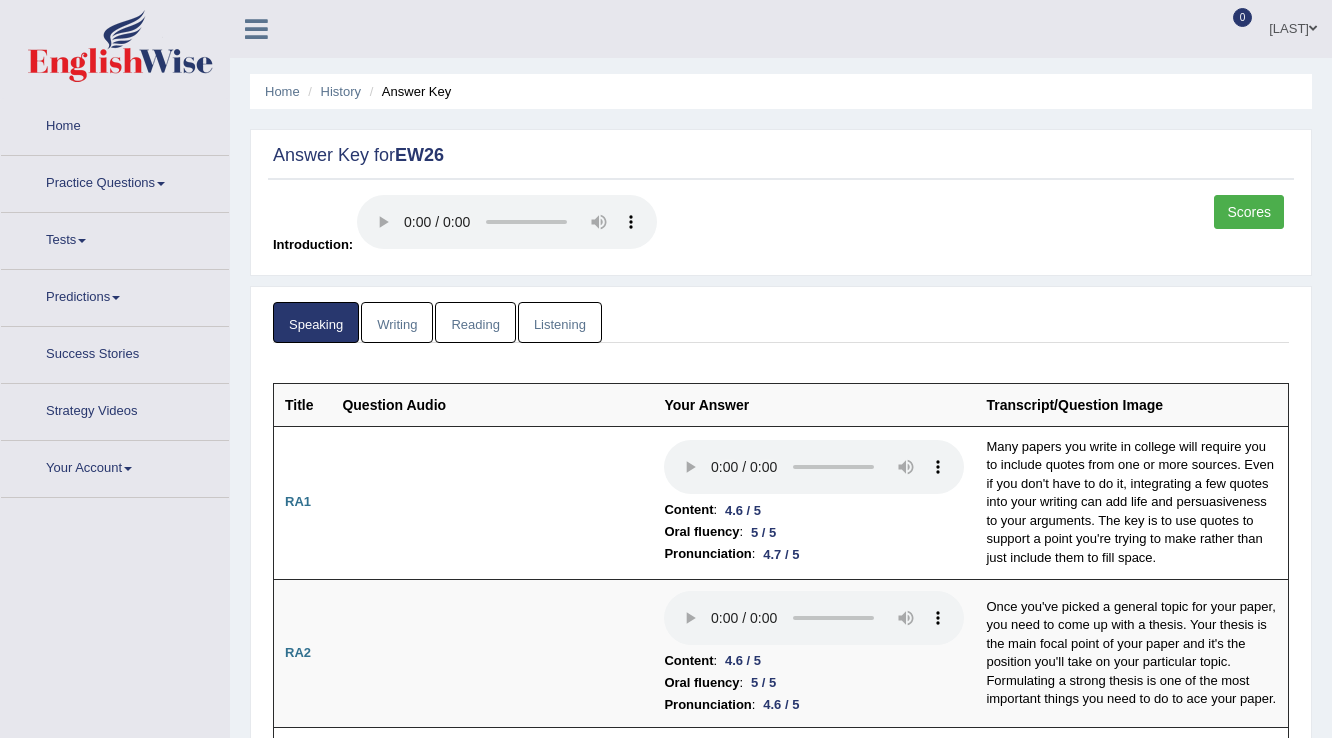 scroll, scrollTop: 0, scrollLeft: 0, axis: both 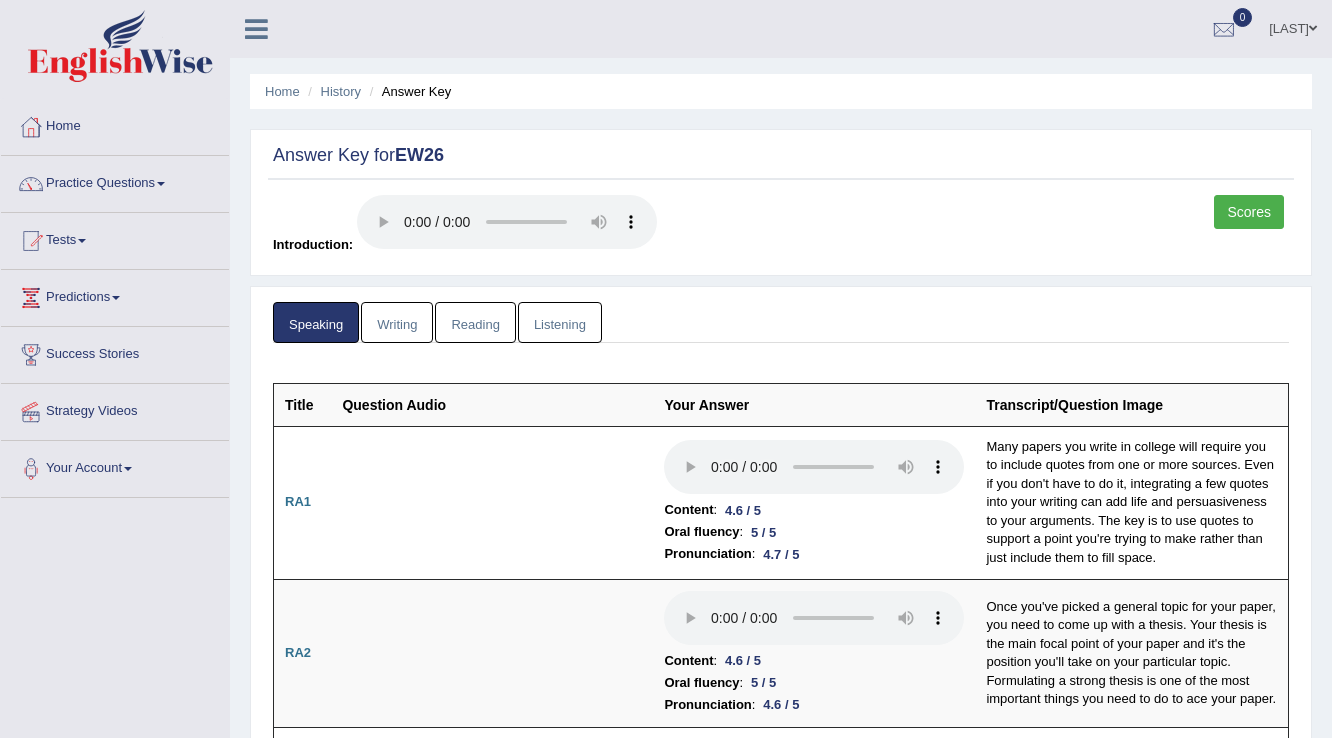 click on "Writing" at bounding box center (397, 322) 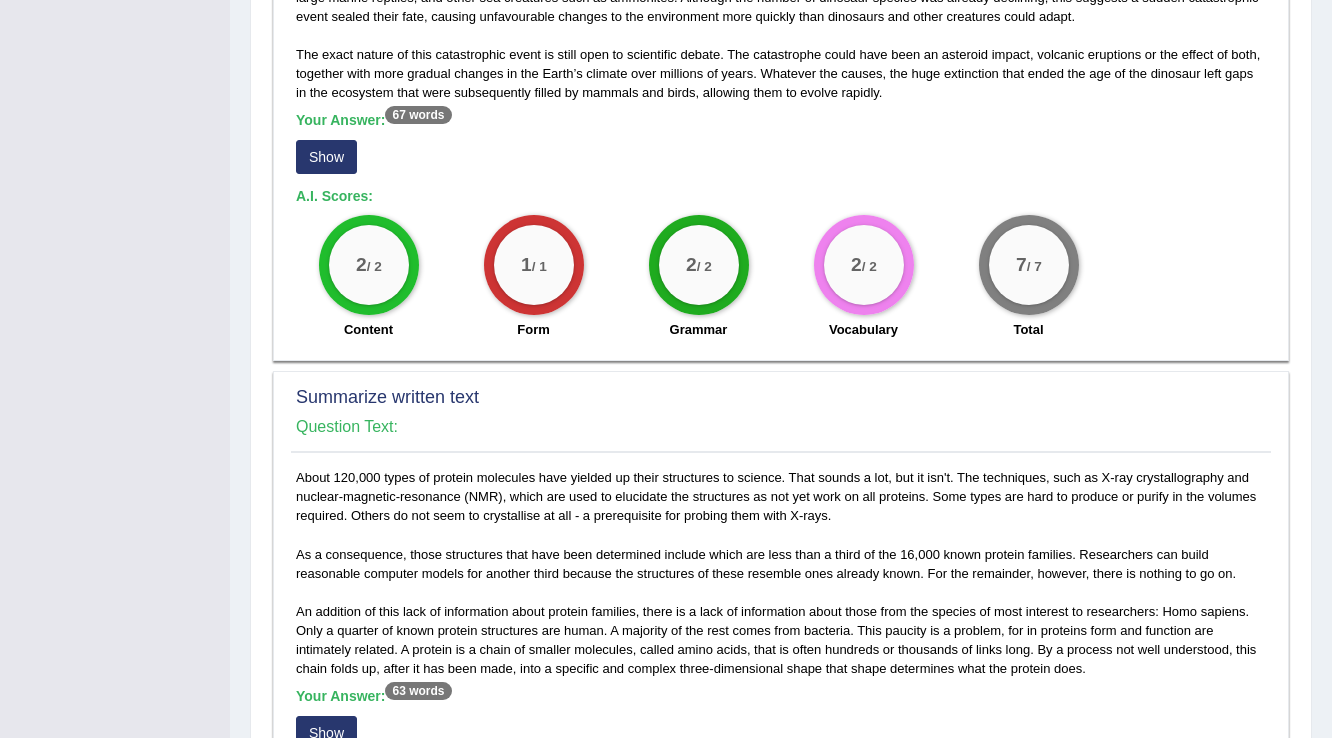 scroll, scrollTop: 560, scrollLeft: 0, axis: vertical 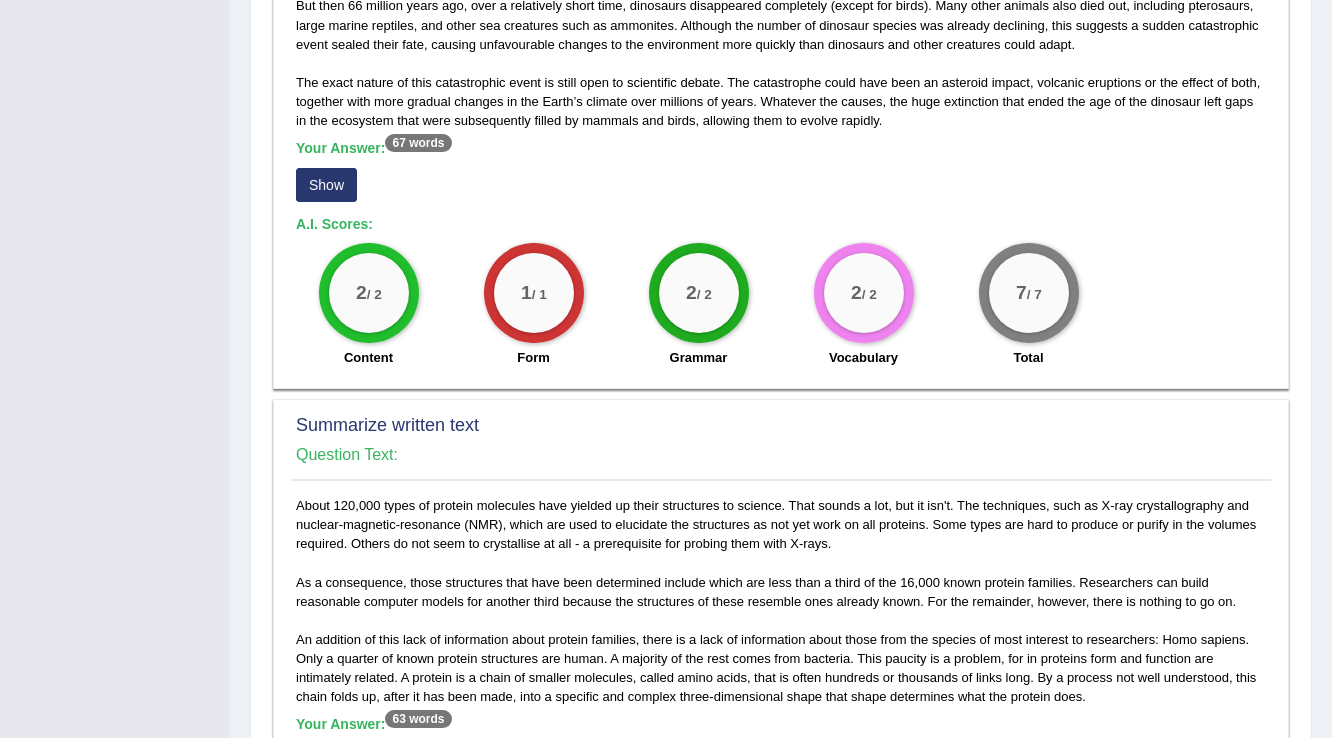click on "Show" at bounding box center [326, 185] 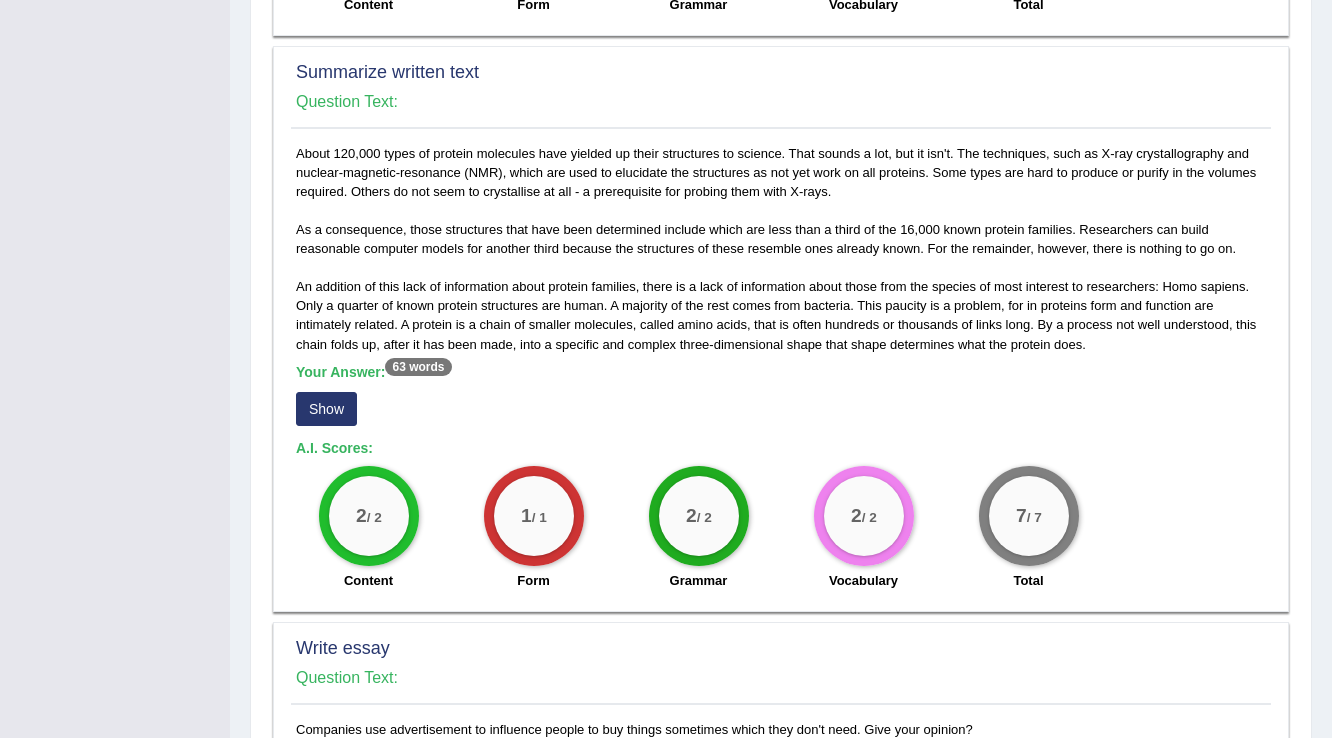 scroll, scrollTop: 960, scrollLeft: 0, axis: vertical 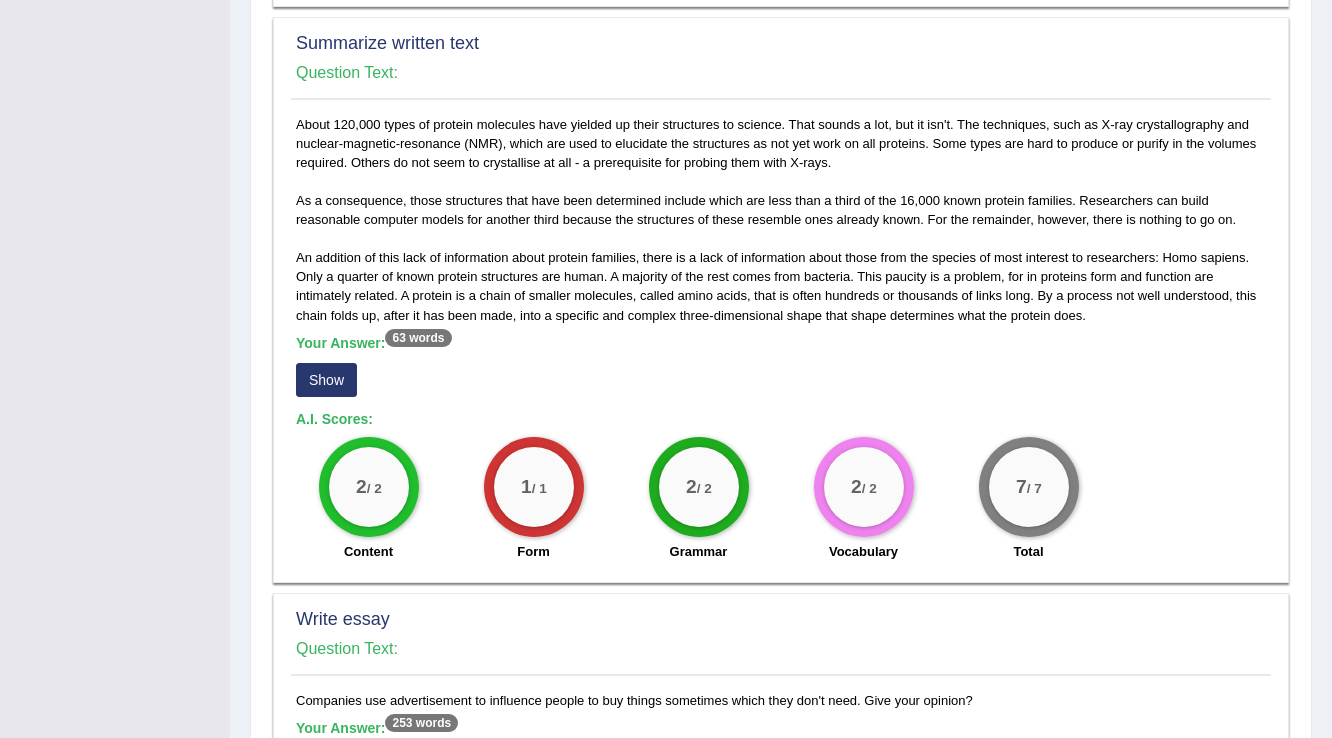 click on "Show" at bounding box center (326, 380) 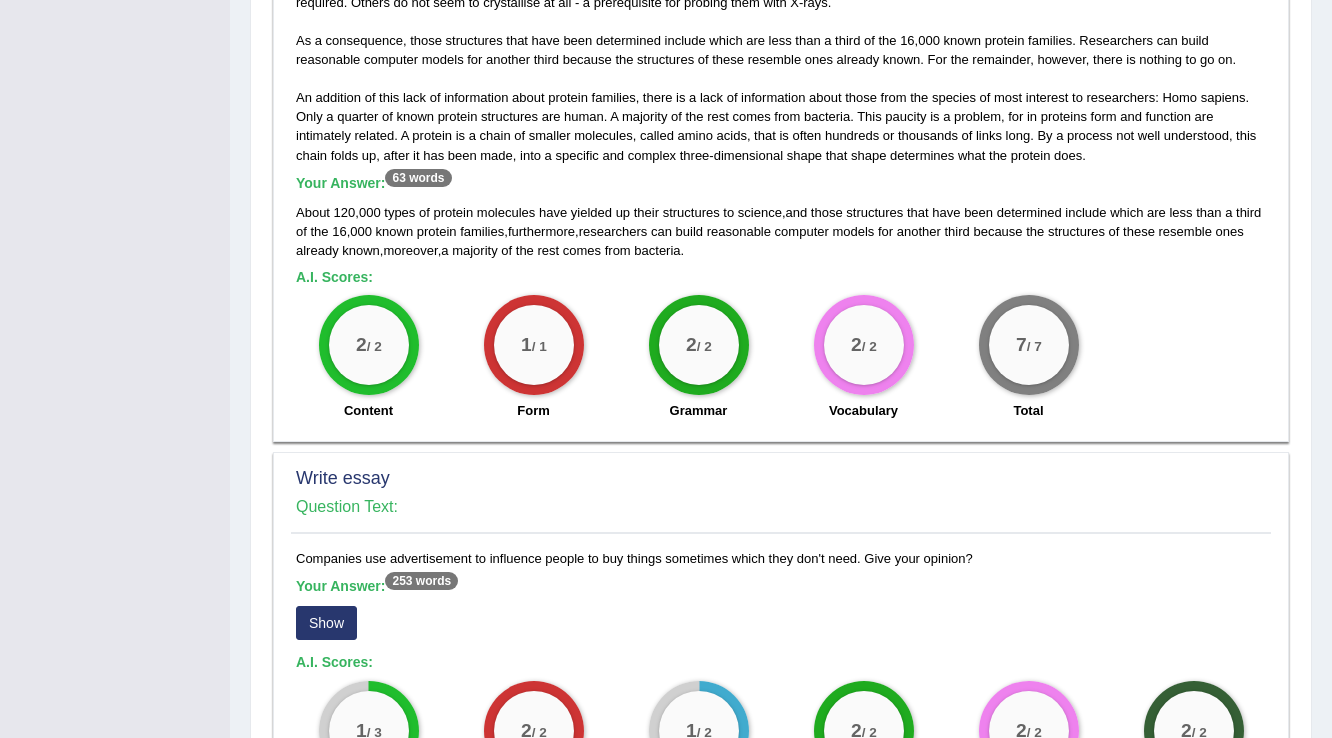 scroll, scrollTop: 1428, scrollLeft: 0, axis: vertical 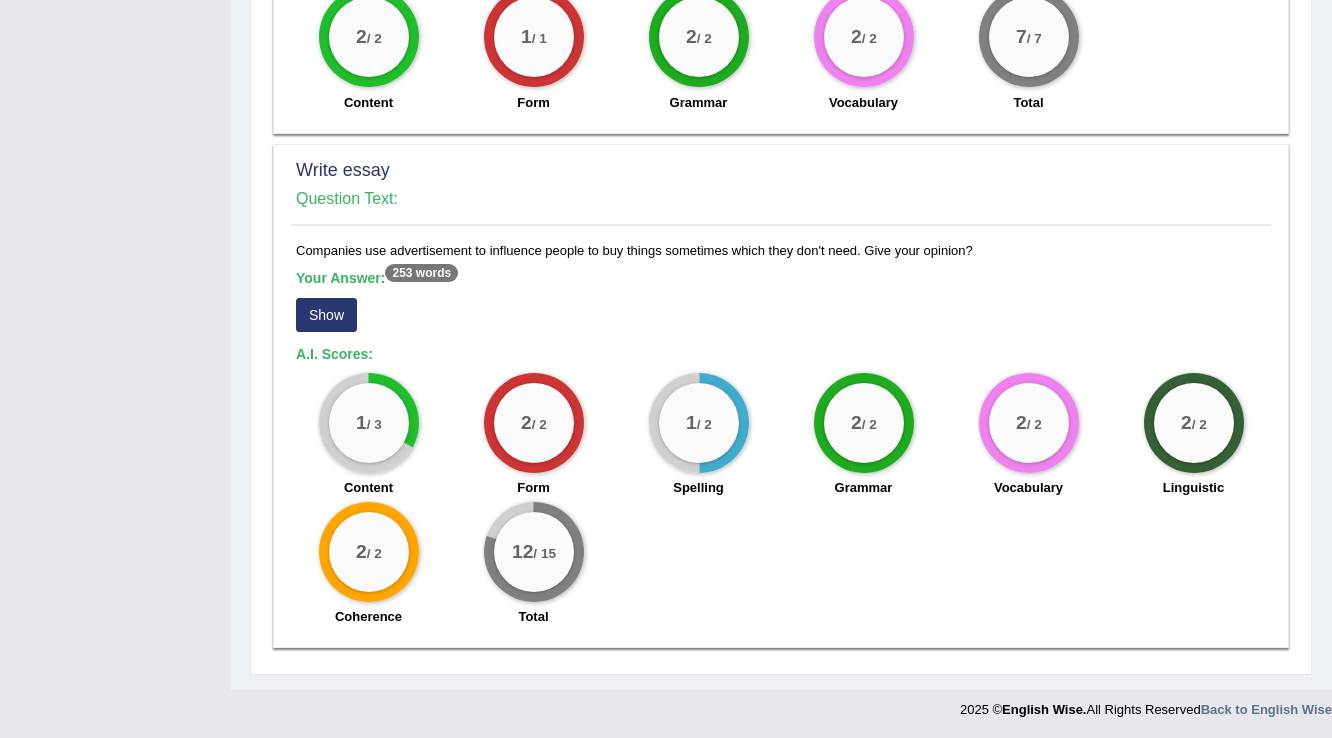 click on "Show" at bounding box center [326, 315] 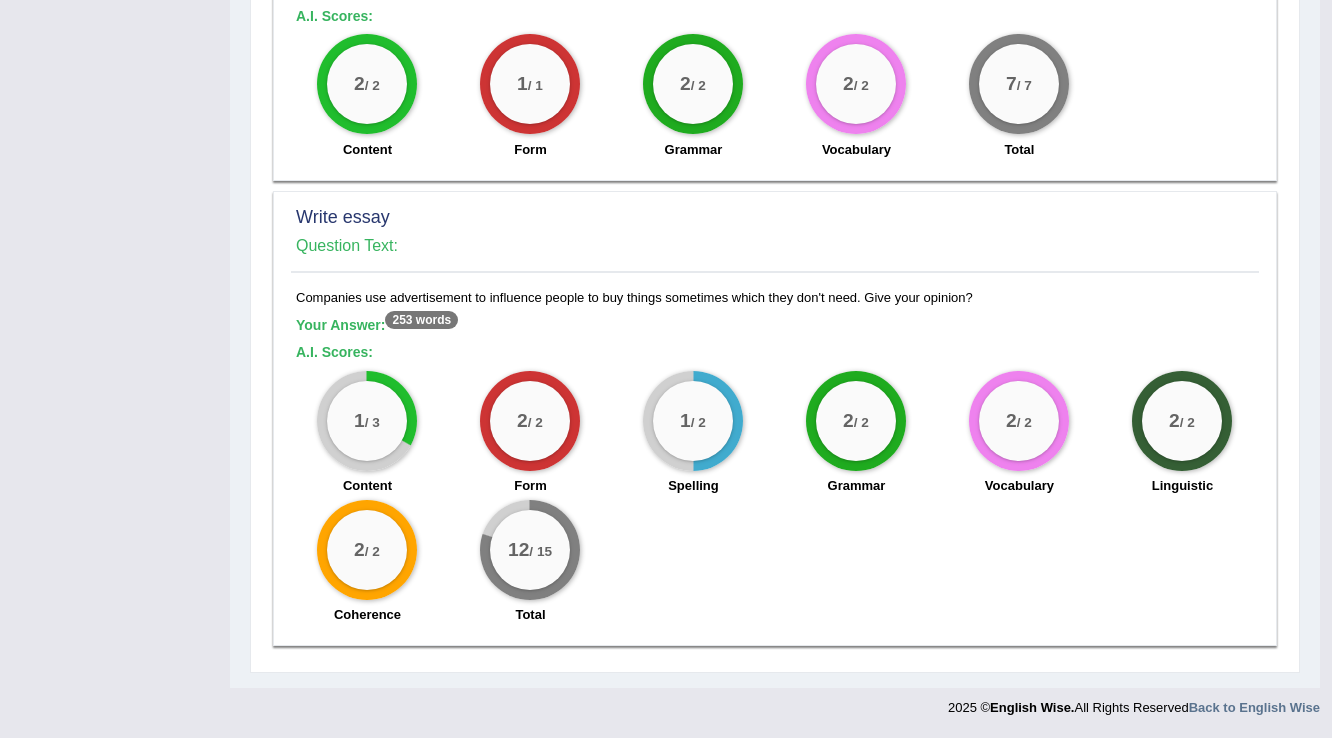 scroll, scrollTop: 1379, scrollLeft: 0, axis: vertical 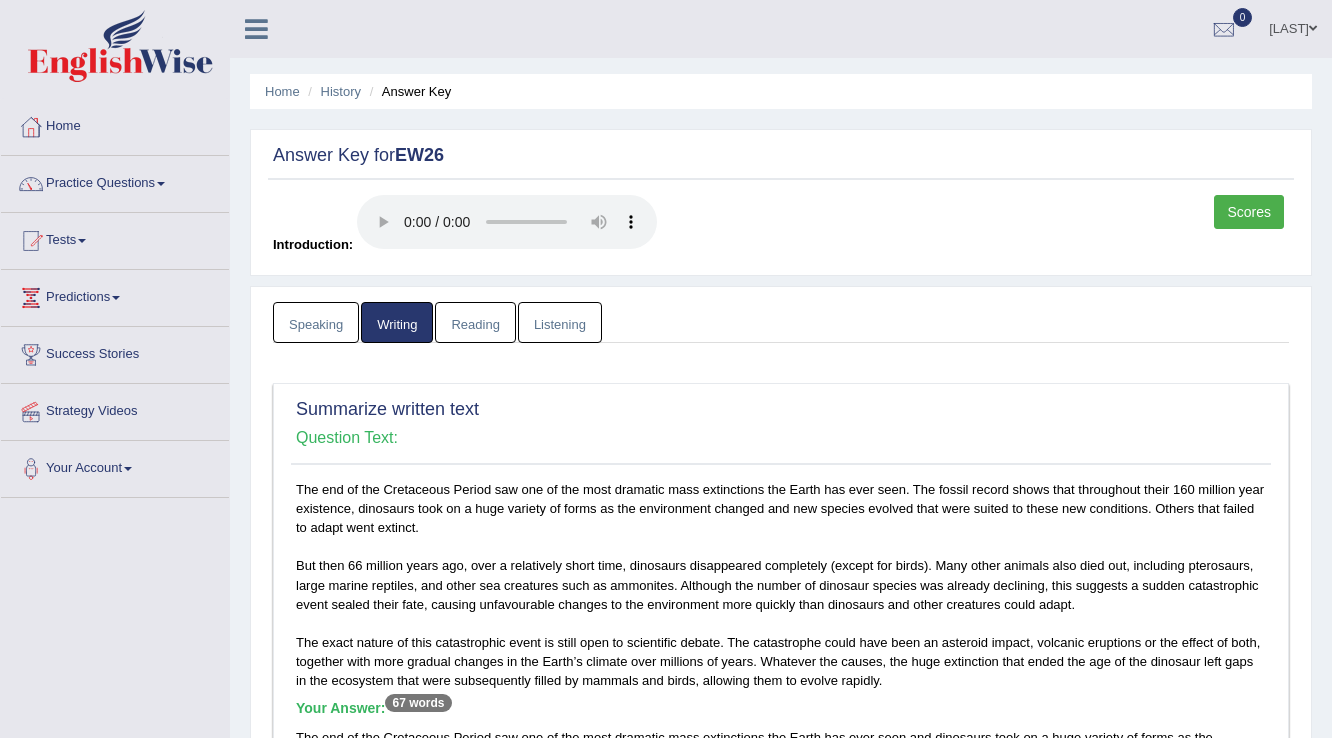 click on "Listening" at bounding box center (560, 322) 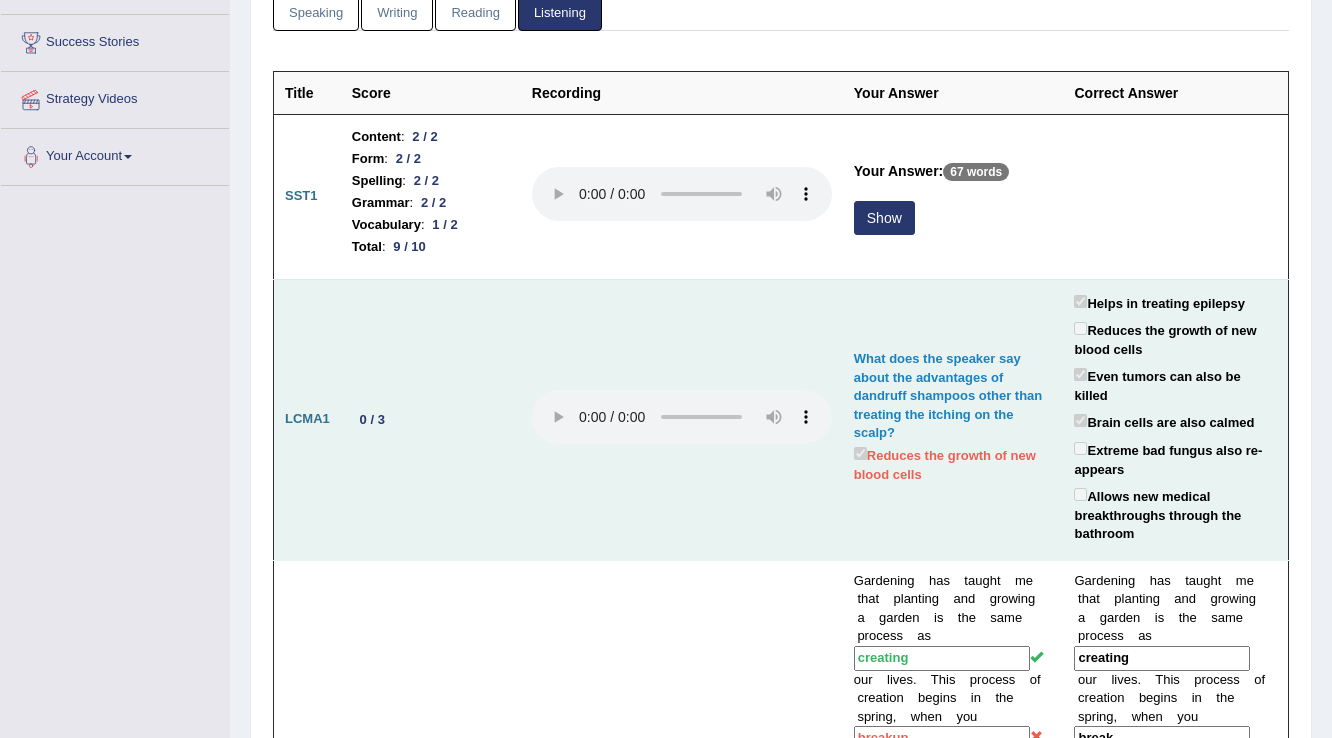 scroll, scrollTop: 0, scrollLeft: 0, axis: both 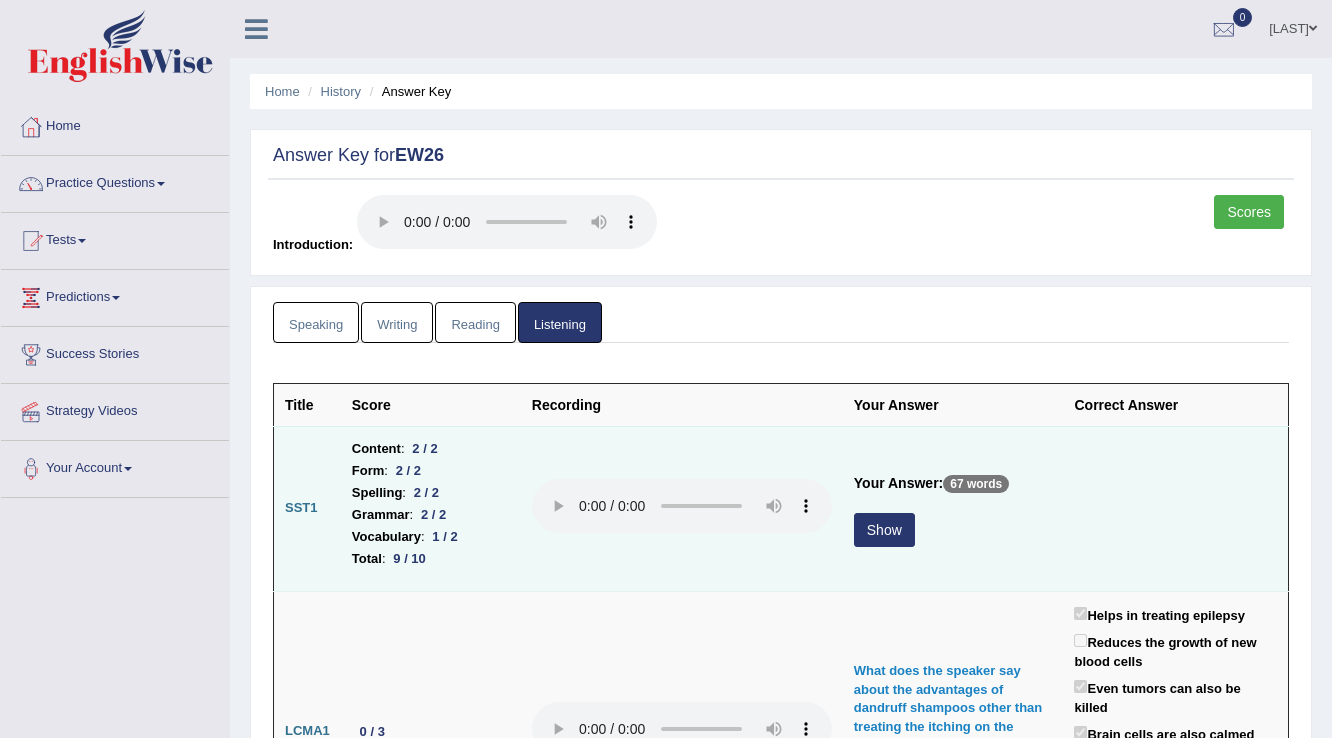 click on "Show" at bounding box center [884, 530] 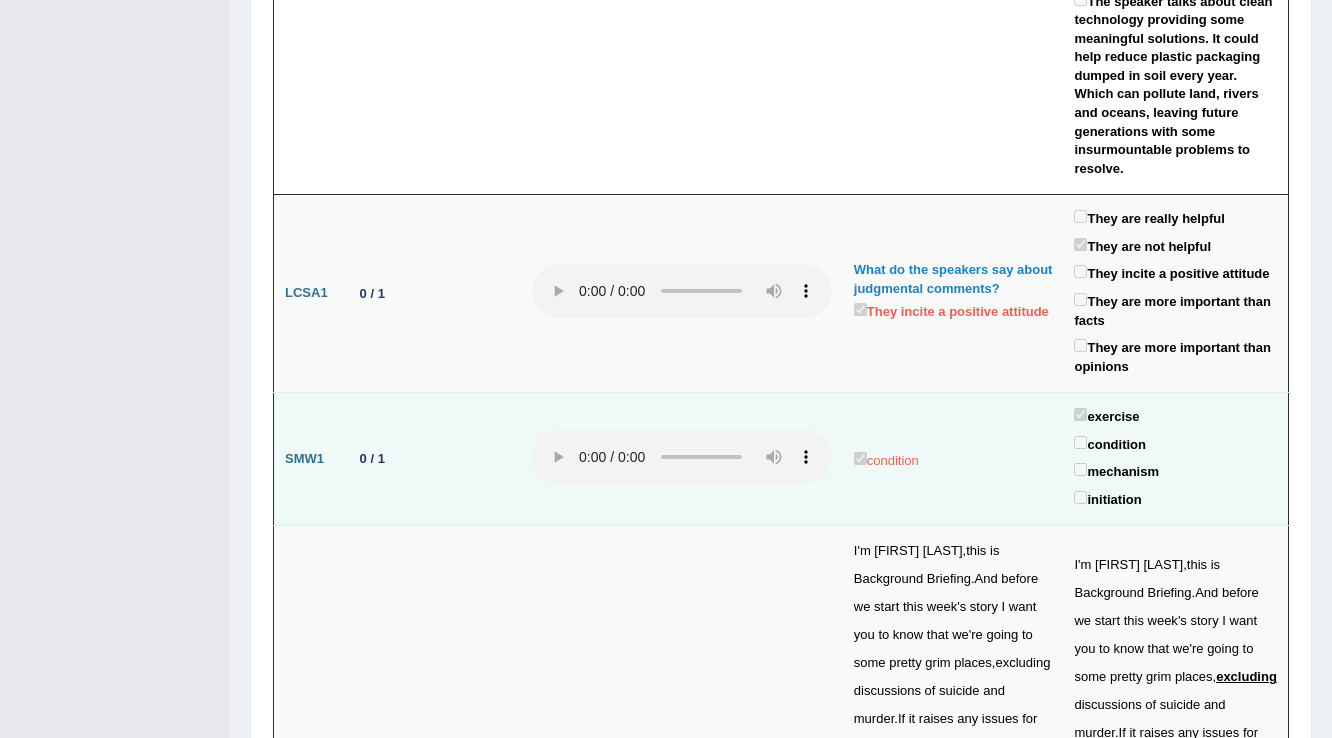 scroll, scrollTop: 3355, scrollLeft: 0, axis: vertical 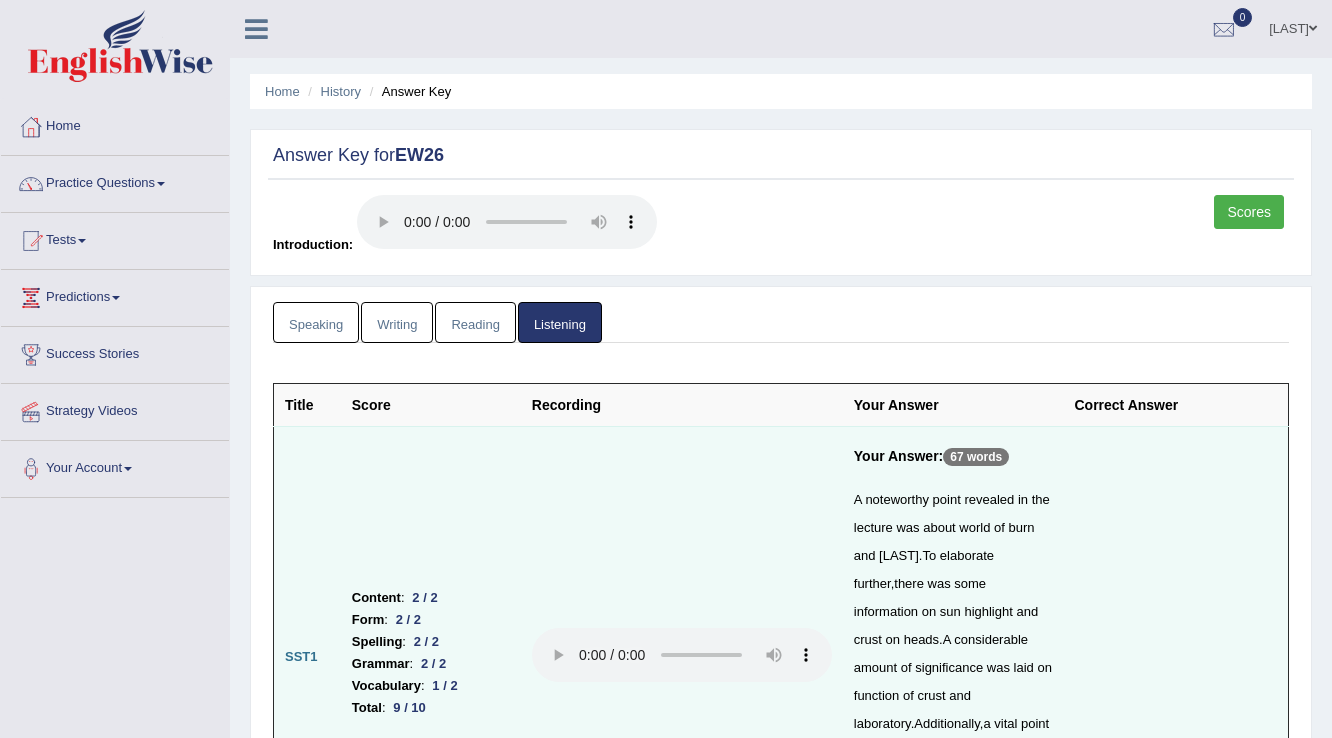 click on "Scores" at bounding box center [1249, 212] 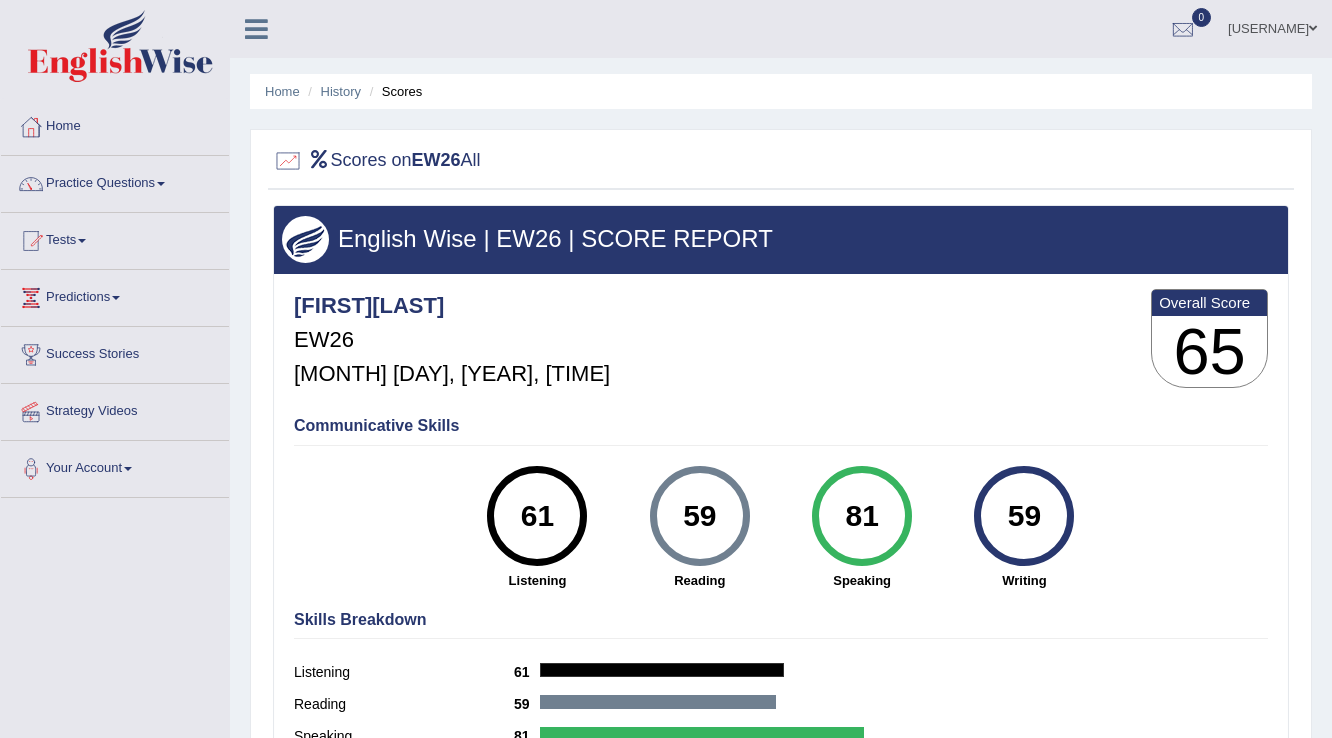 scroll, scrollTop: 0, scrollLeft: 0, axis: both 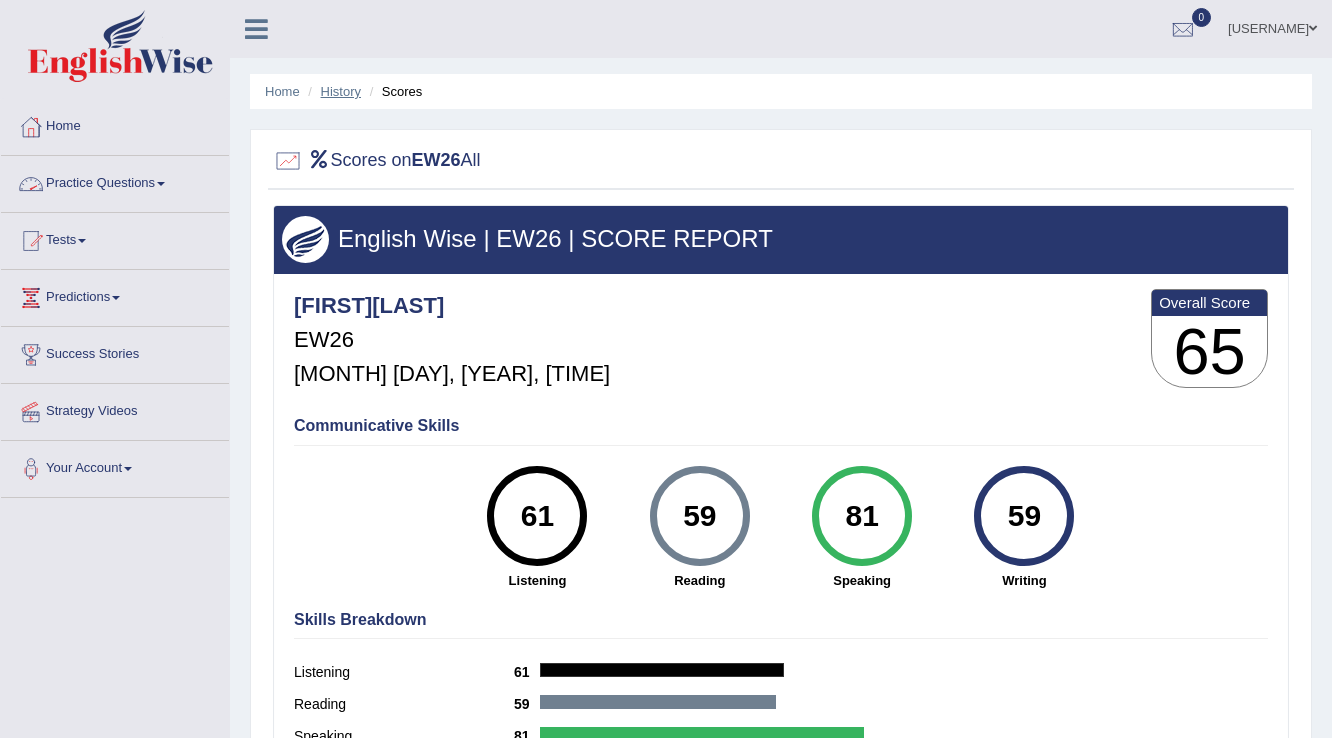 click on "History" at bounding box center [341, 91] 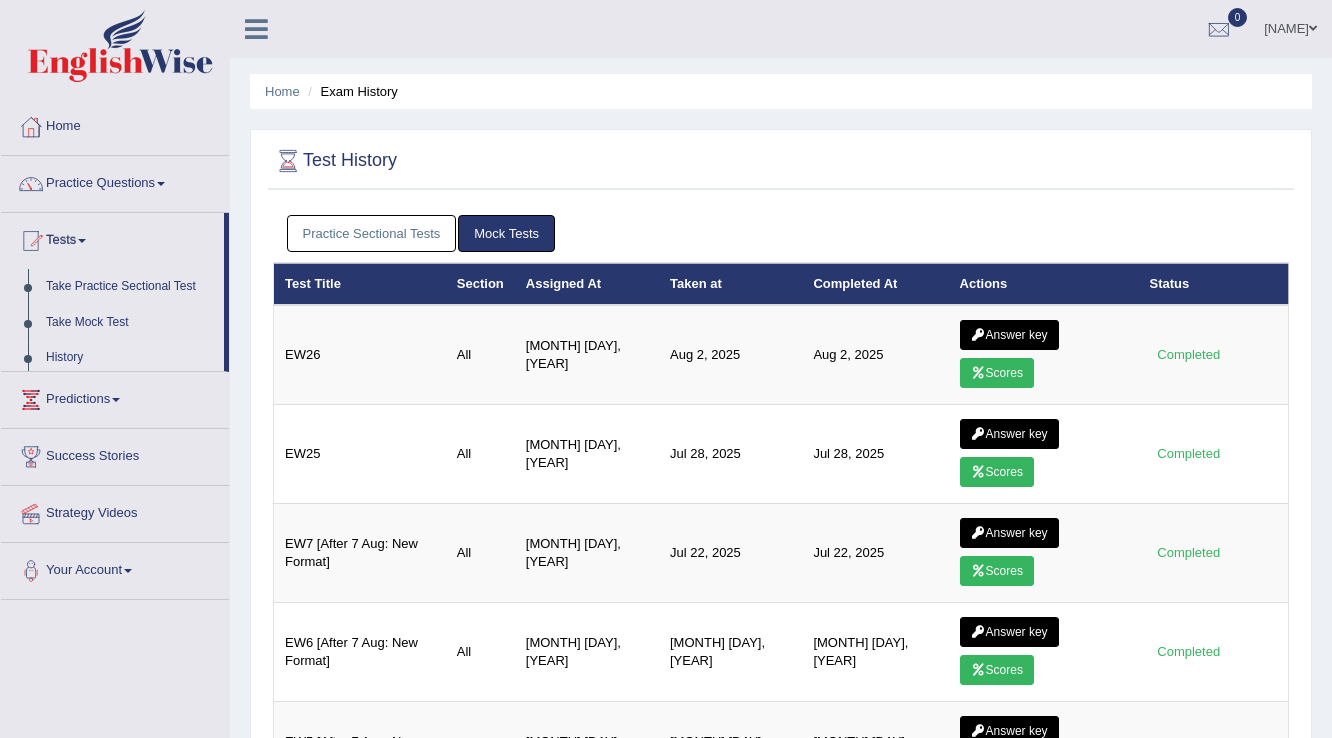 scroll, scrollTop: 0, scrollLeft: 0, axis: both 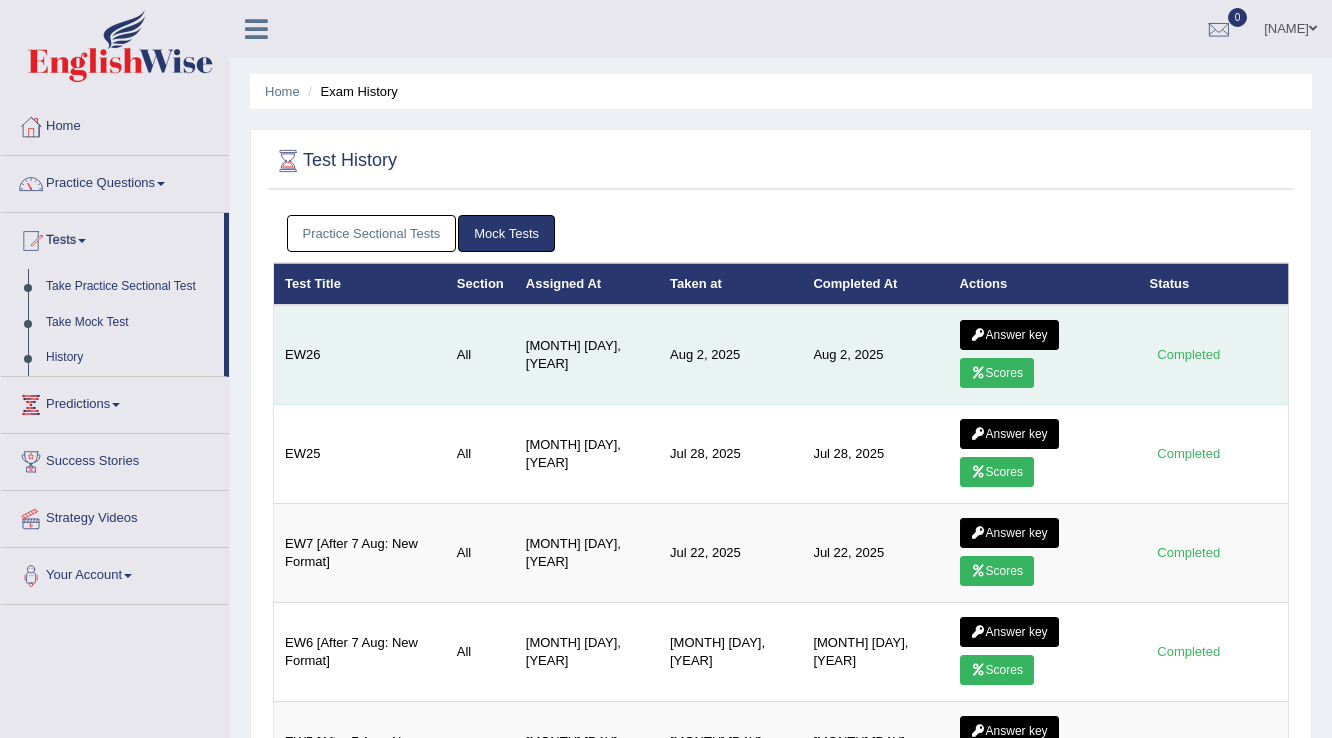 click on "Answer key" at bounding box center [1009, 335] 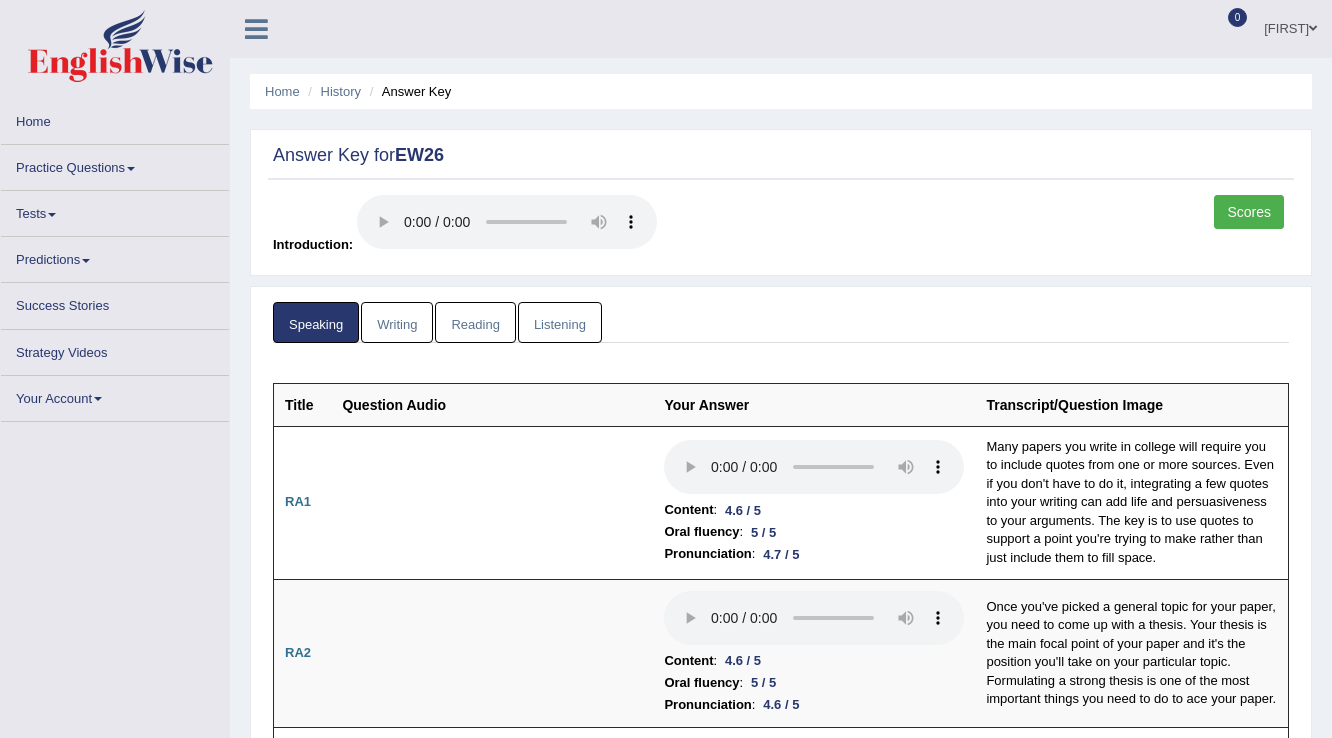 scroll, scrollTop: 0, scrollLeft: 0, axis: both 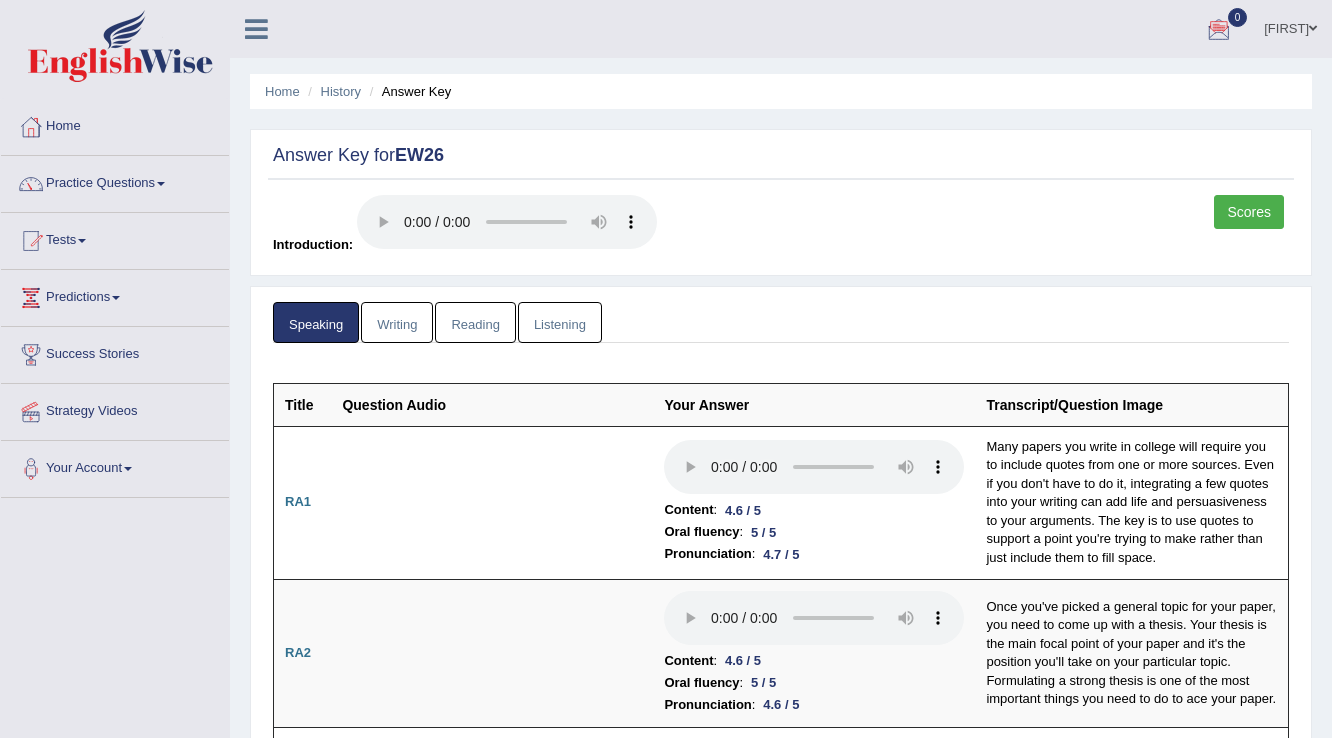 click on "Listening" at bounding box center (560, 322) 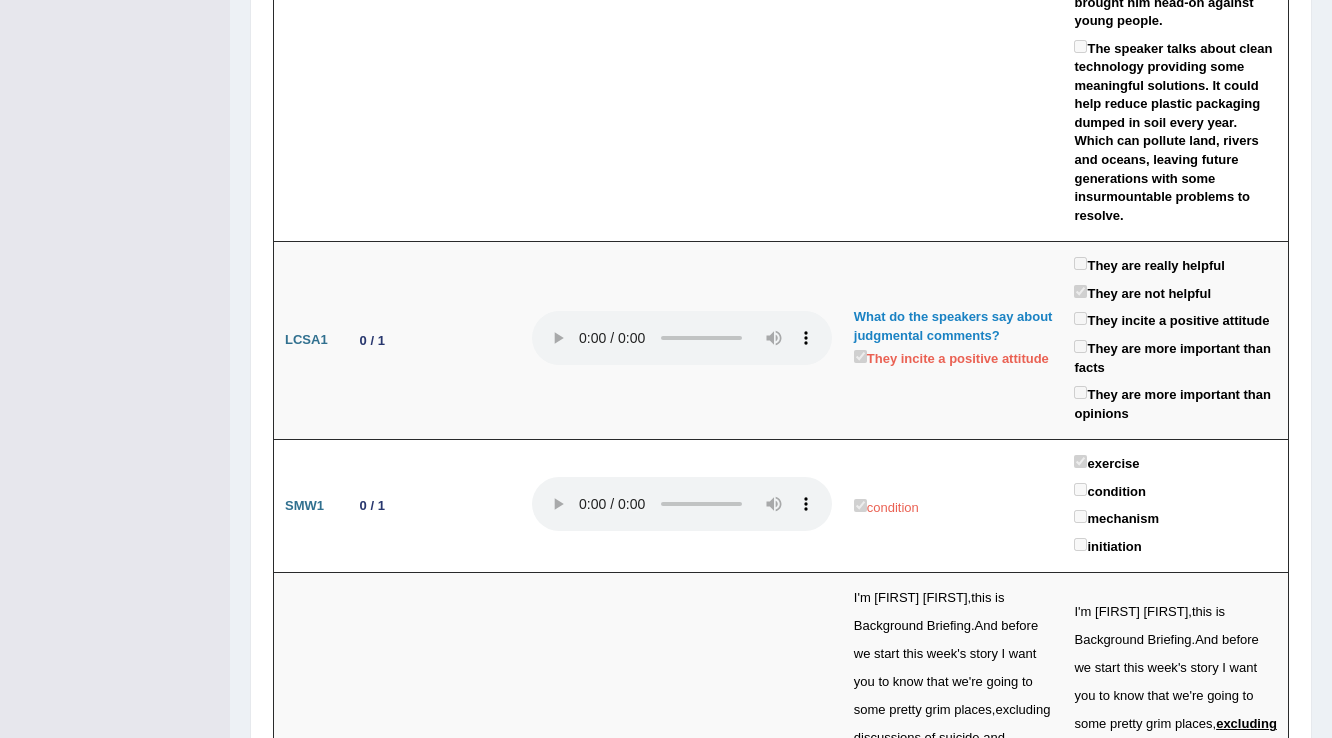 scroll, scrollTop: 3040, scrollLeft: 0, axis: vertical 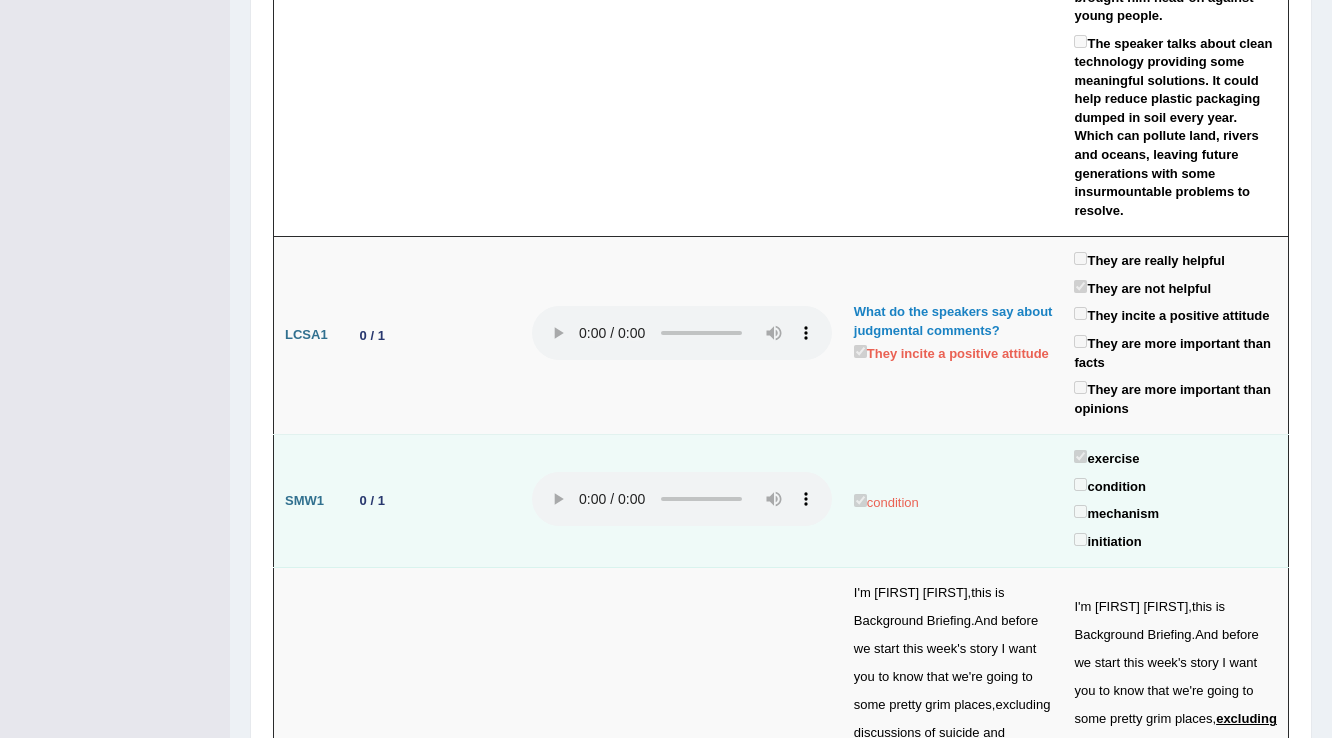 type 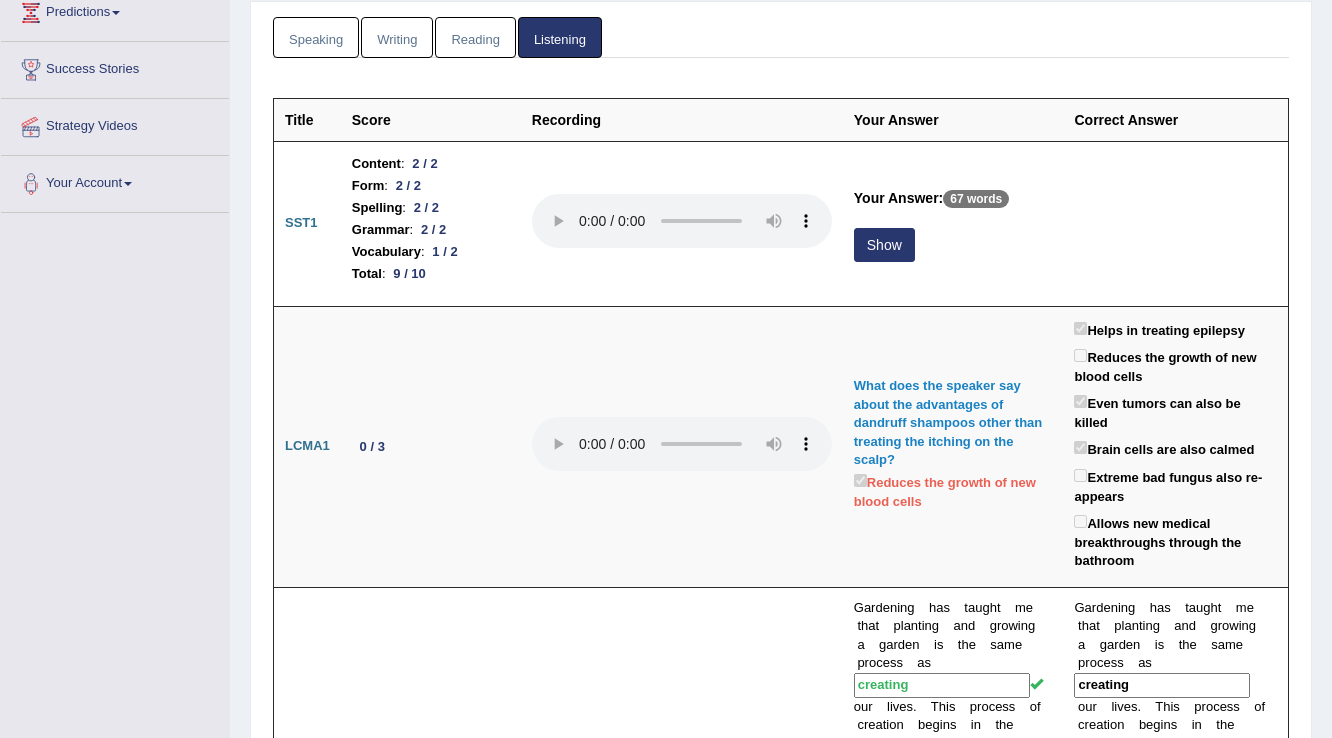 scroll, scrollTop: 0, scrollLeft: 0, axis: both 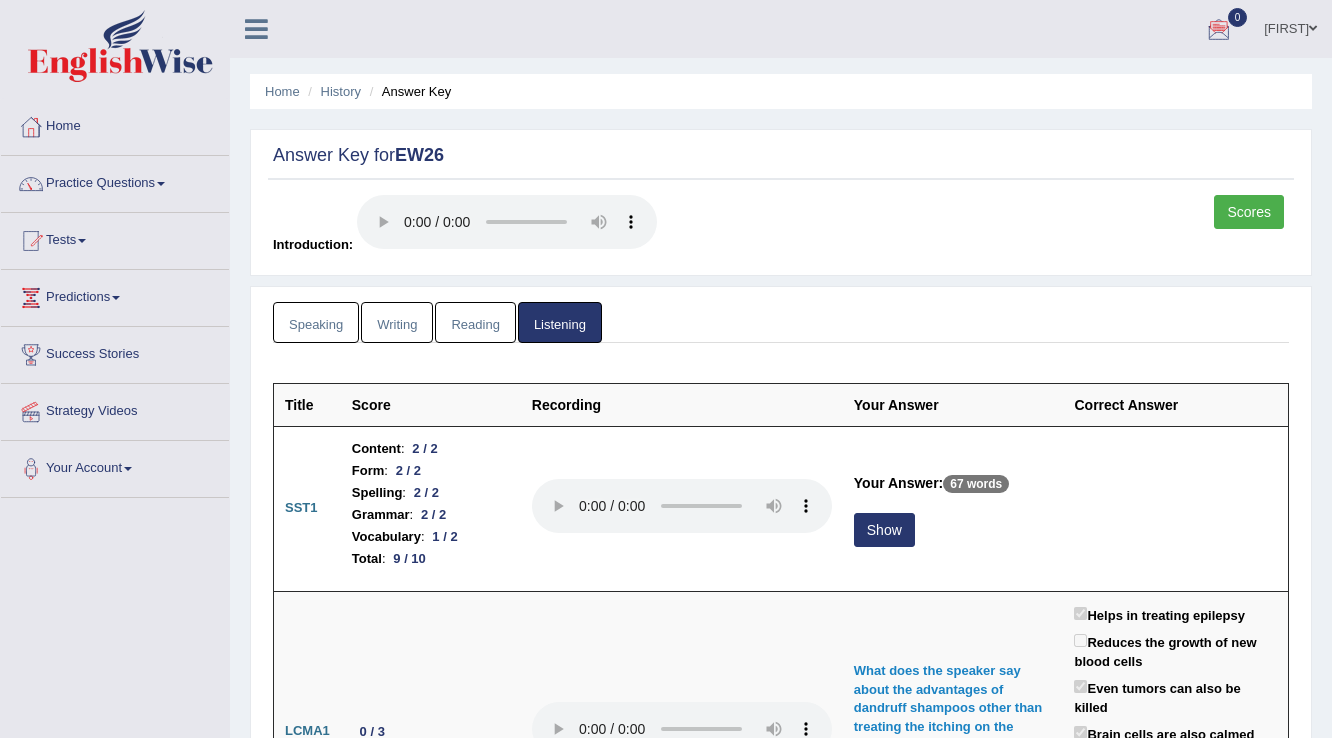 click on "Reading" at bounding box center [475, 322] 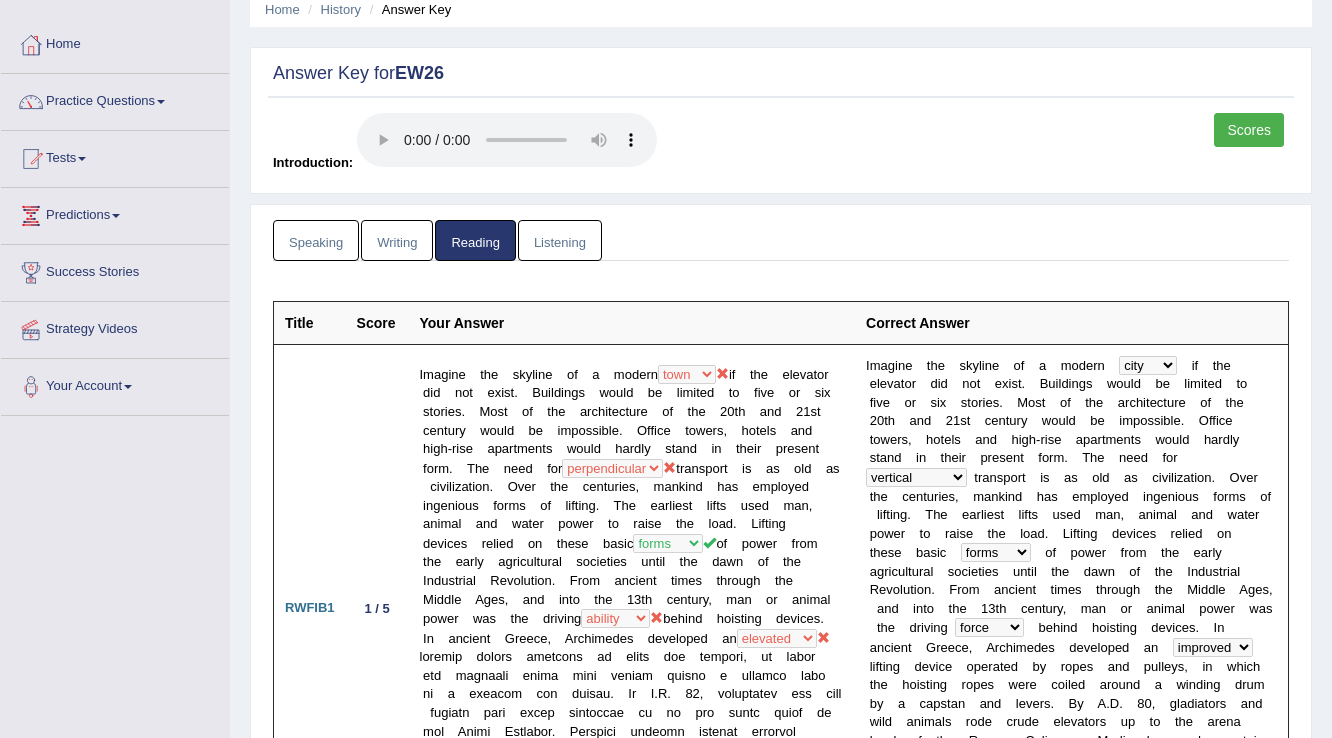 scroll, scrollTop: 80, scrollLeft: 0, axis: vertical 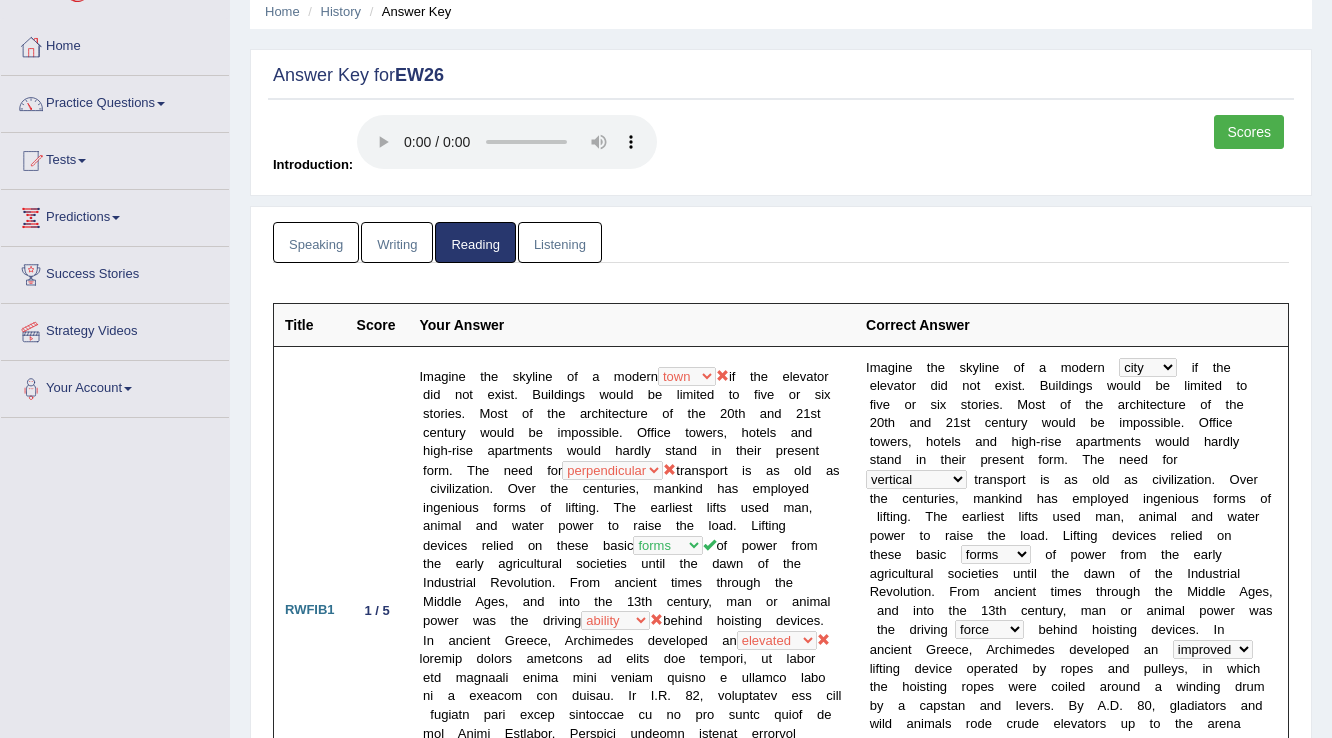 click on "Listening" at bounding box center [560, 242] 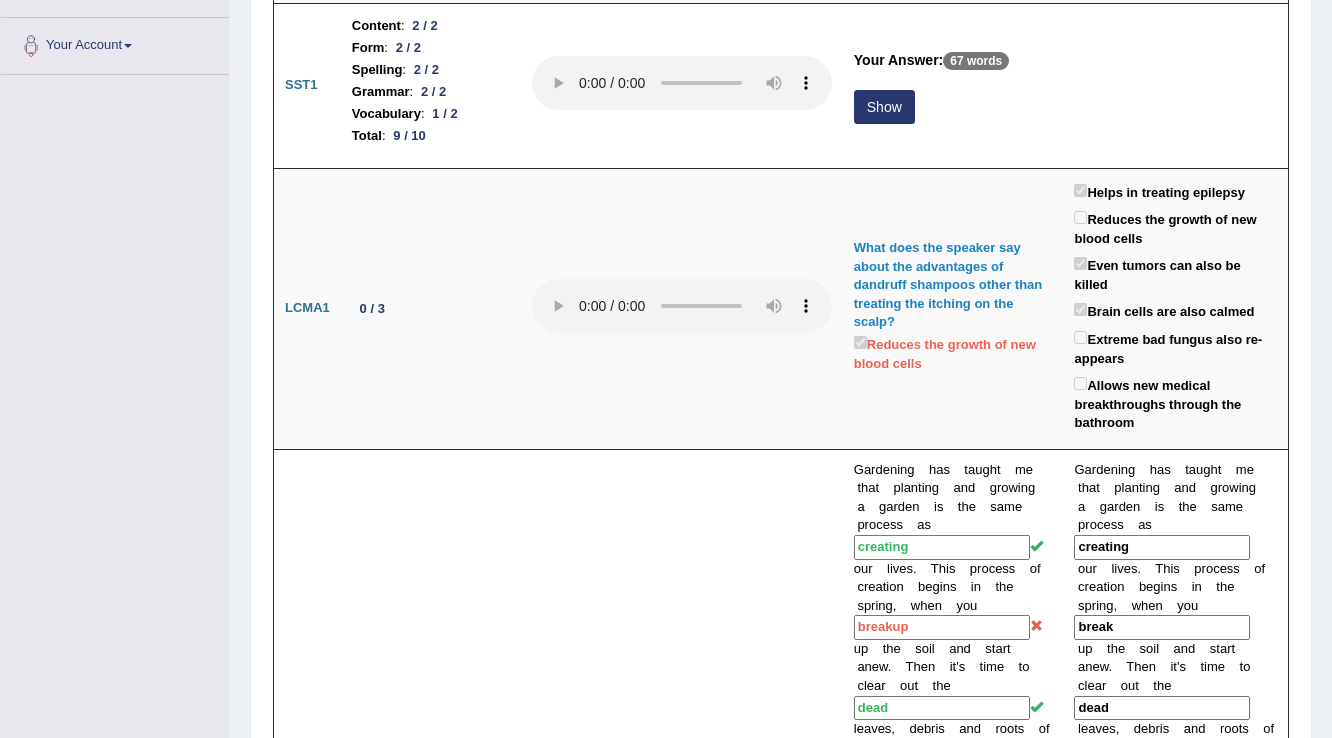 scroll, scrollTop: 125, scrollLeft: 0, axis: vertical 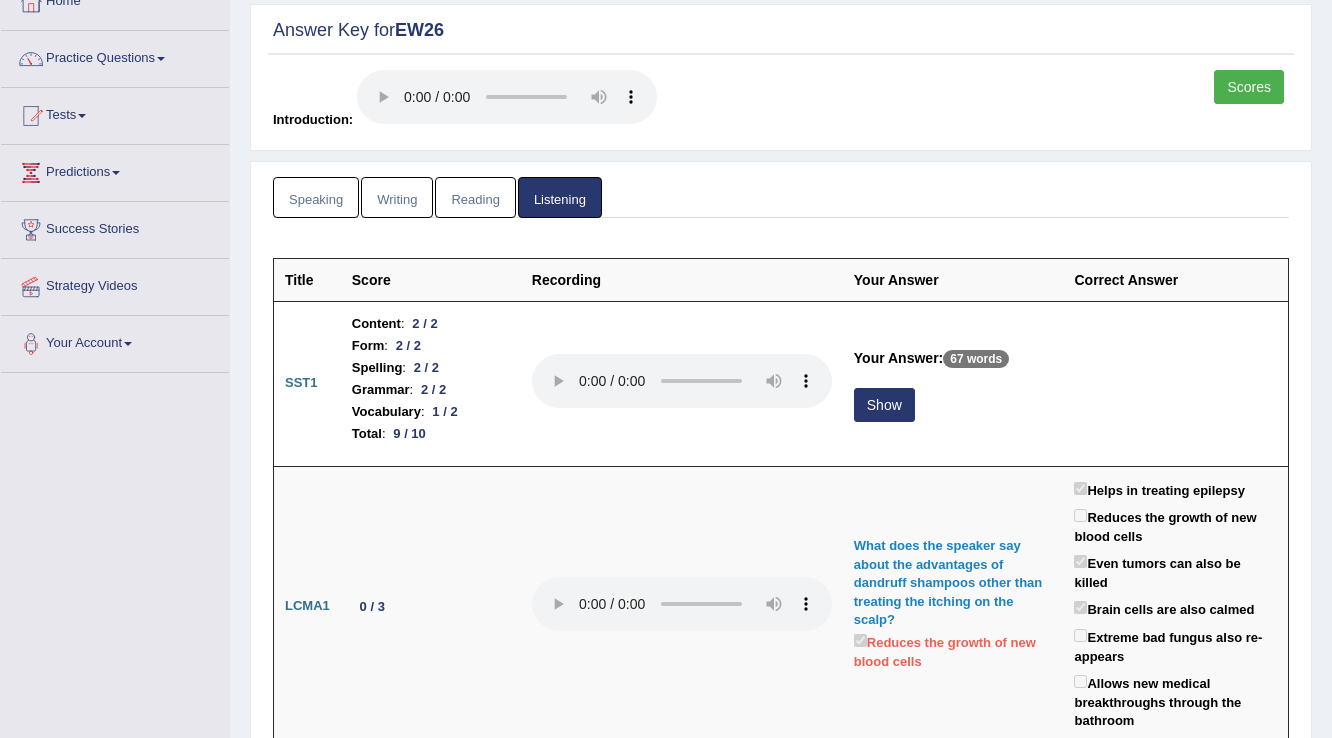 click on "Scores" at bounding box center [1249, 87] 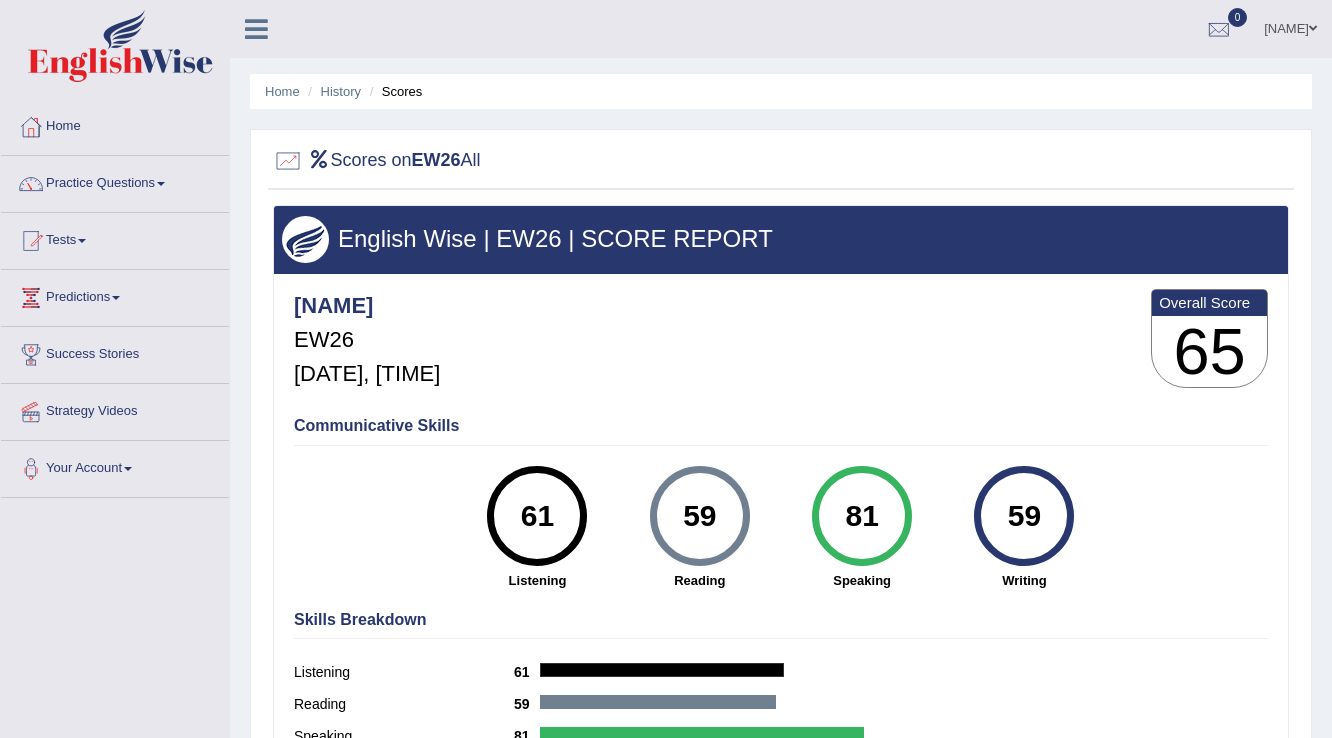 scroll, scrollTop: 160, scrollLeft: 0, axis: vertical 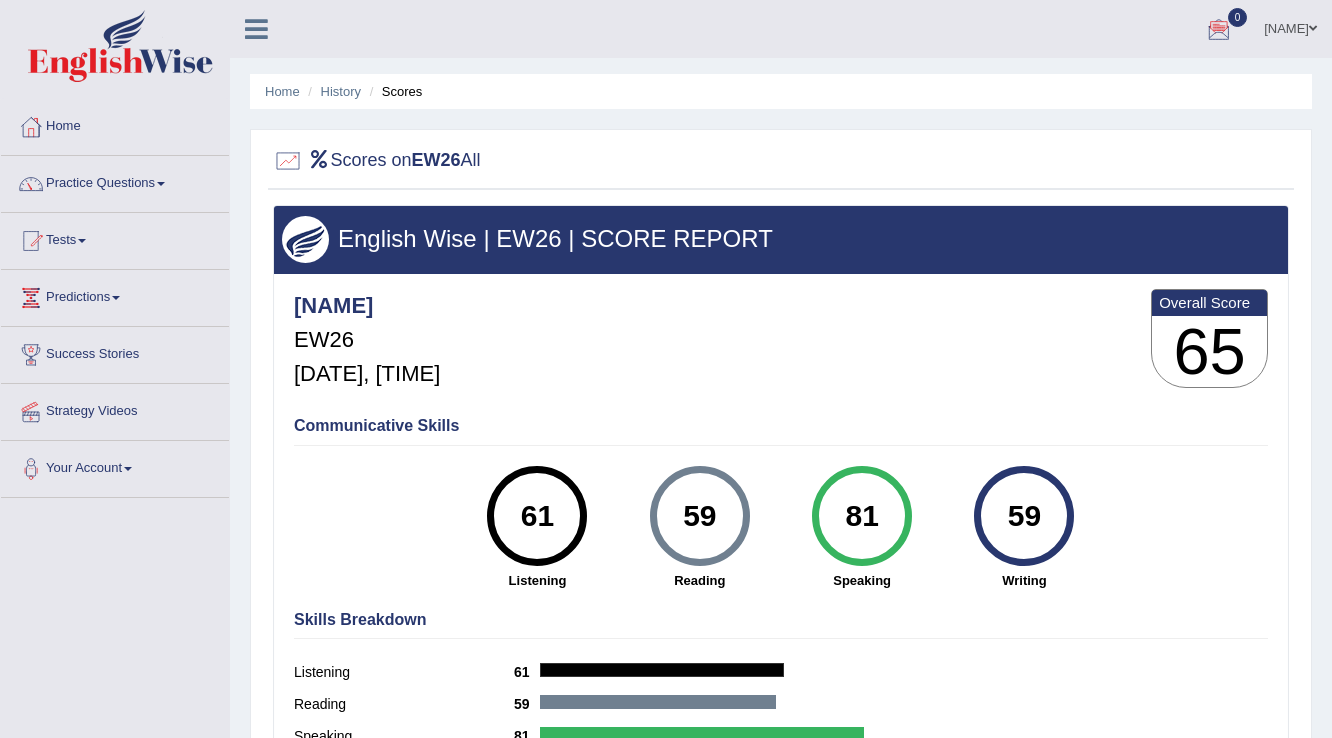 click on "[NAME]" at bounding box center (1290, 26) 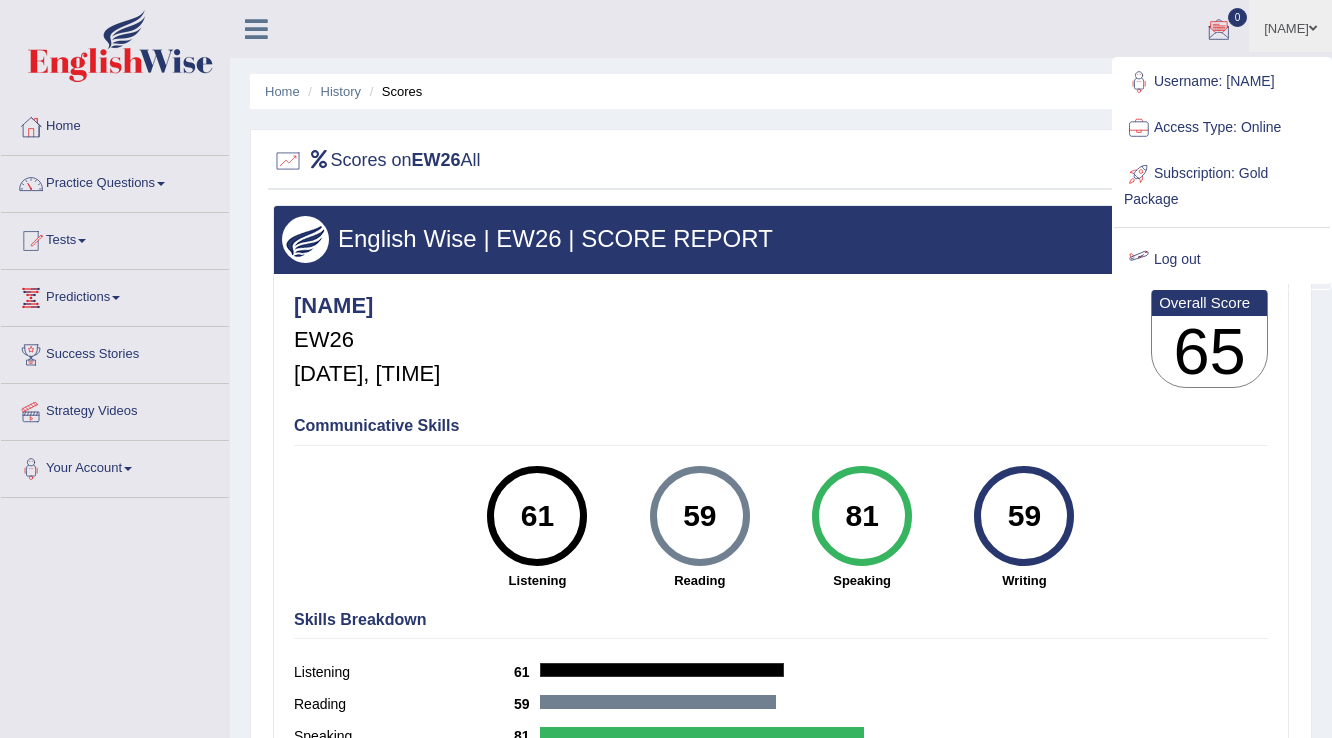 click on "Log out" at bounding box center (1222, 260) 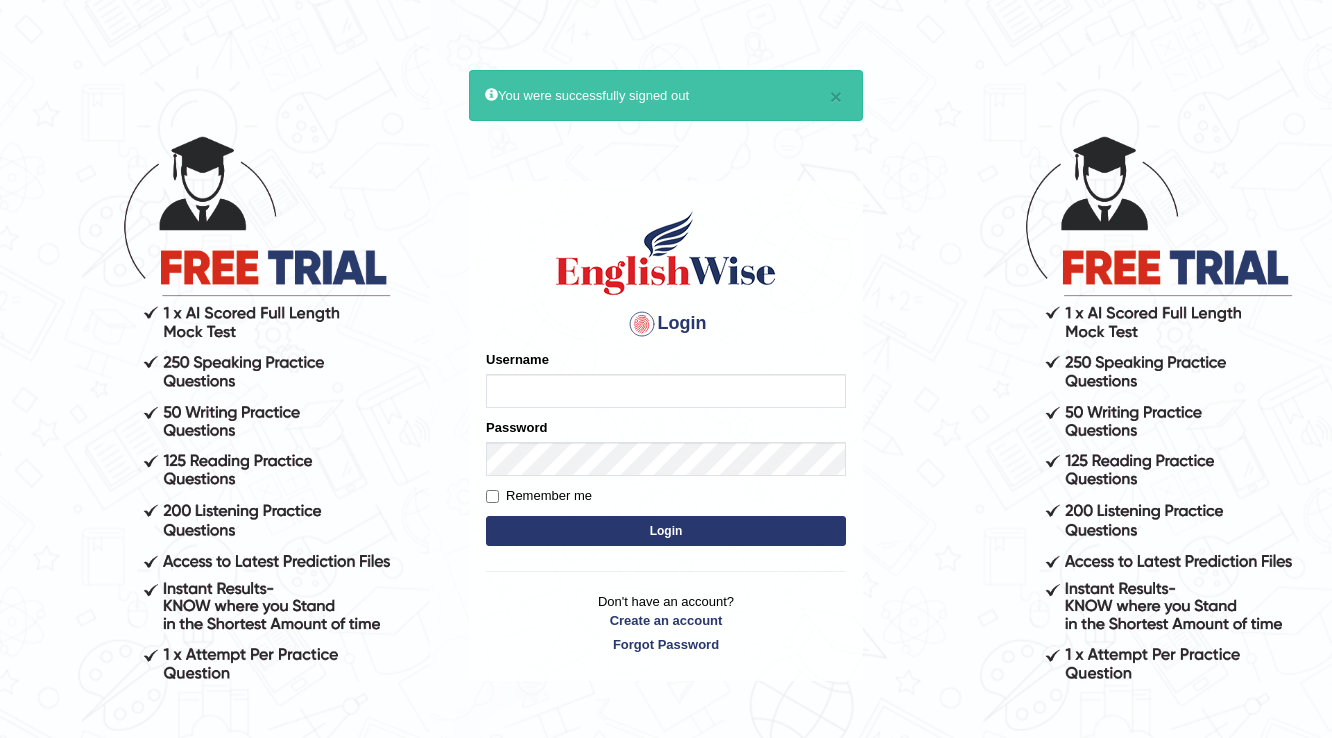 scroll, scrollTop: 0, scrollLeft: 0, axis: both 